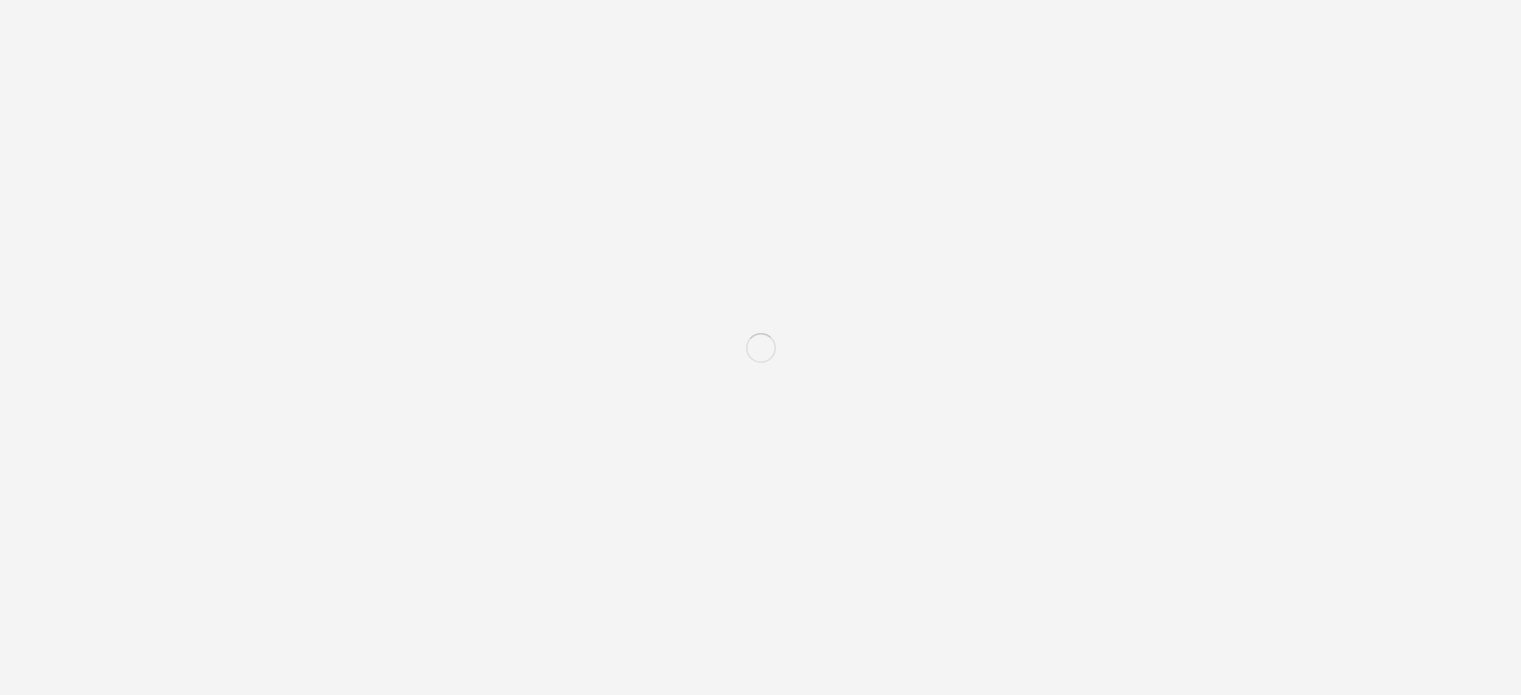 scroll, scrollTop: 0, scrollLeft: 0, axis: both 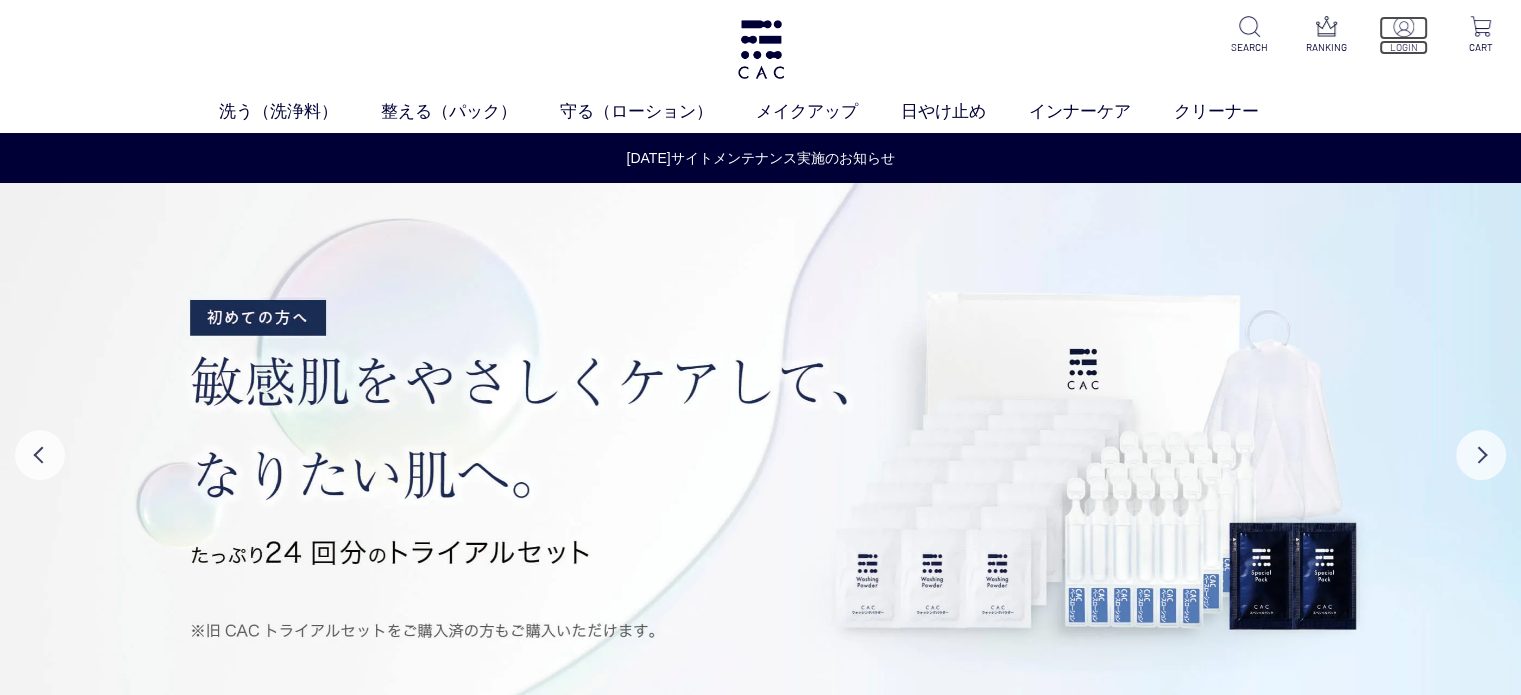 click at bounding box center [1403, 26] 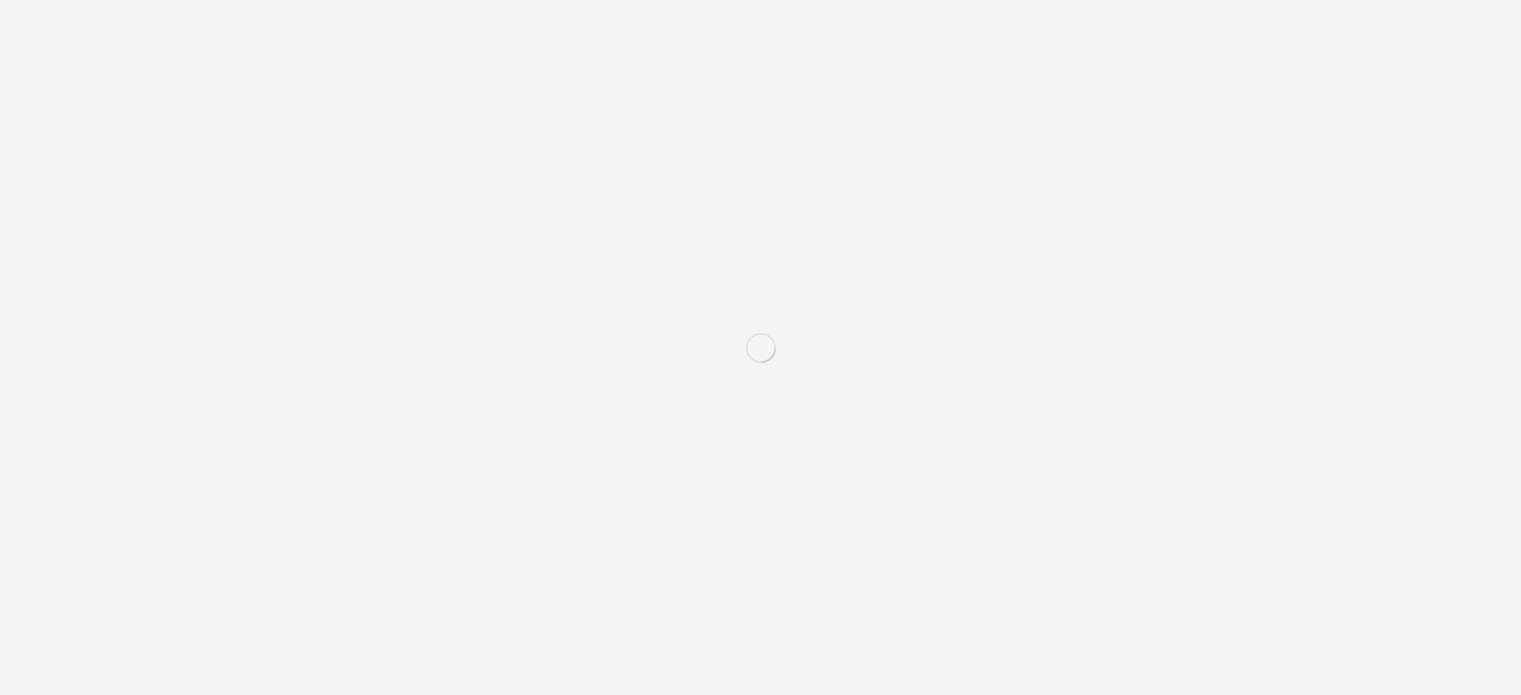 scroll, scrollTop: 0, scrollLeft: 0, axis: both 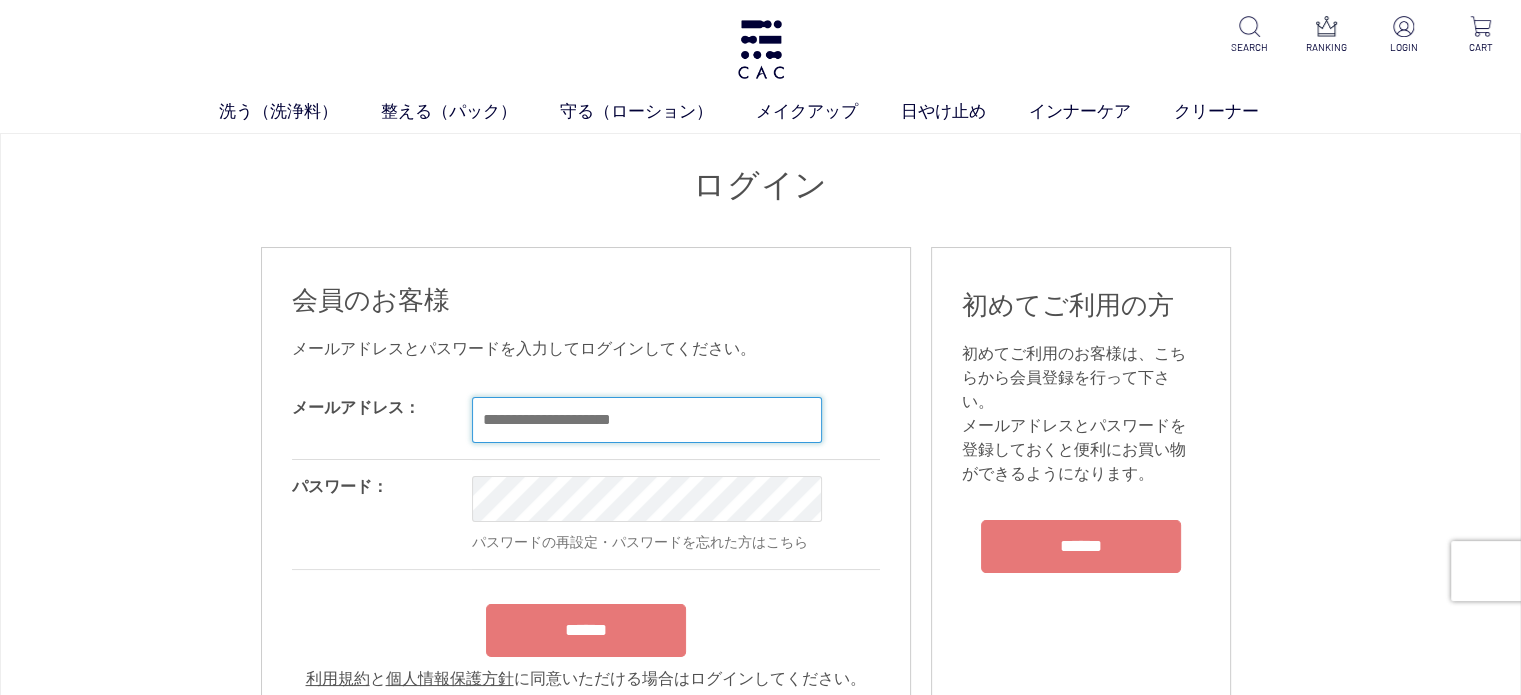 type on "**********" 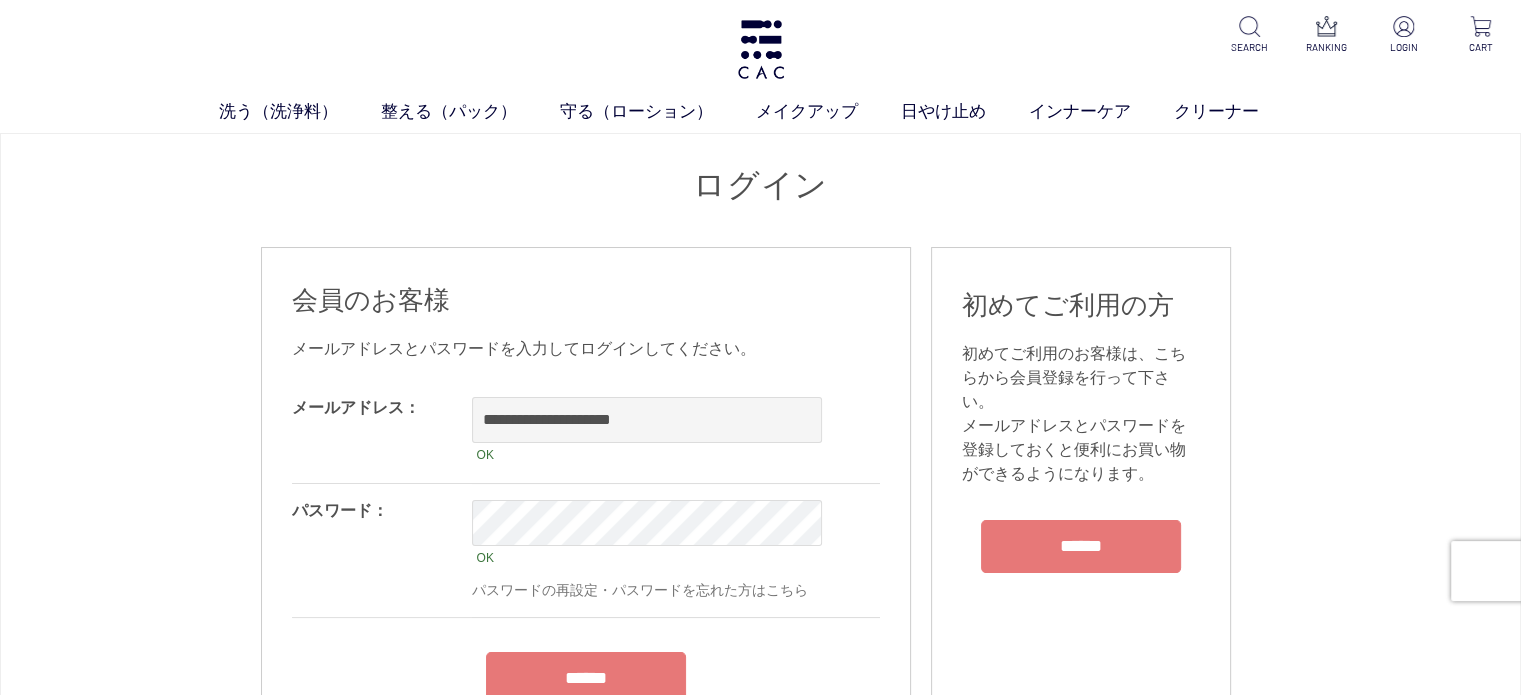 click on "**********" at bounding box center (586, 560) 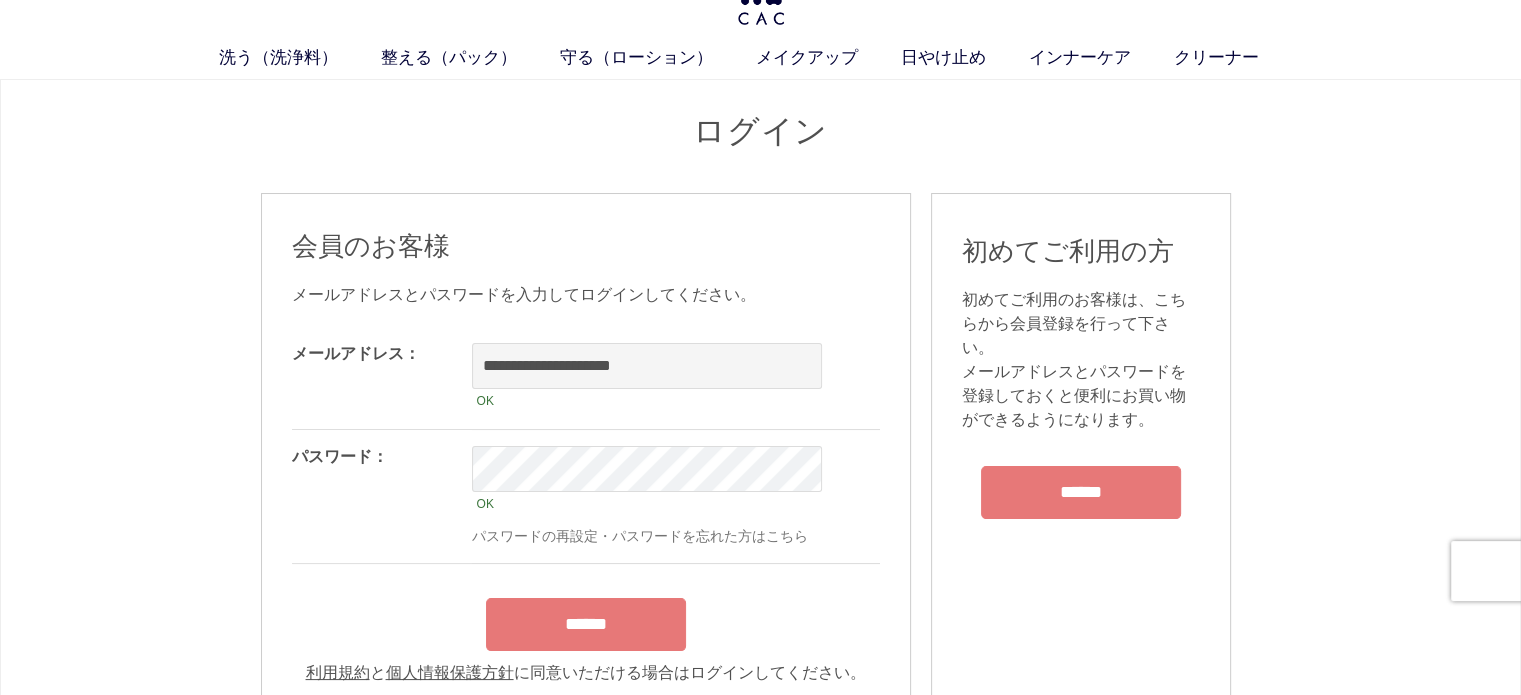 scroll, scrollTop: 100, scrollLeft: 0, axis: vertical 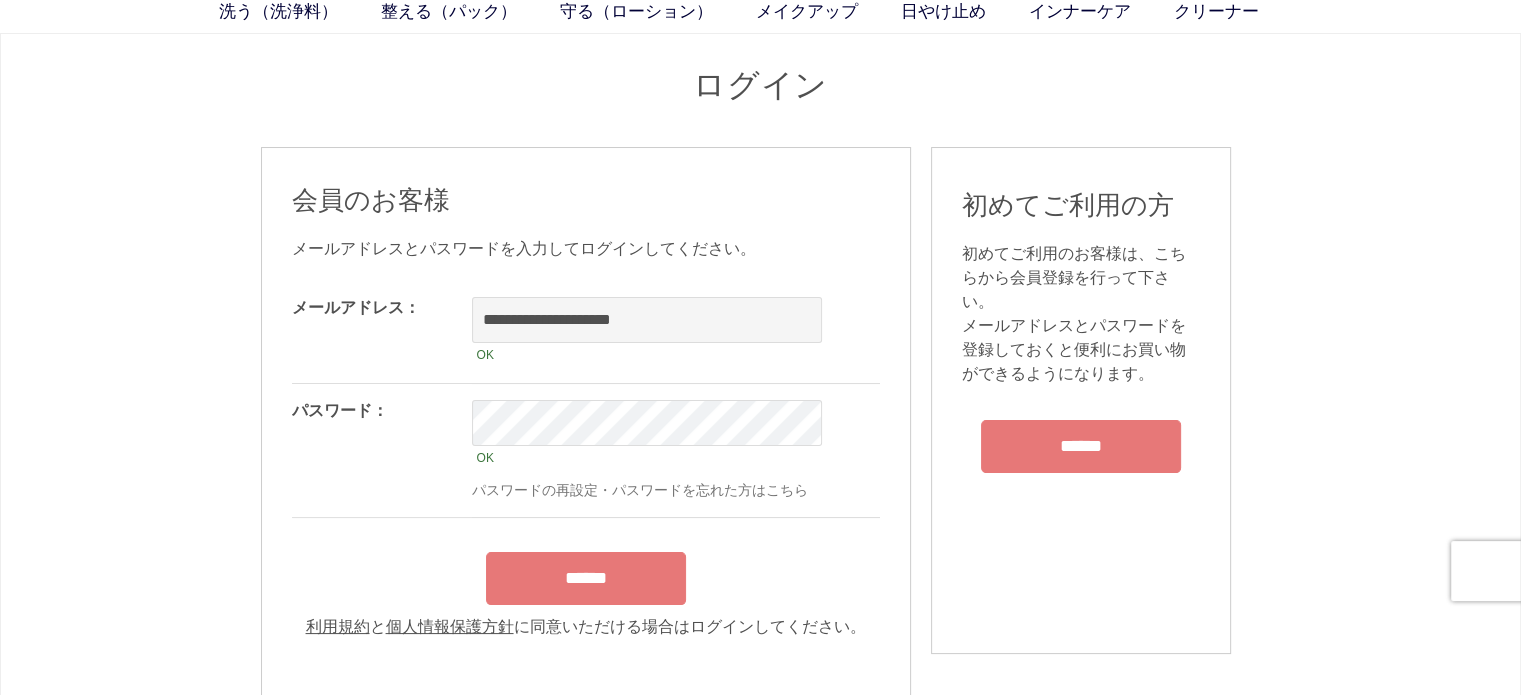 click on "******" at bounding box center (586, 578) 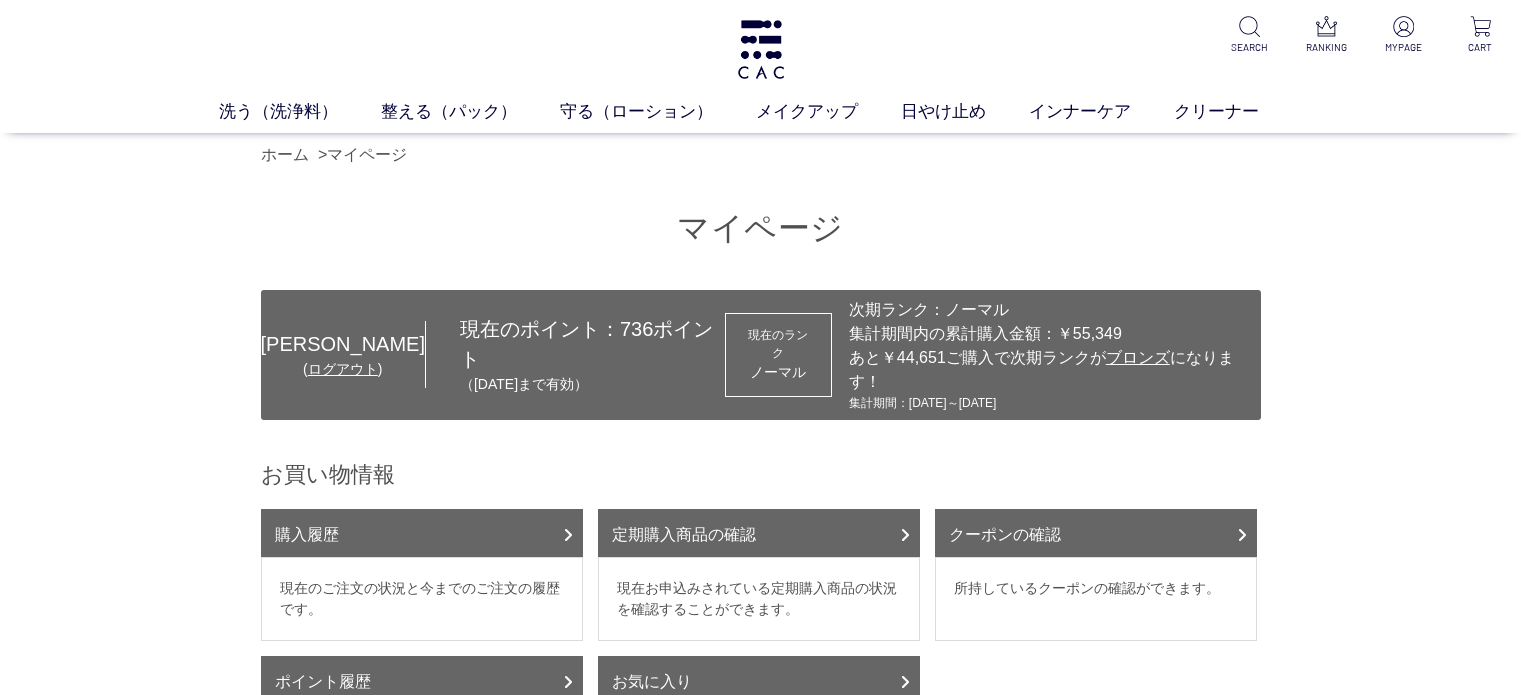 scroll, scrollTop: 0, scrollLeft: 0, axis: both 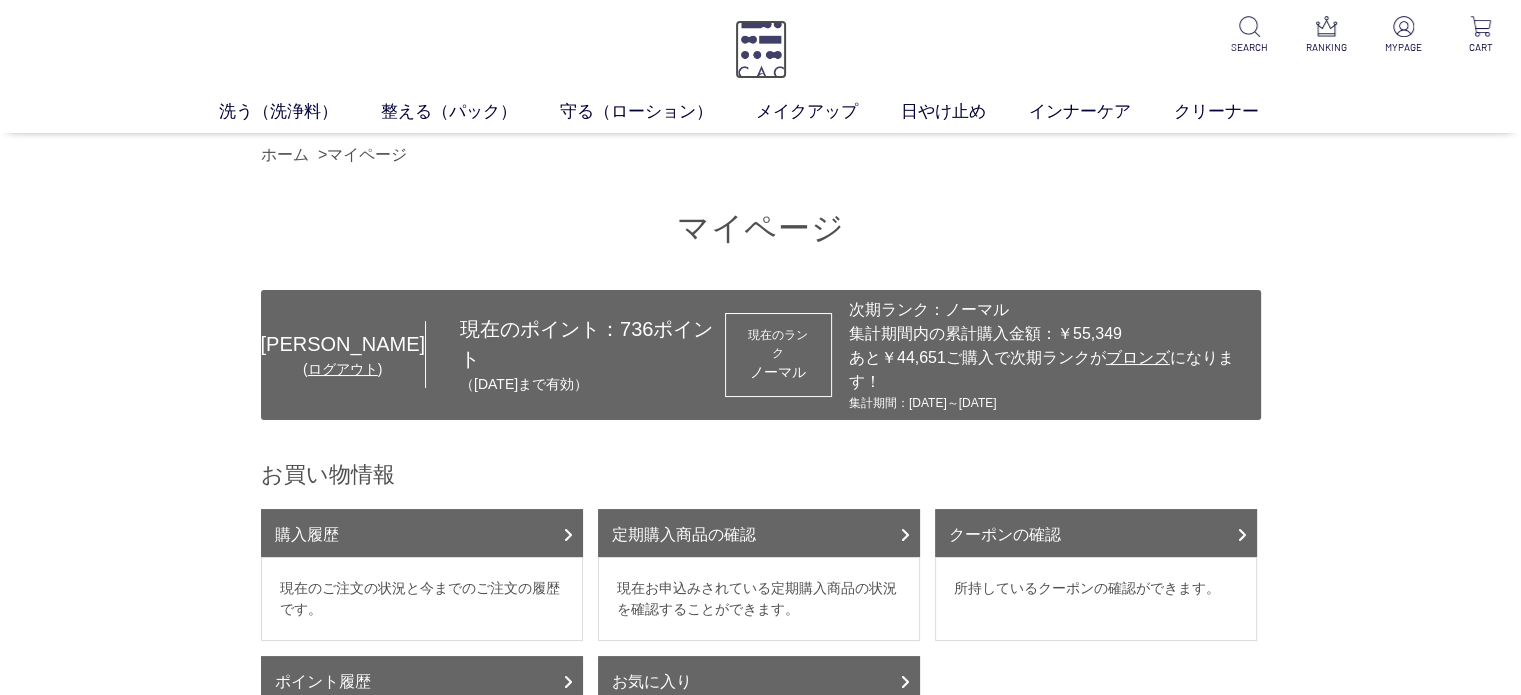 click at bounding box center (761, 49) 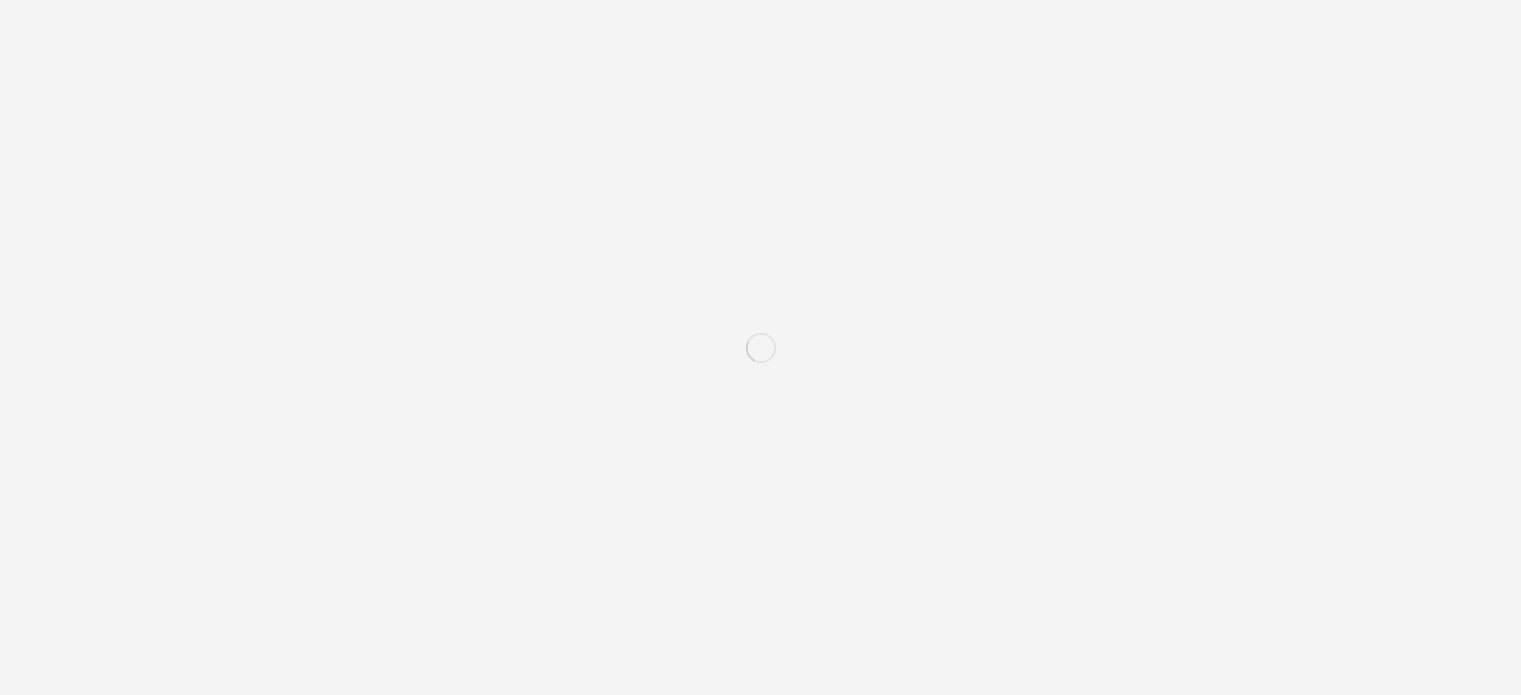 scroll, scrollTop: 0, scrollLeft: 0, axis: both 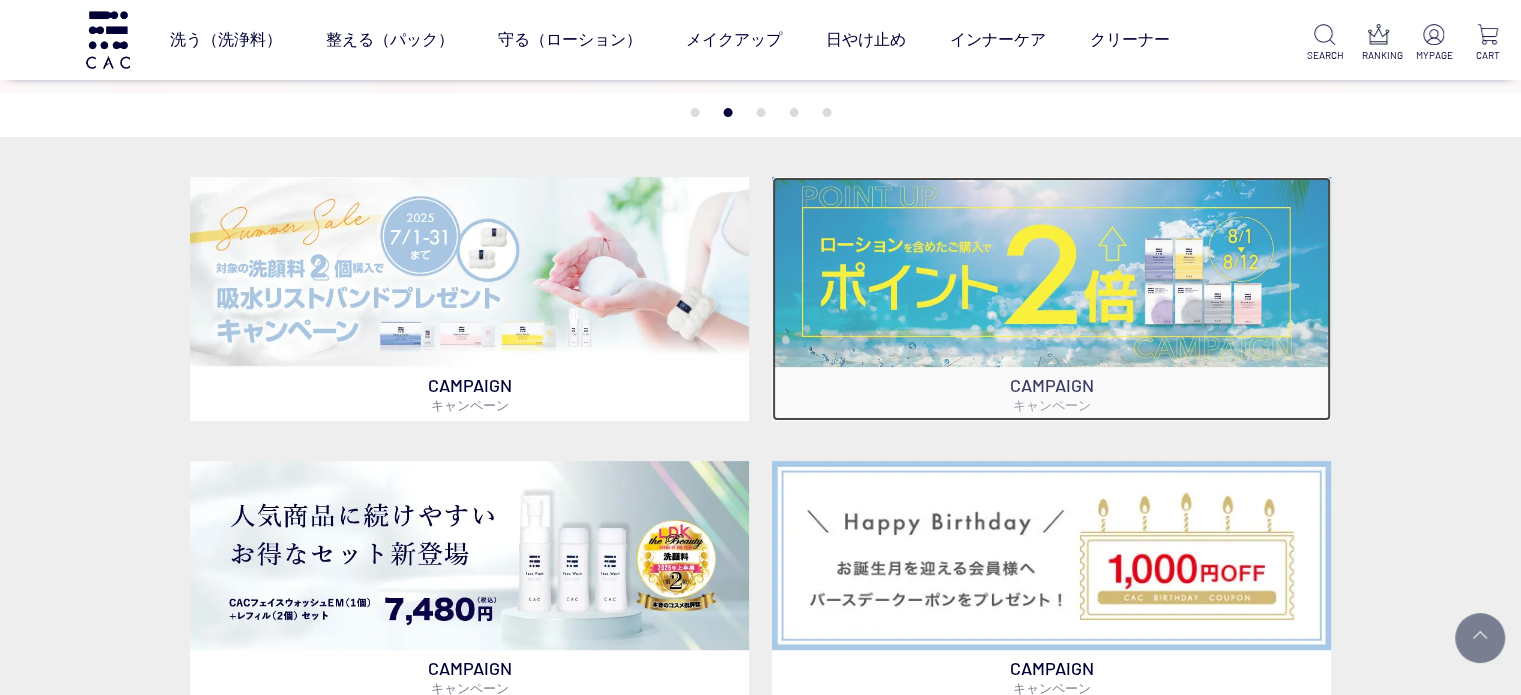 click at bounding box center [1051, 272] 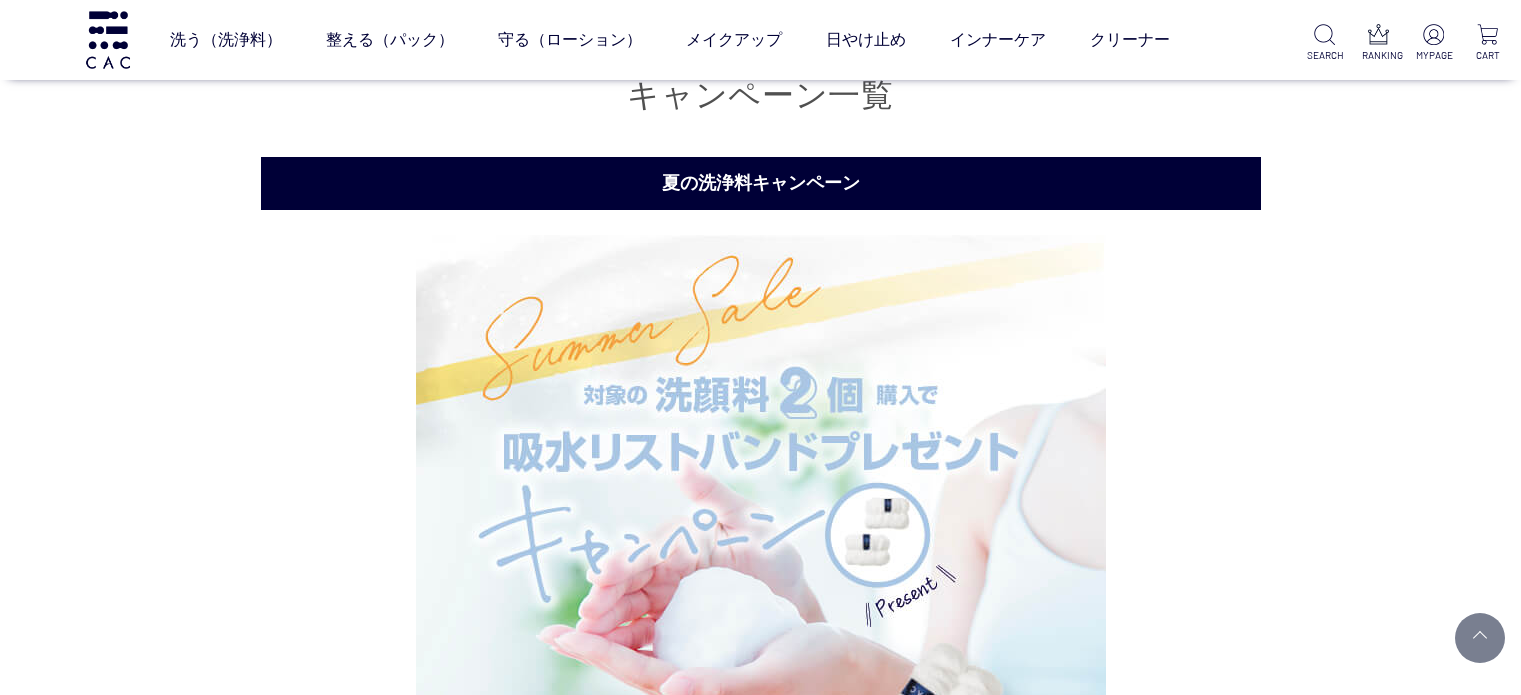scroll, scrollTop: 3673, scrollLeft: 0, axis: vertical 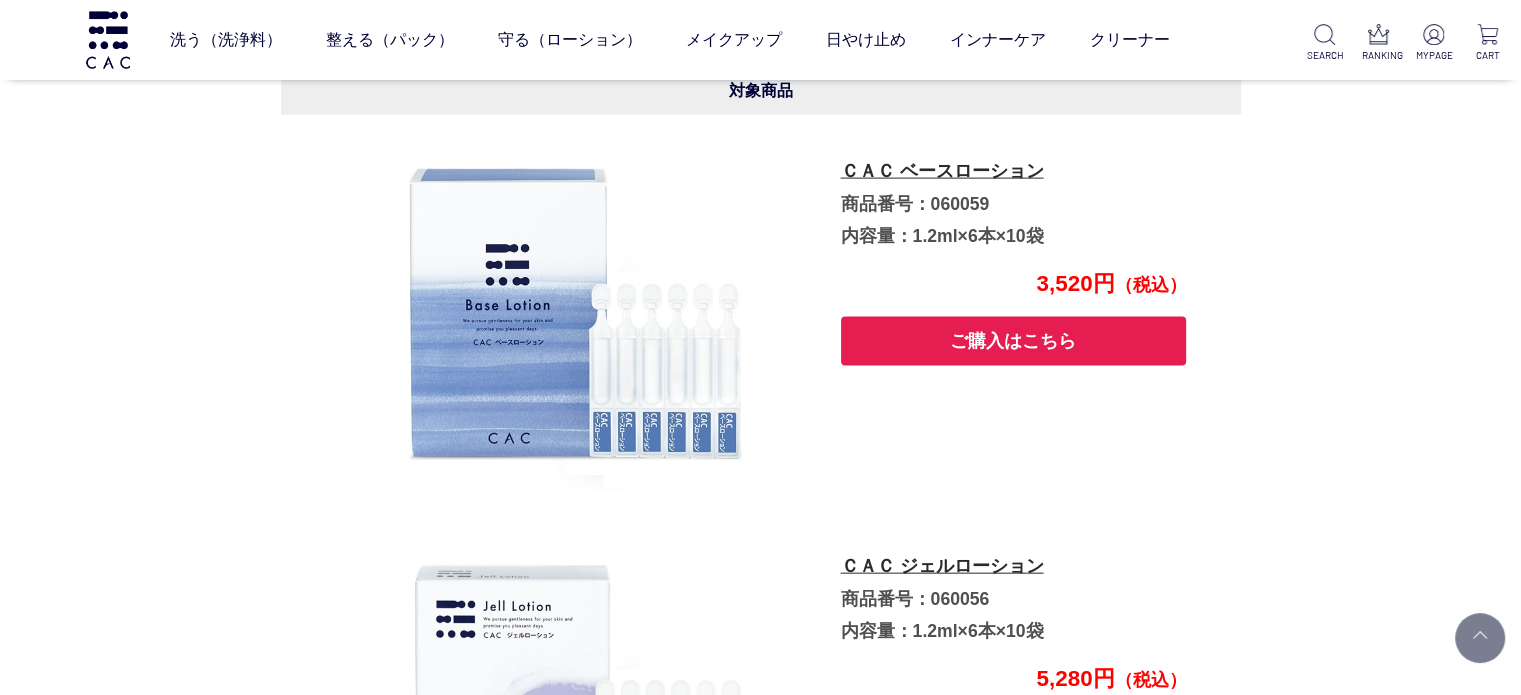 click on "ご購入はこちら" at bounding box center [1014, 341] 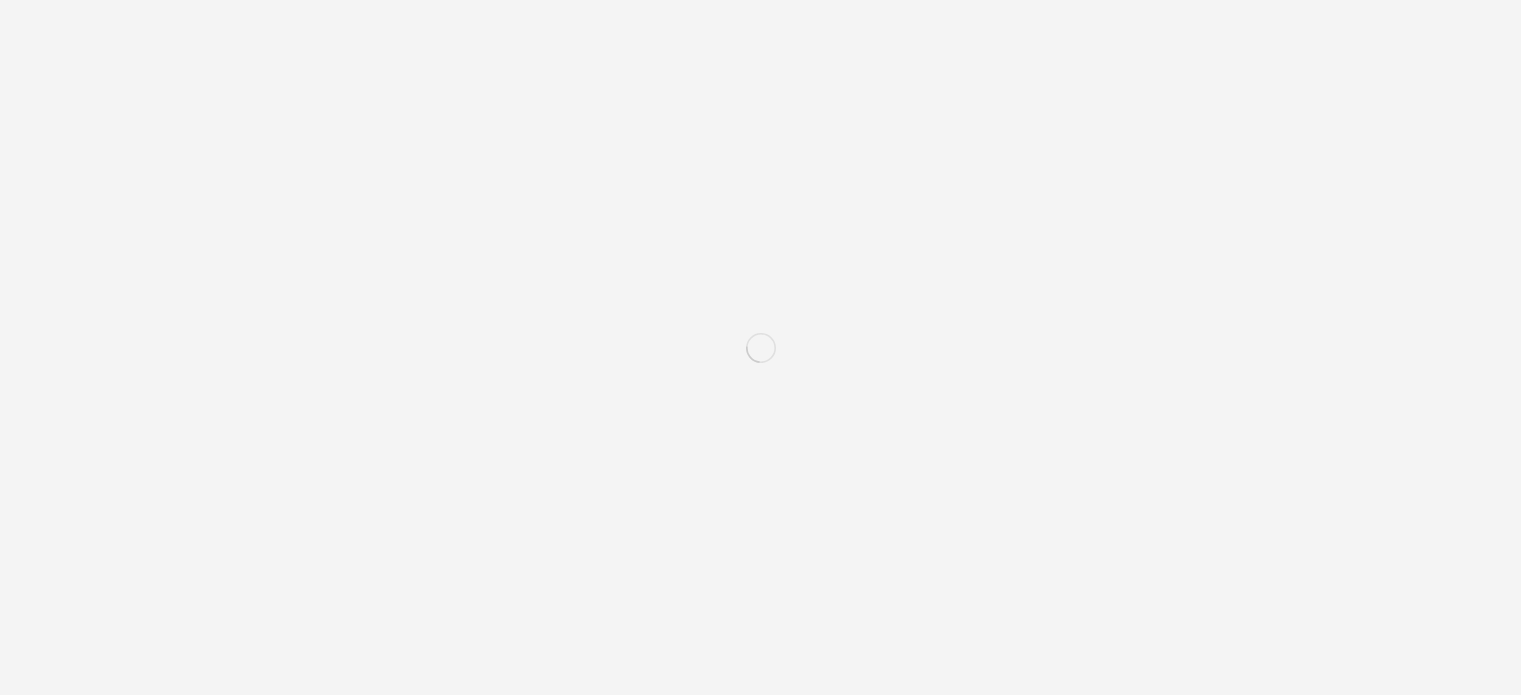scroll, scrollTop: 0, scrollLeft: 0, axis: both 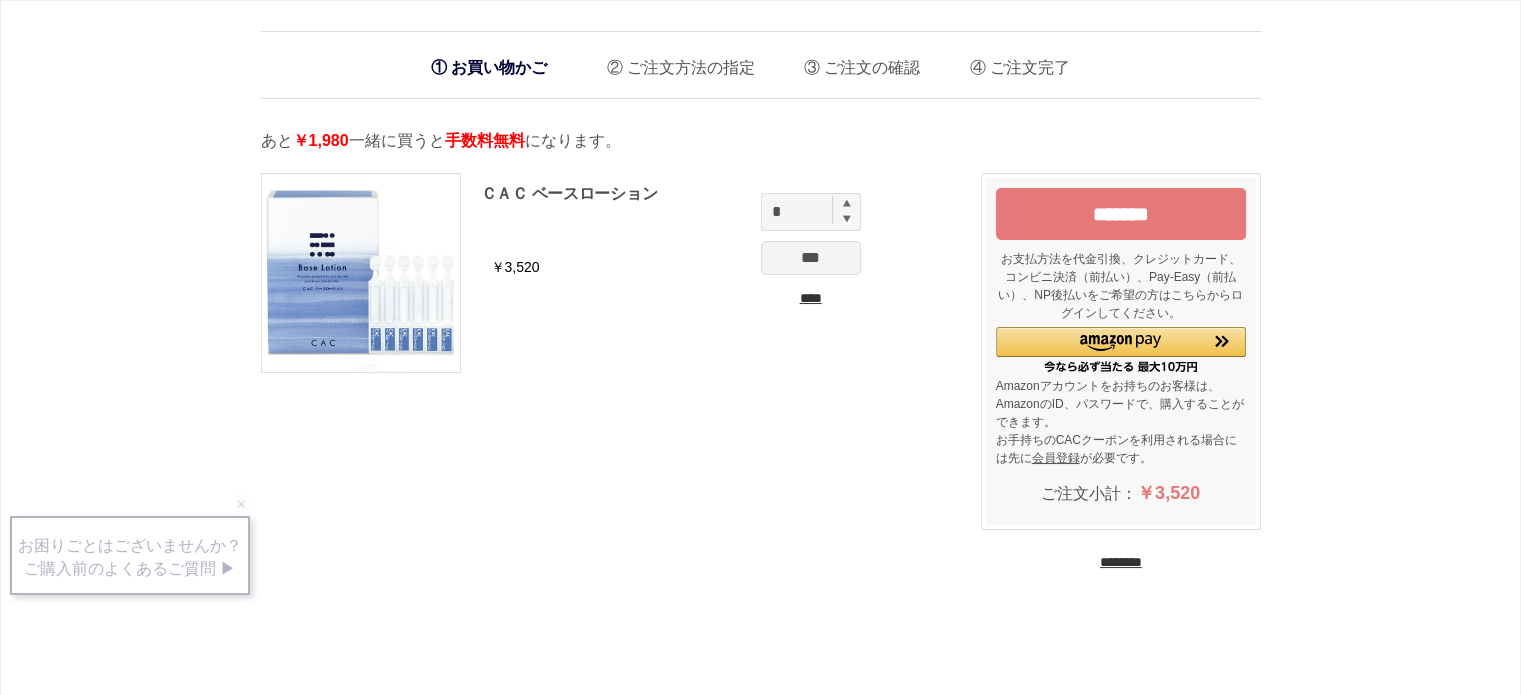 click on "********" at bounding box center [1121, 562] 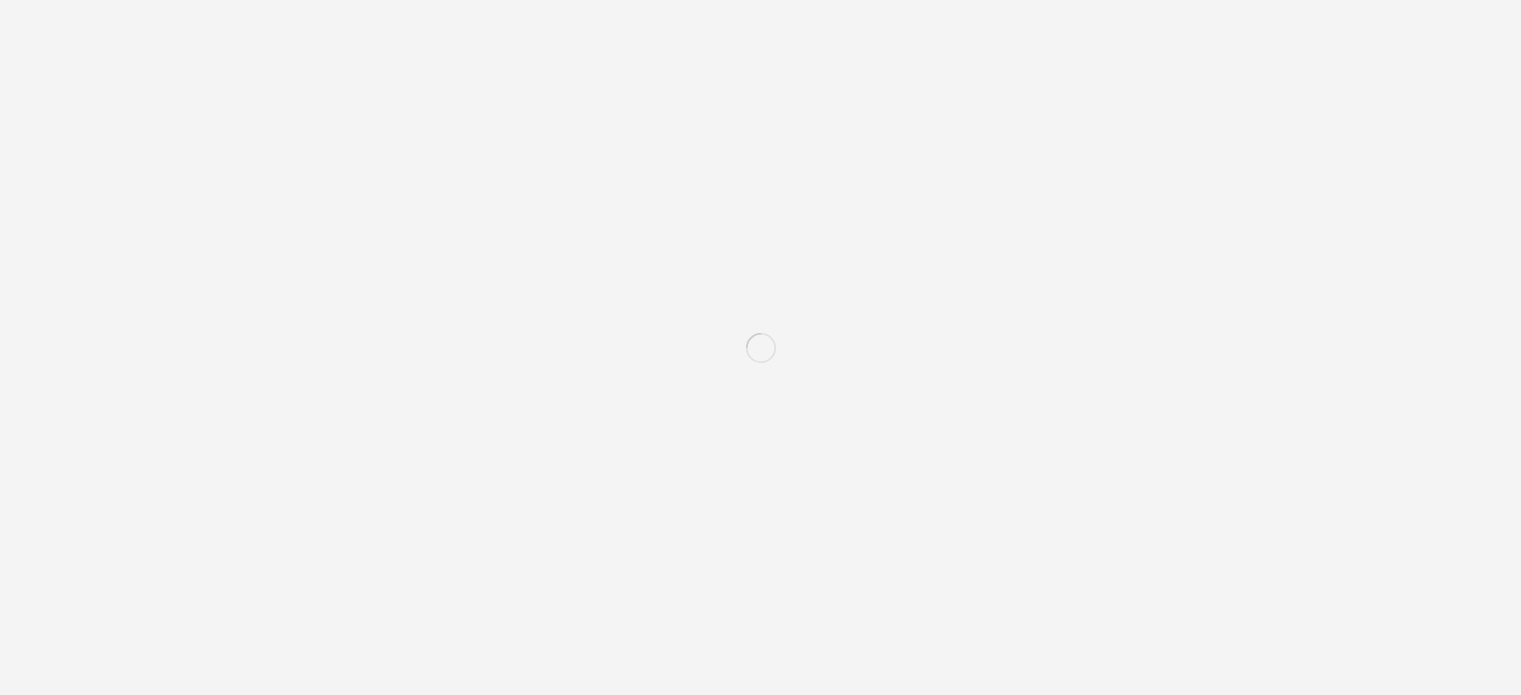 scroll, scrollTop: 0, scrollLeft: 0, axis: both 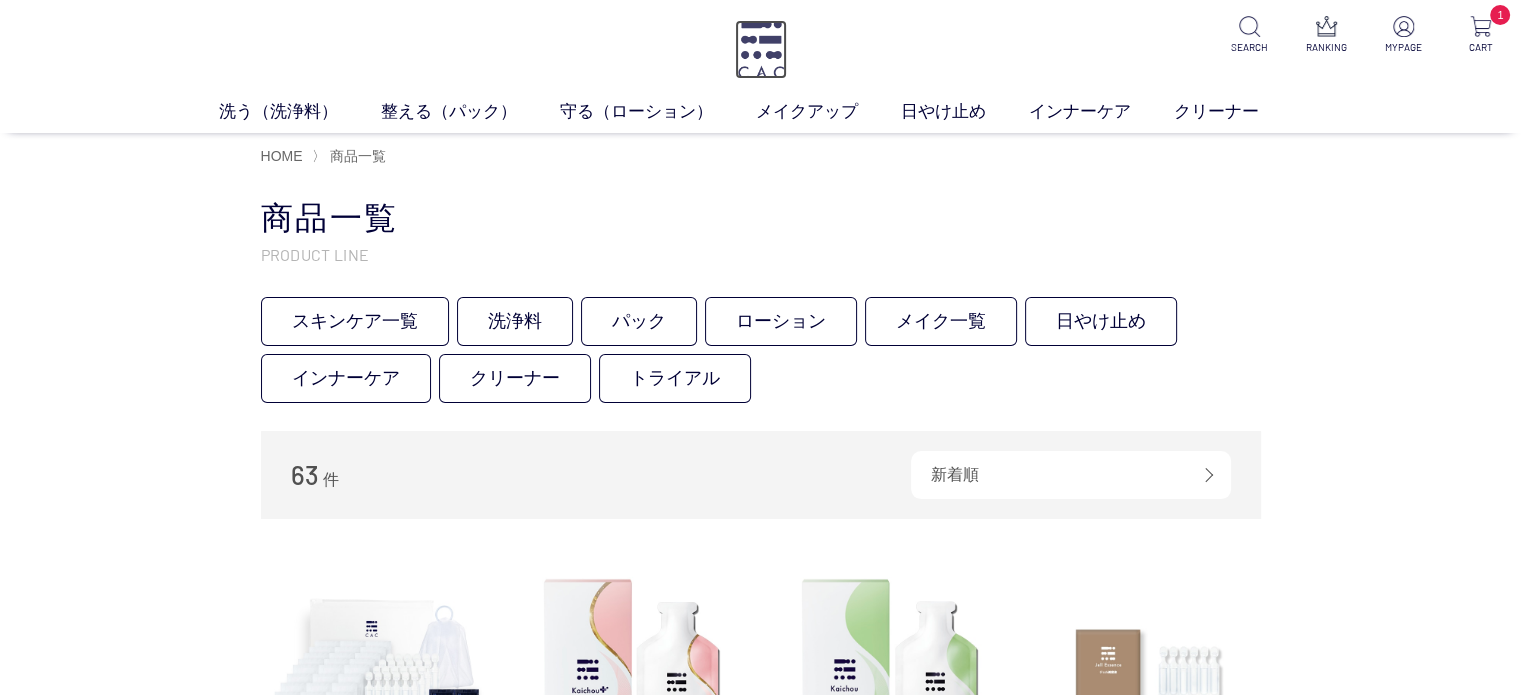 click at bounding box center (761, 49) 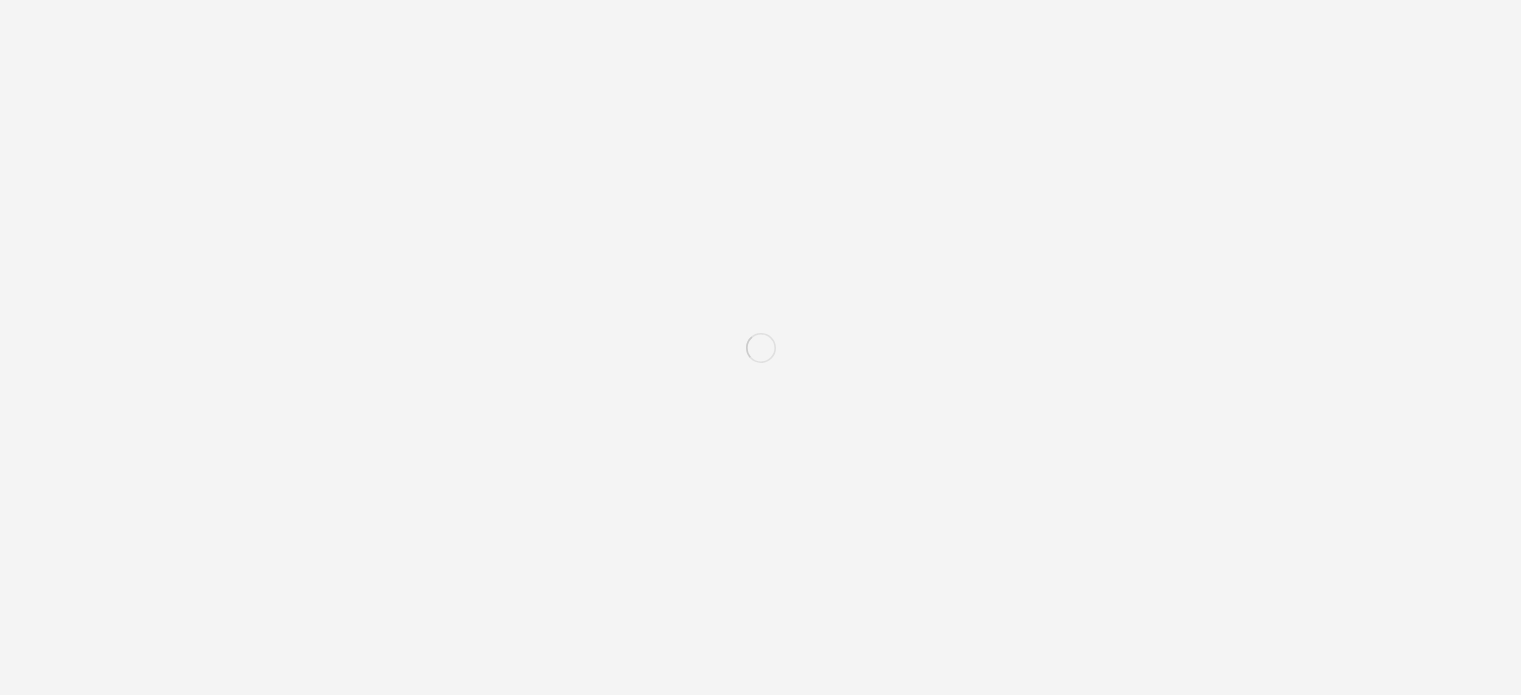 scroll, scrollTop: 0, scrollLeft: 0, axis: both 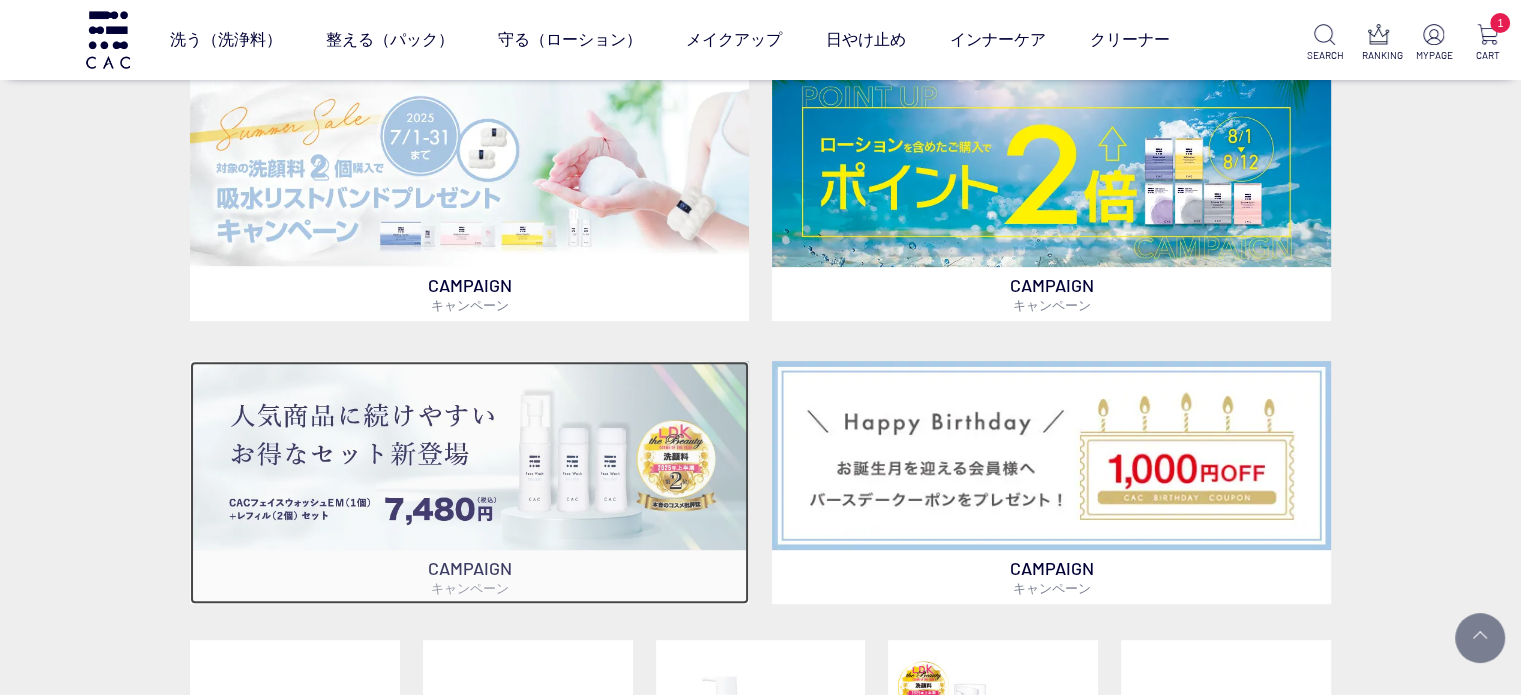 click at bounding box center (469, 456) 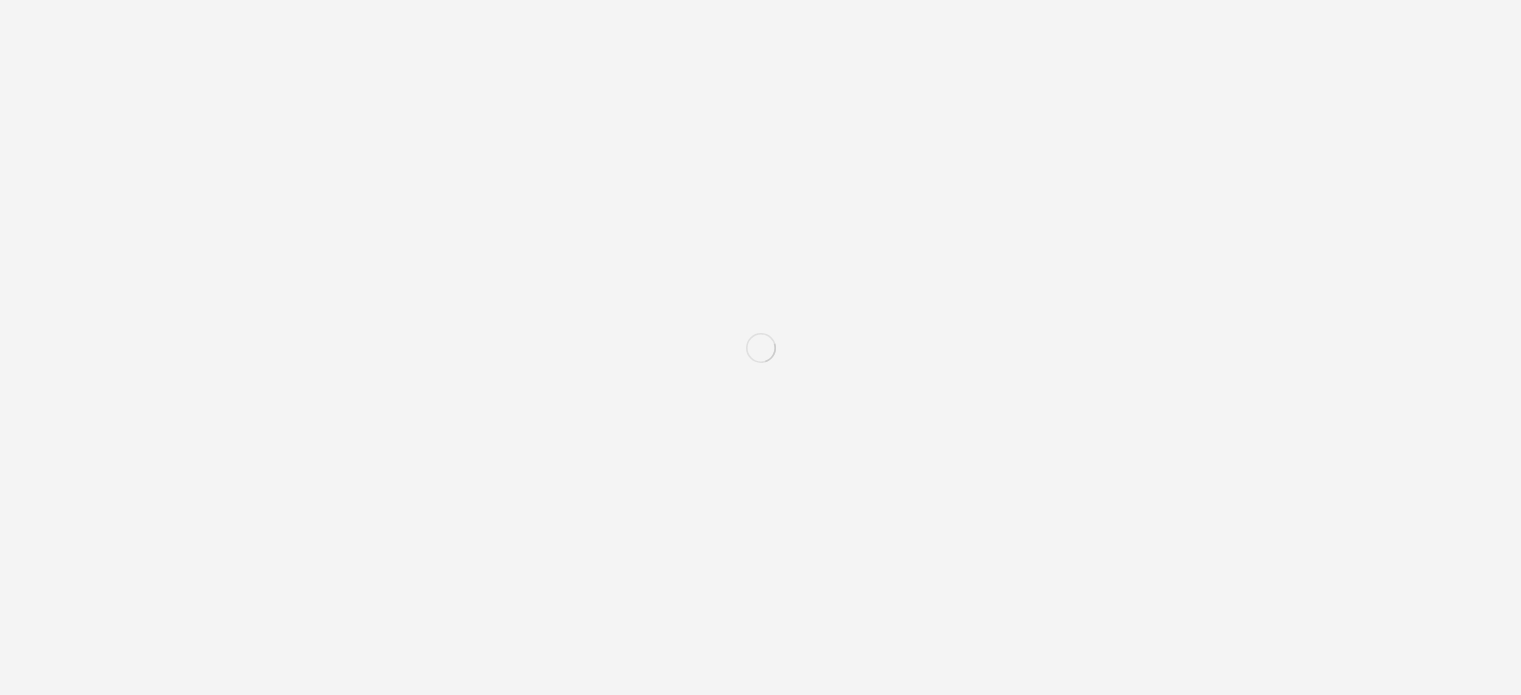 scroll, scrollTop: 0, scrollLeft: 0, axis: both 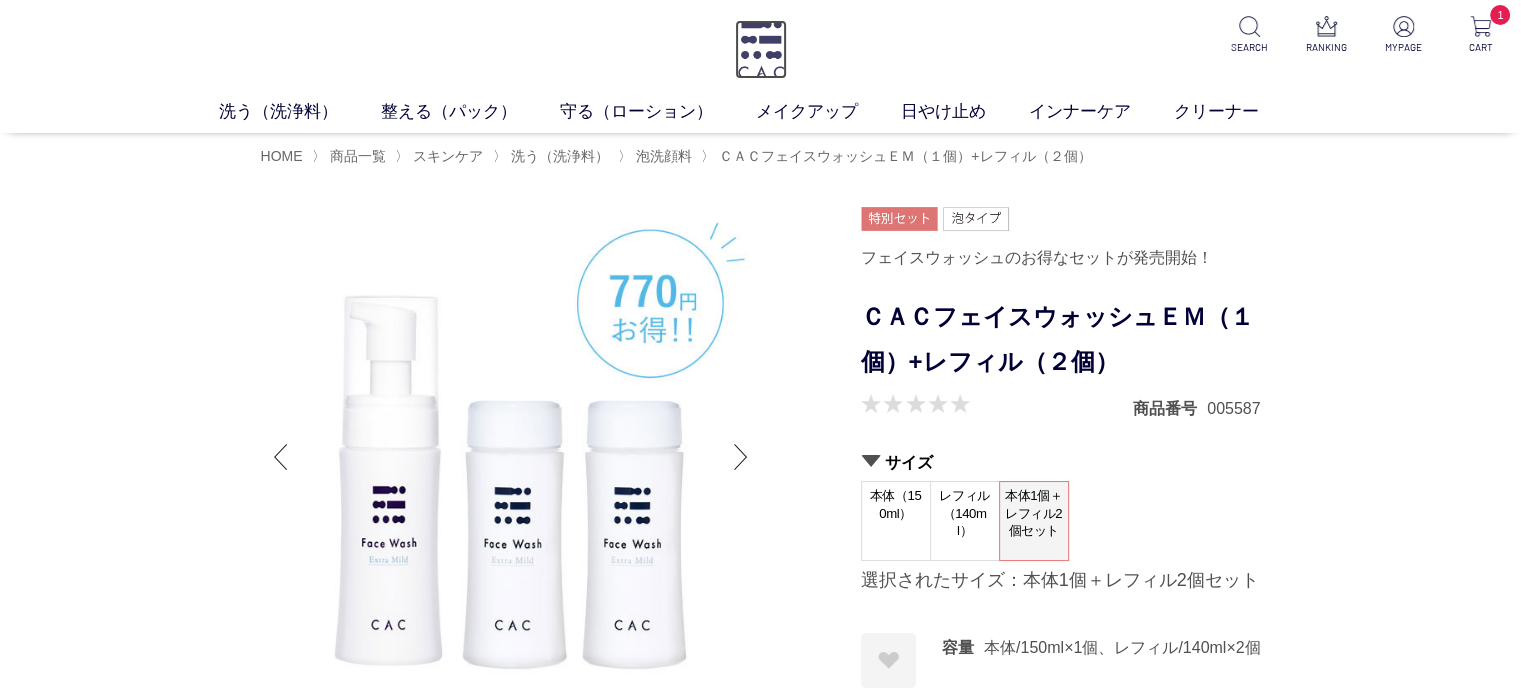 click at bounding box center [761, 49] 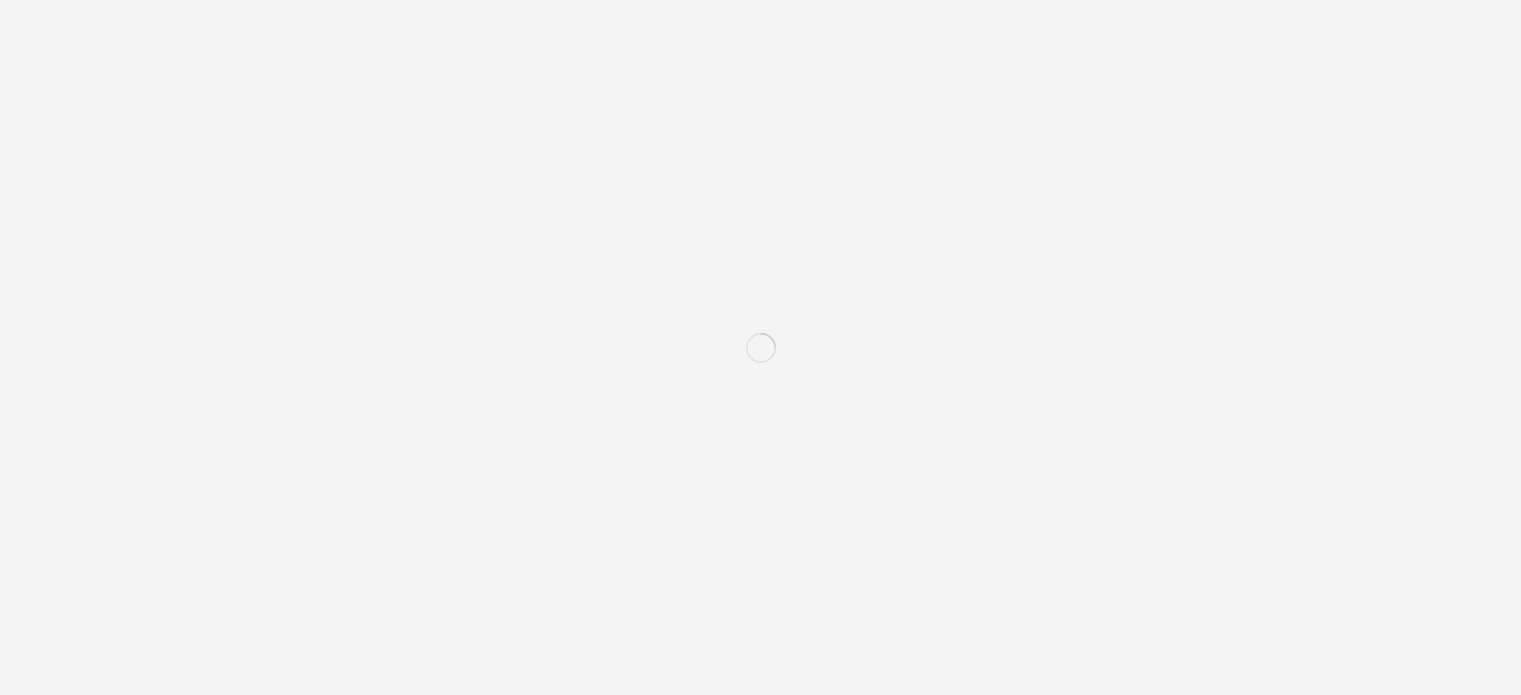 scroll, scrollTop: 0, scrollLeft: 0, axis: both 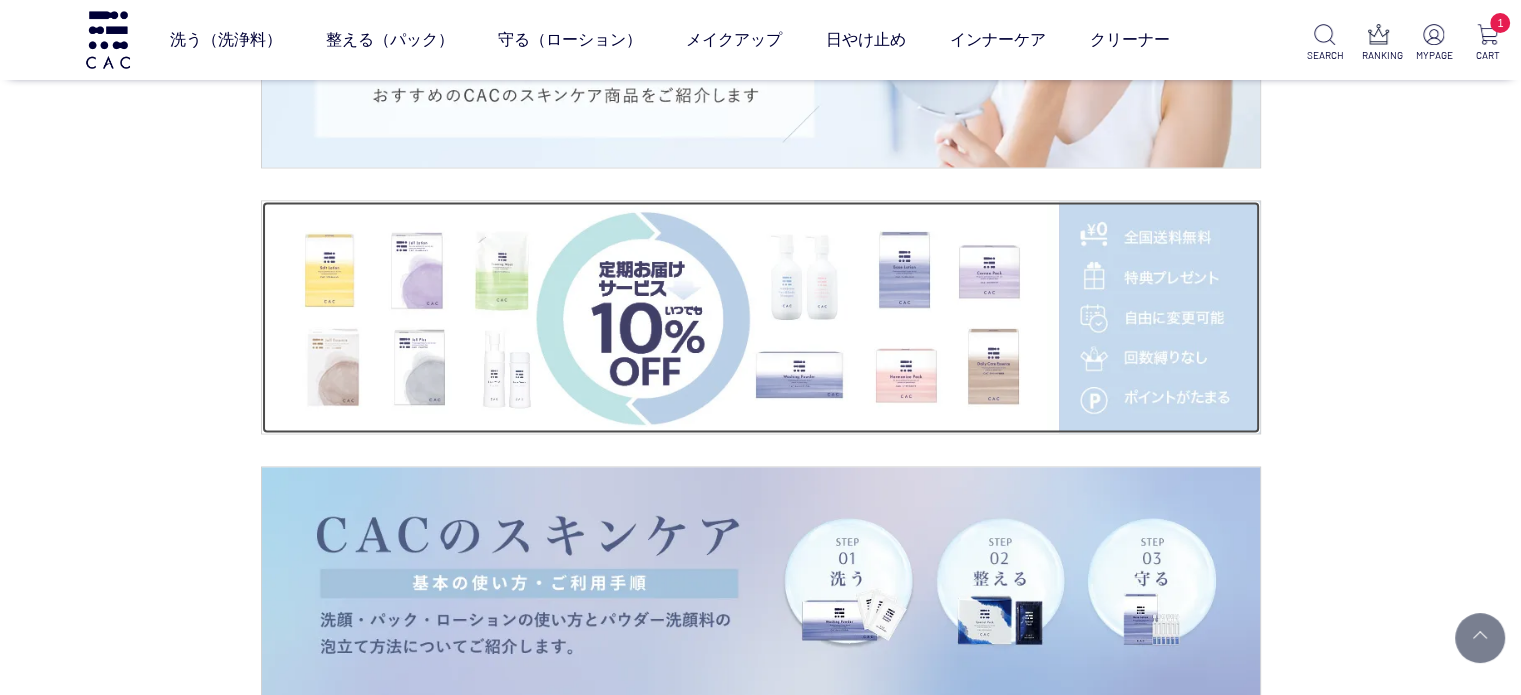 click at bounding box center [761, 317] 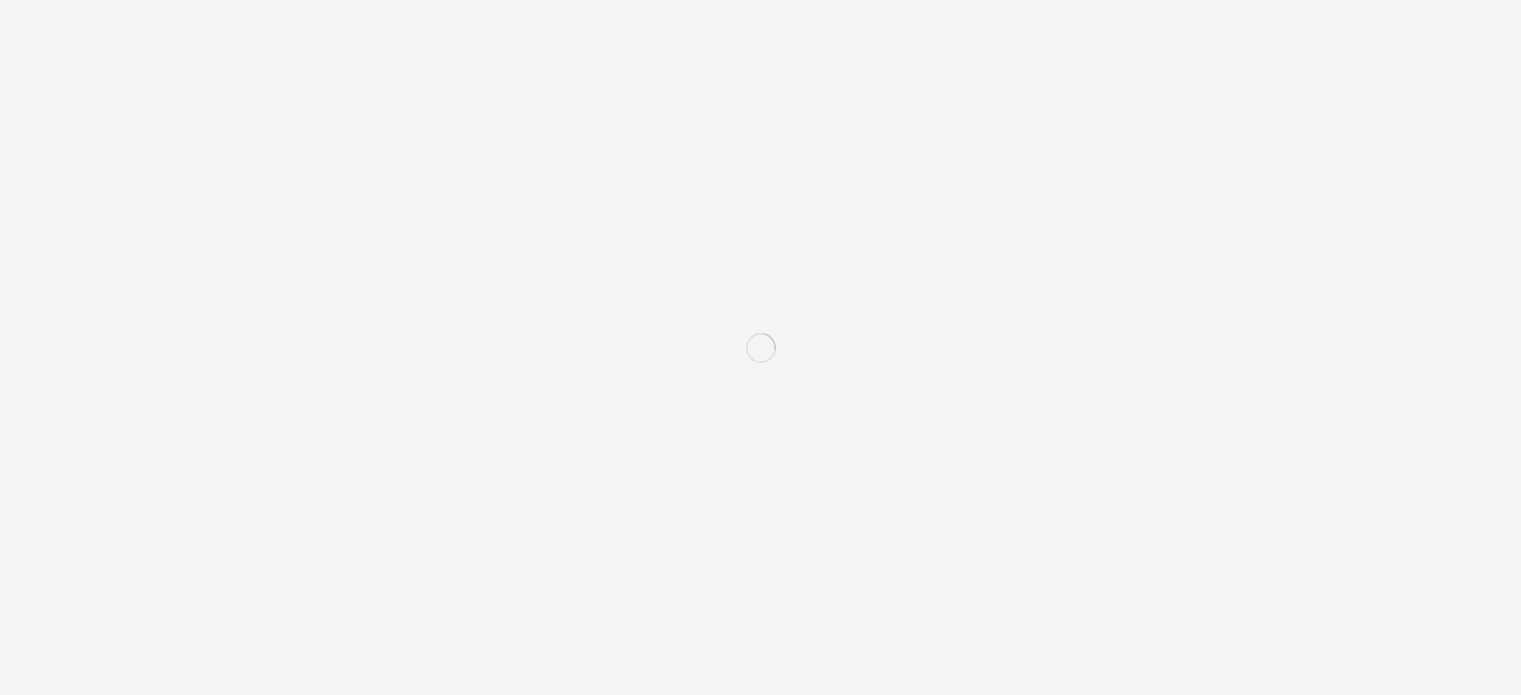scroll, scrollTop: 0, scrollLeft: 0, axis: both 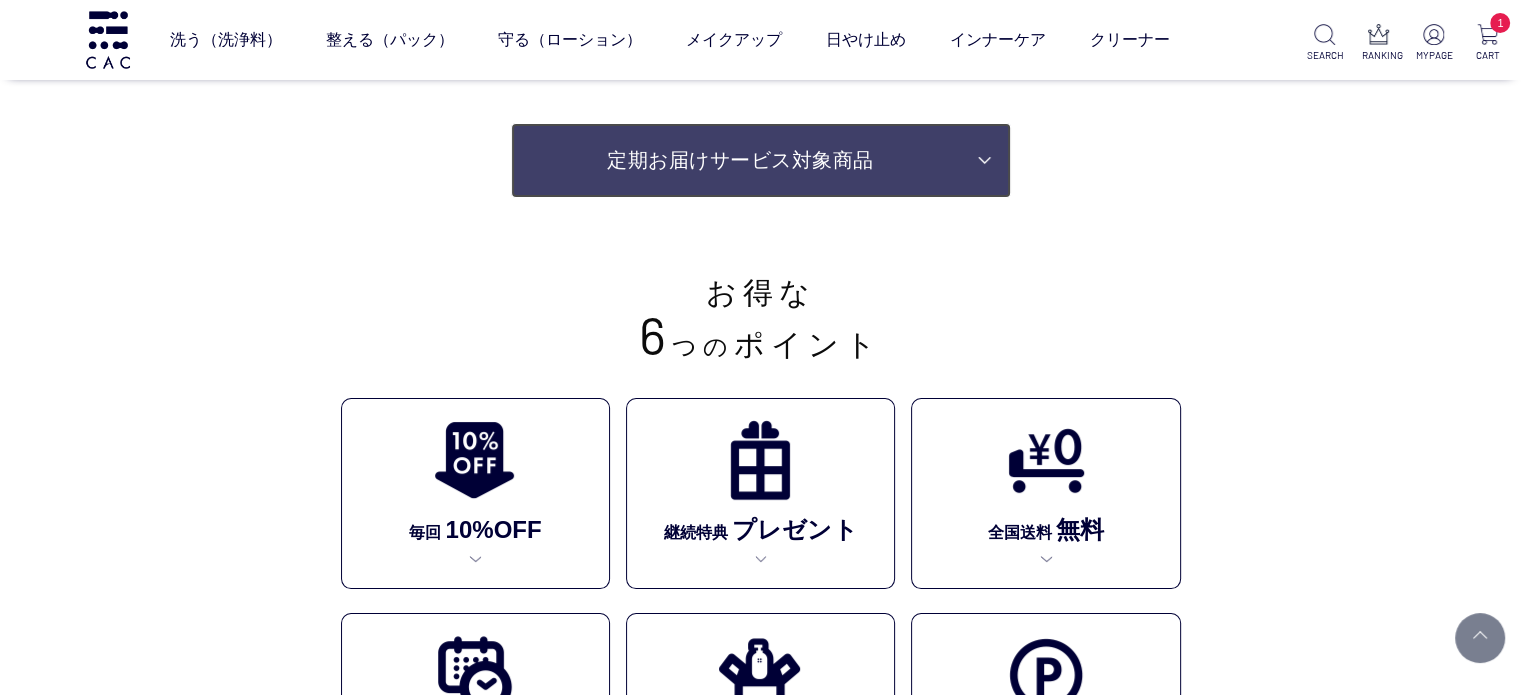 click on "定期お届けサービス対象商品" at bounding box center (761, 160) 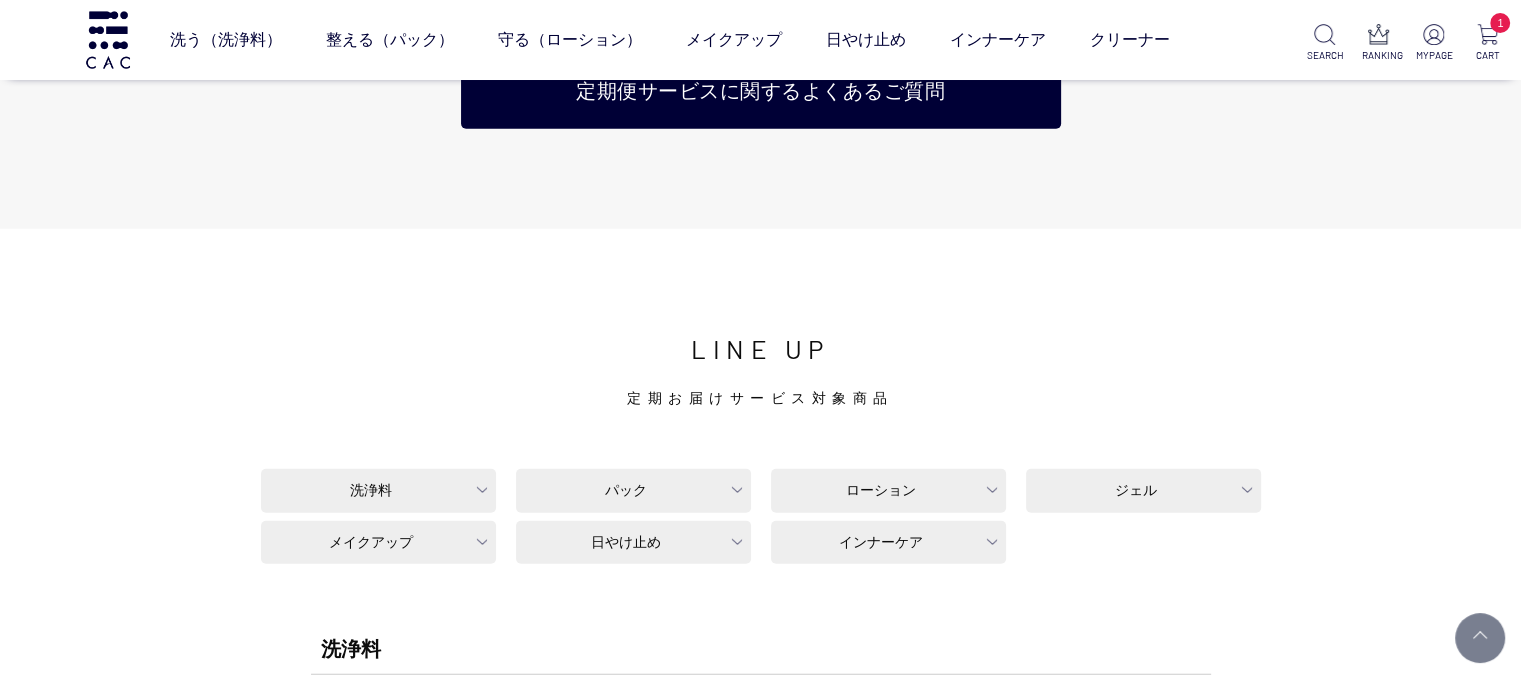 scroll, scrollTop: 4833, scrollLeft: 0, axis: vertical 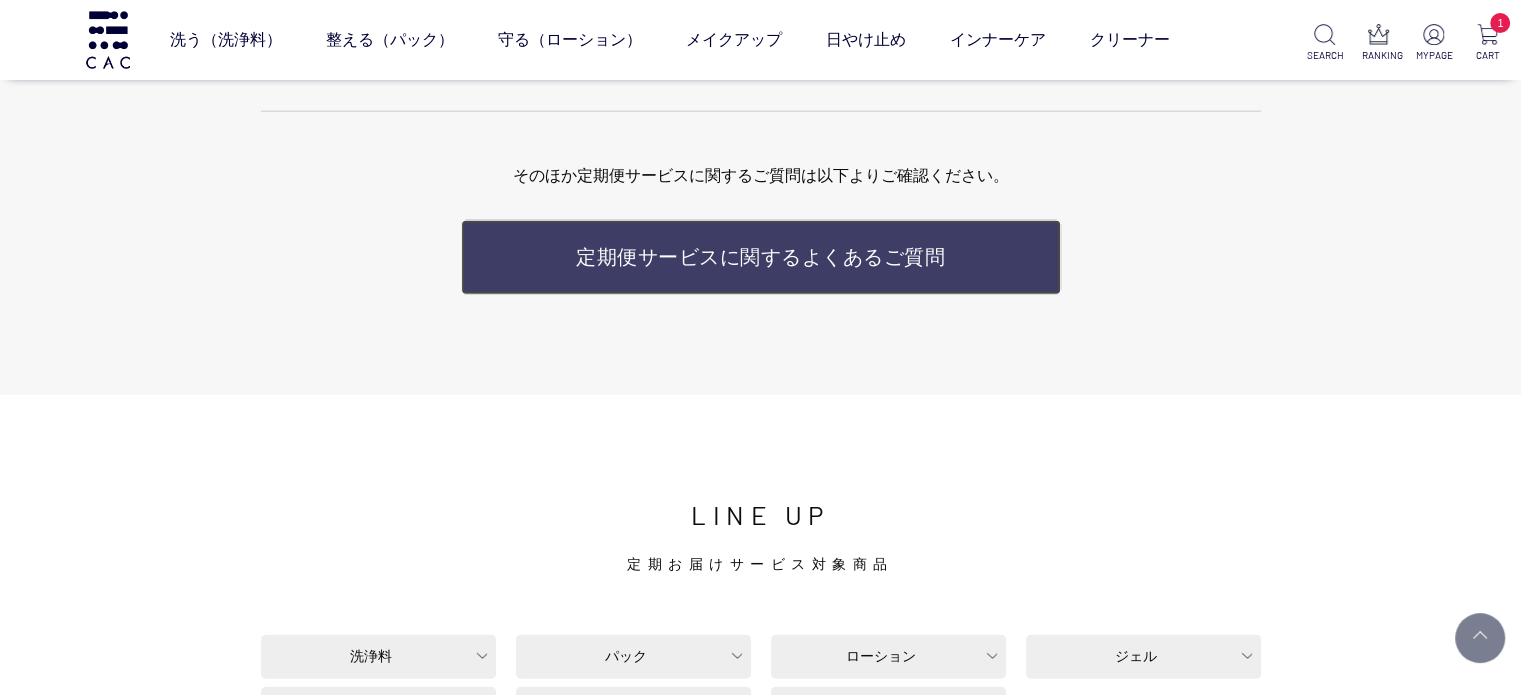 click on "定期便サービスに関する よくあるご質問" at bounding box center [761, 257] 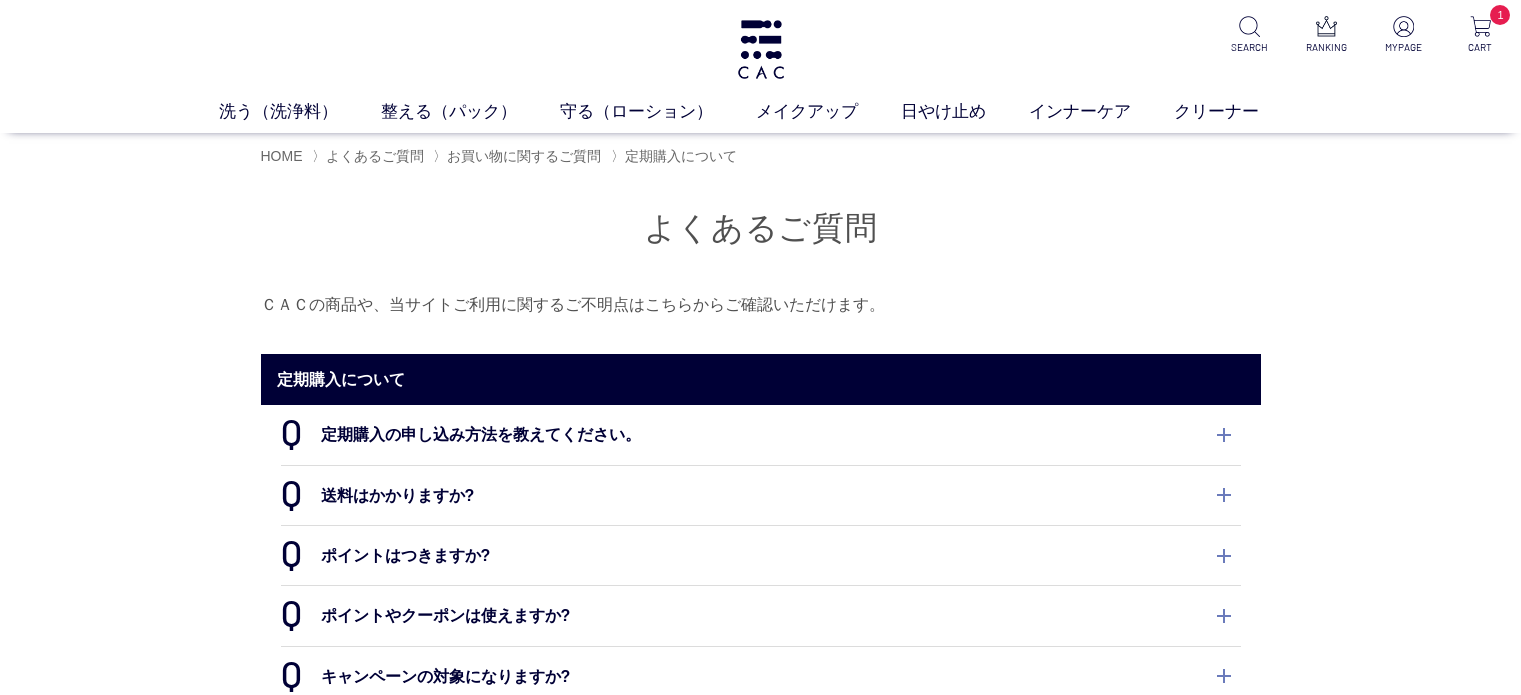 scroll, scrollTop: 0, scrollLeft: 0, axis: both 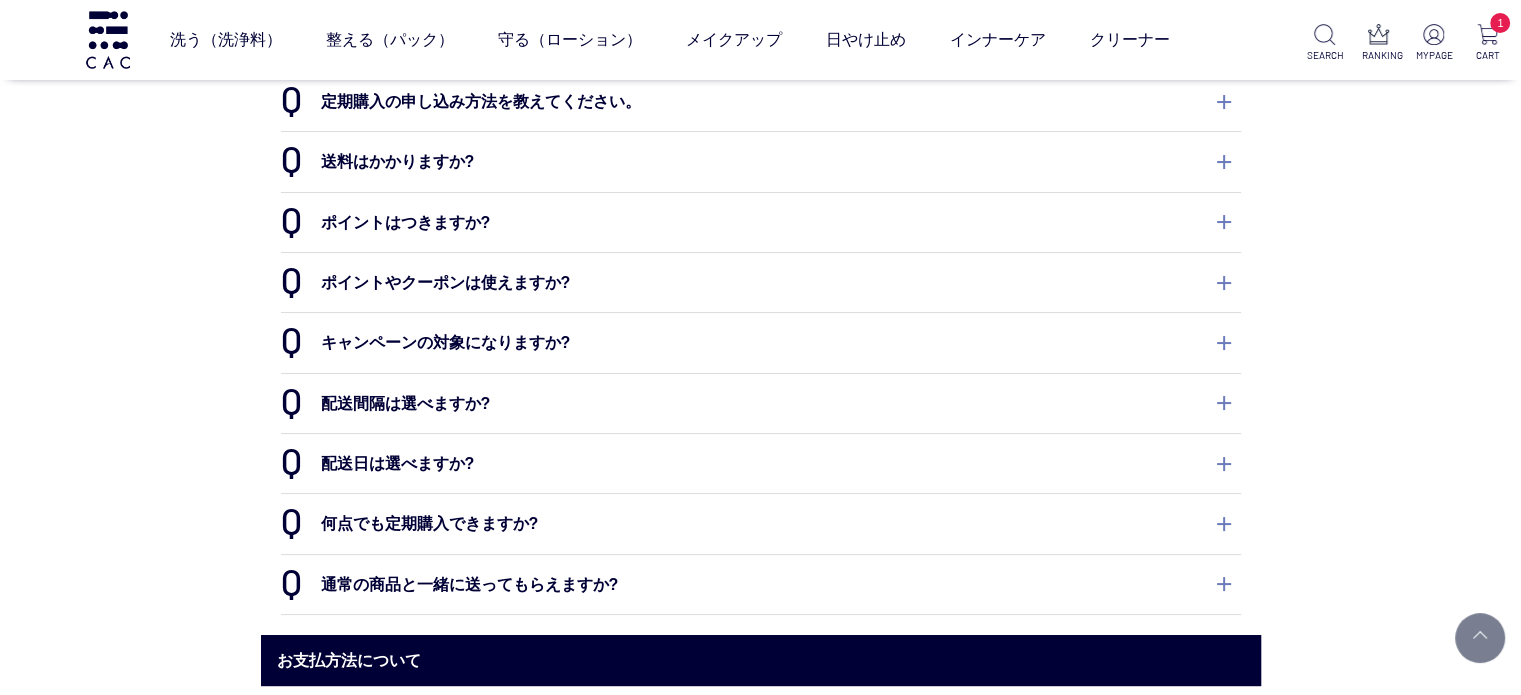 click on "ポイントはつきますか?" at bounding box center (761, 222) 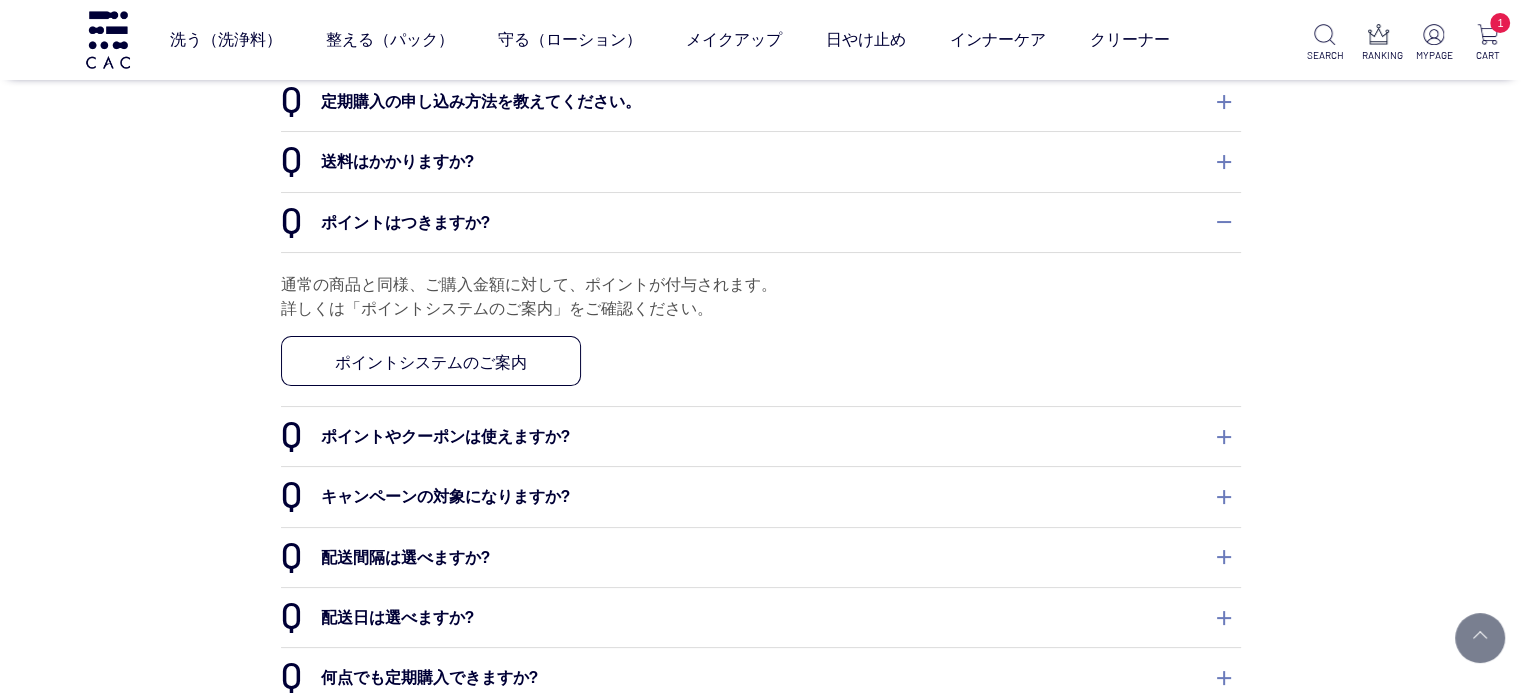 click on "ポイントやクーポンは使えますか?" at bounding box center [761, 436] 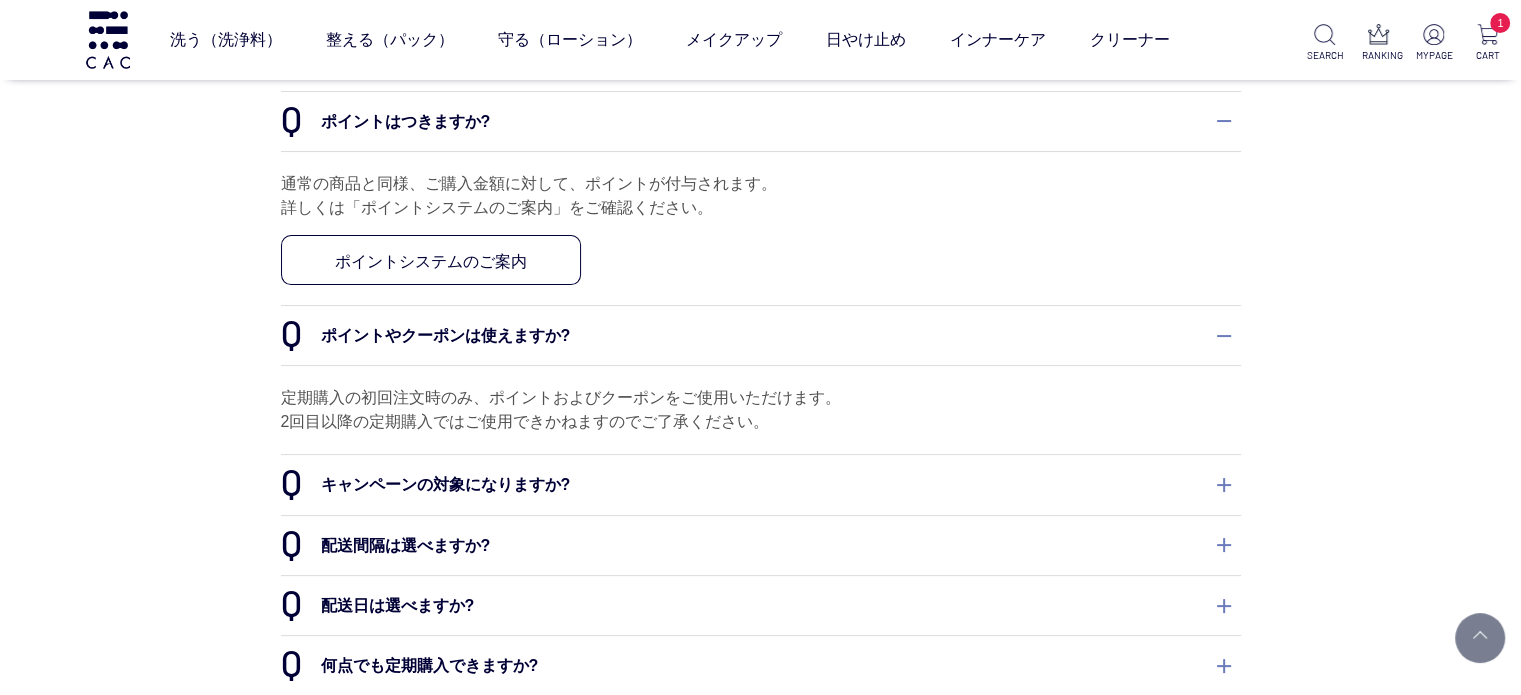 scroll, scrollTop: 400, scrollLeft: 0, axis: vertical 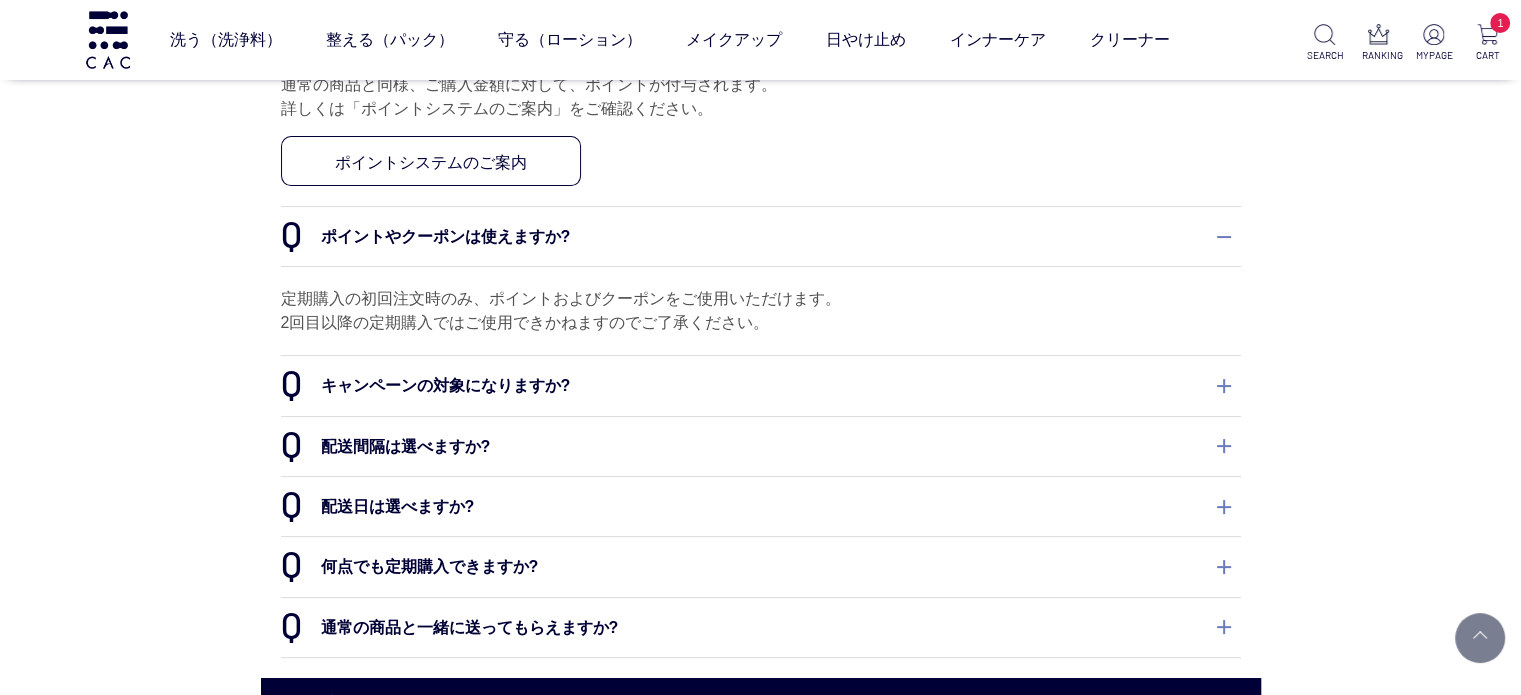 click on "キャンペーンの対象になりますか?" at bounding box center (761, 385) 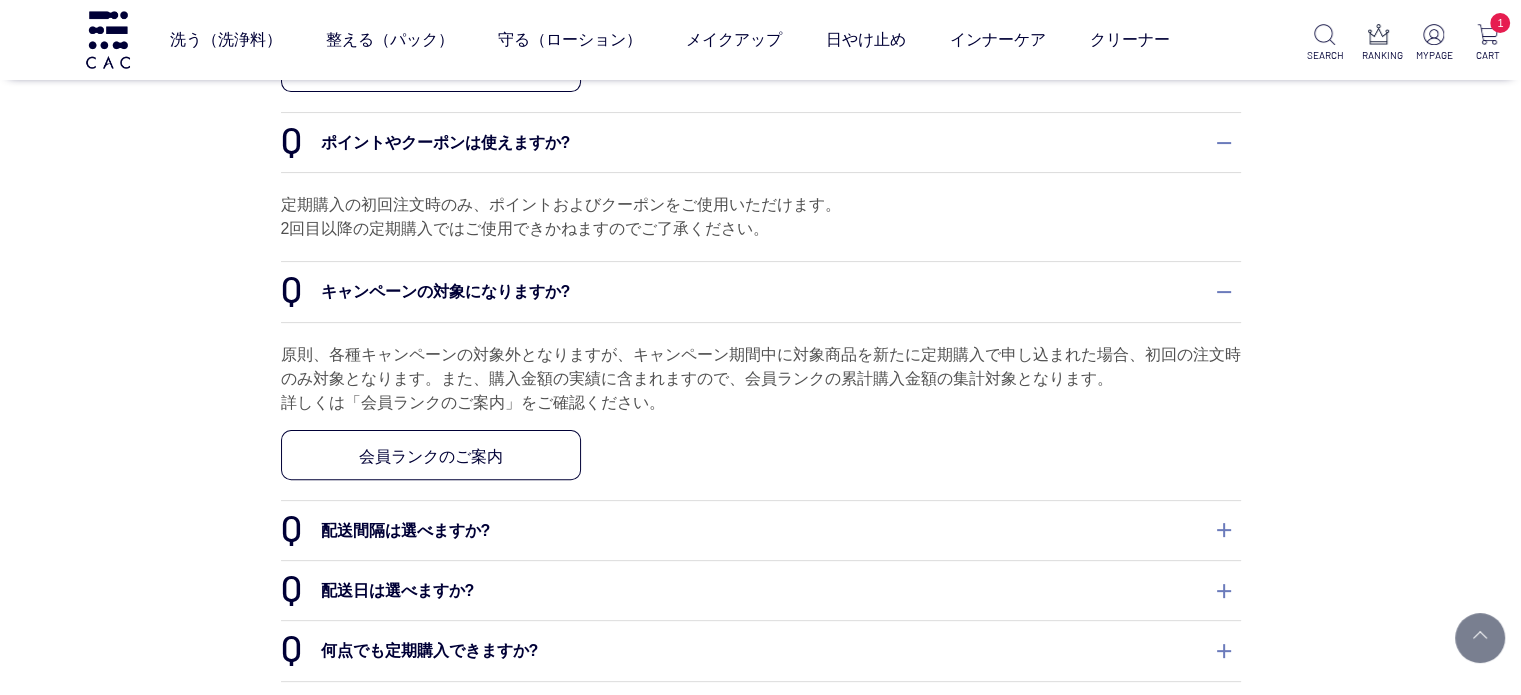 scroll, scrollTop: 600, scrollLeft: 0, axis: vertical 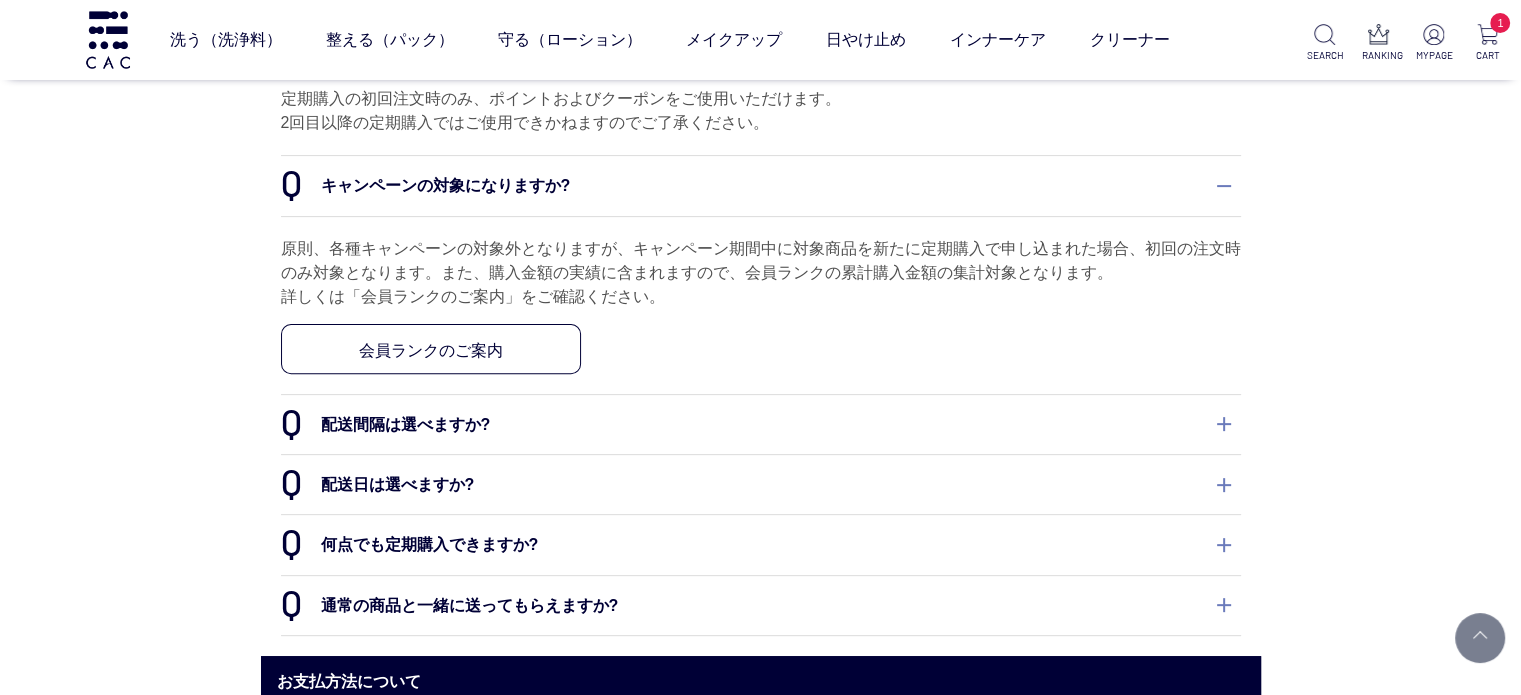 click on "配送間隔は選べますか?" at bounding box center (761, 424) 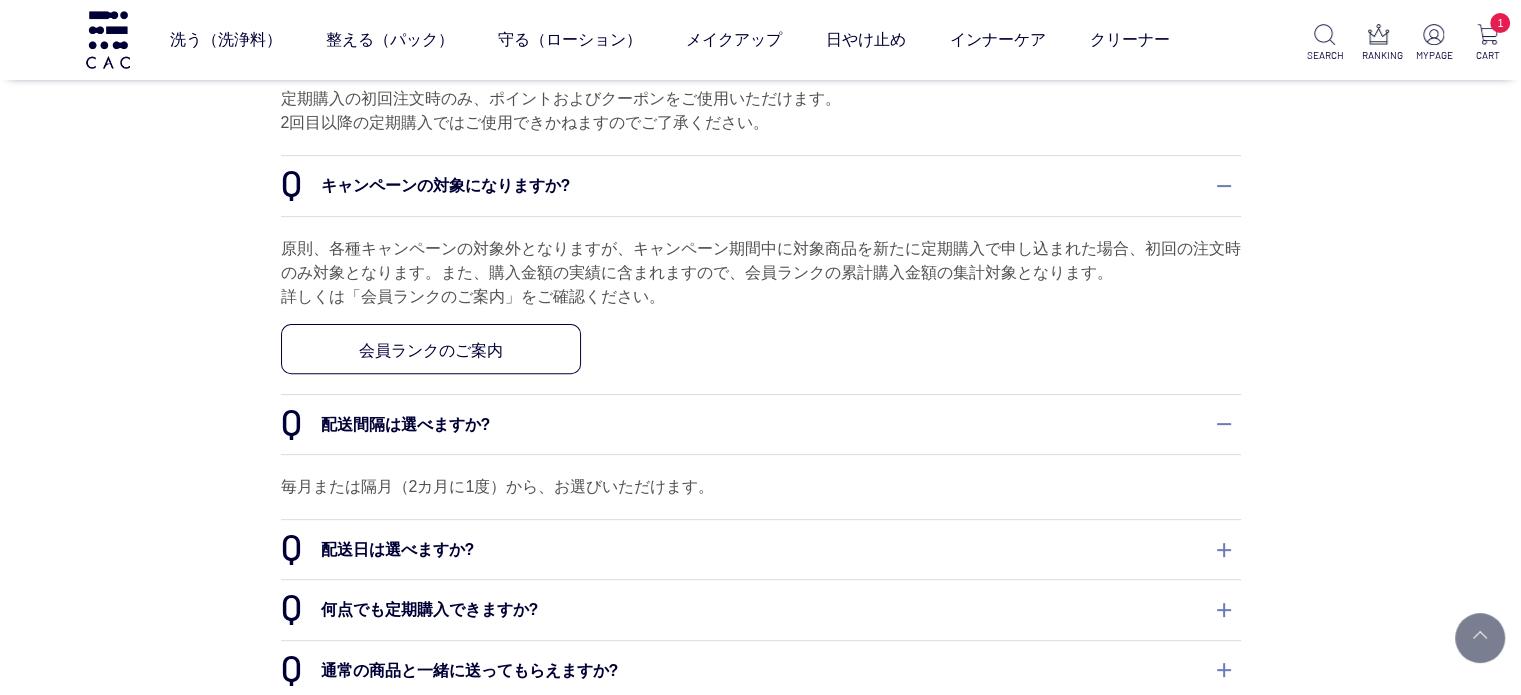 click on "配送日は選べますか?" at bounding box center [761, 549] 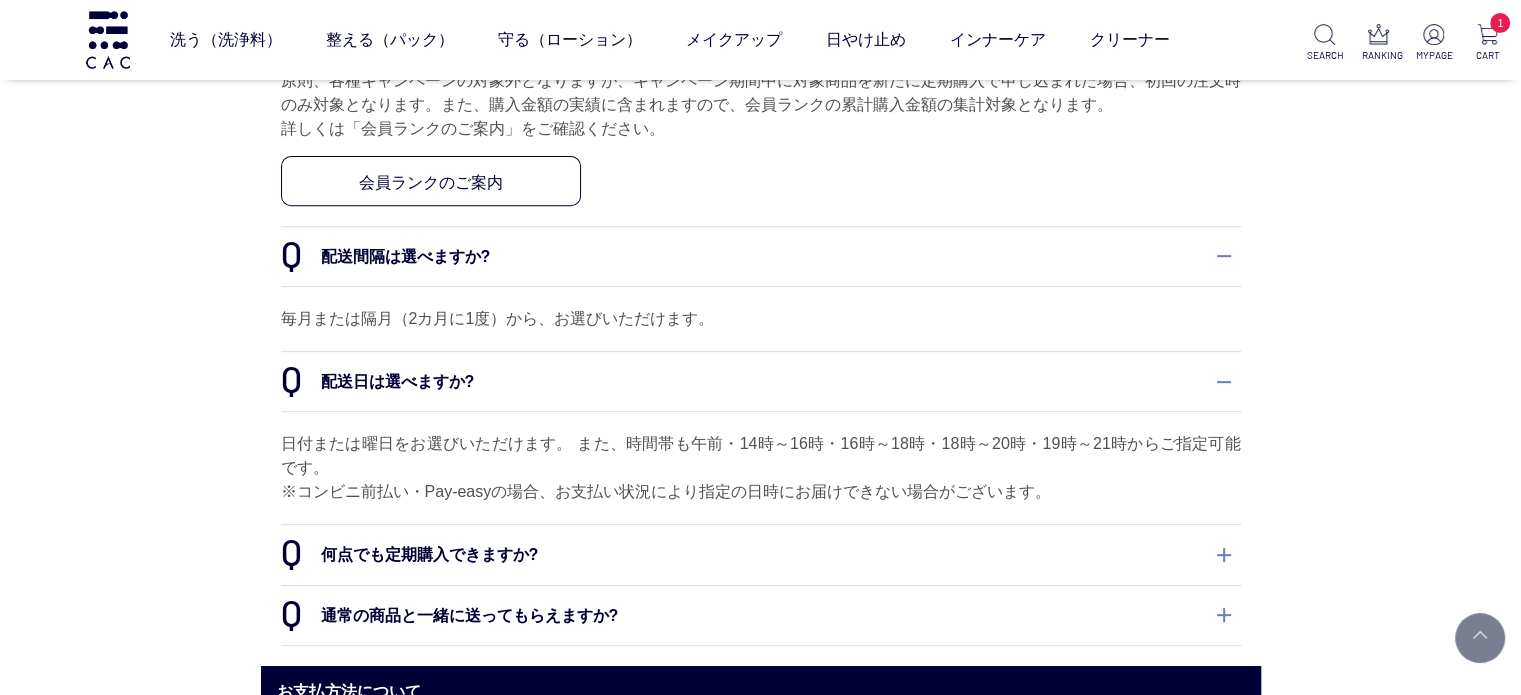 scroll, scrollTop: 800, scrollLeft: 0, axis: vertical 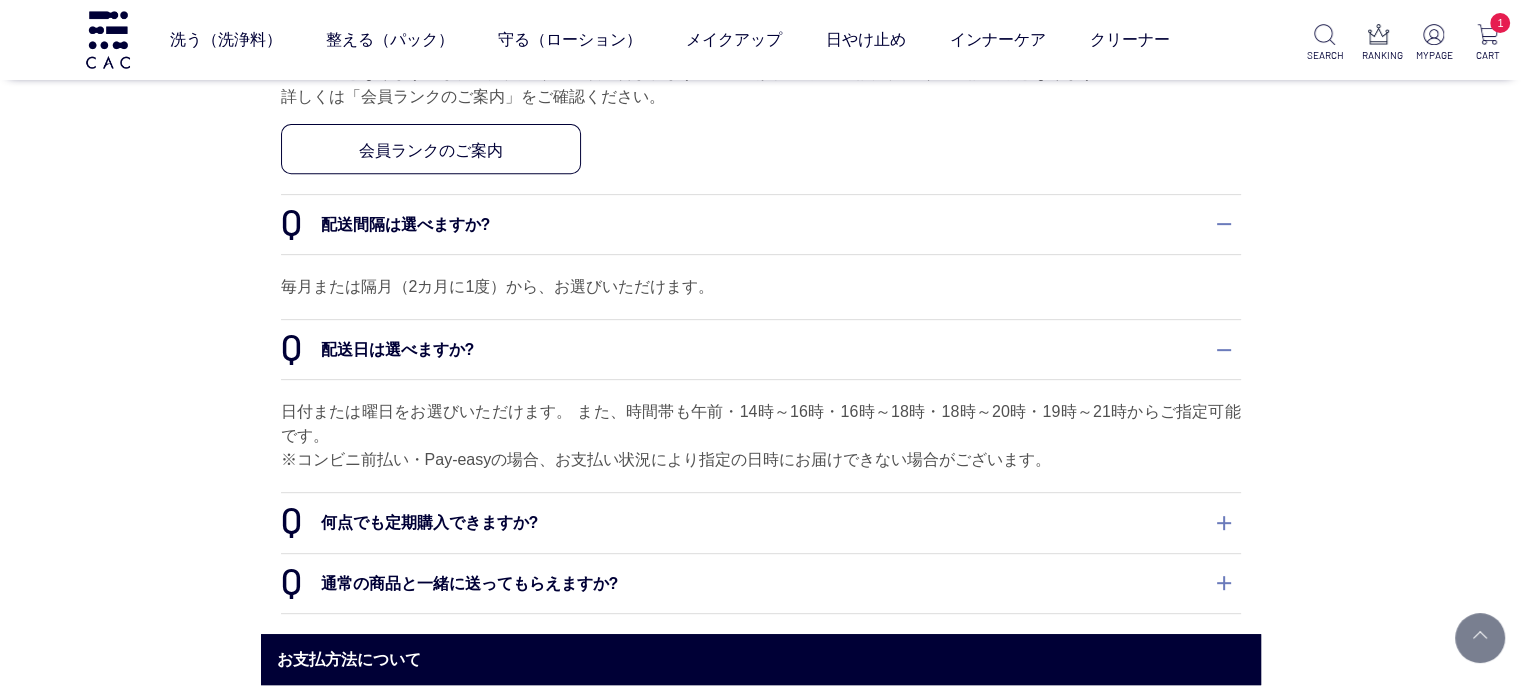 click on "何点でも定期購入できますか?" at bounding box center (761, 522) 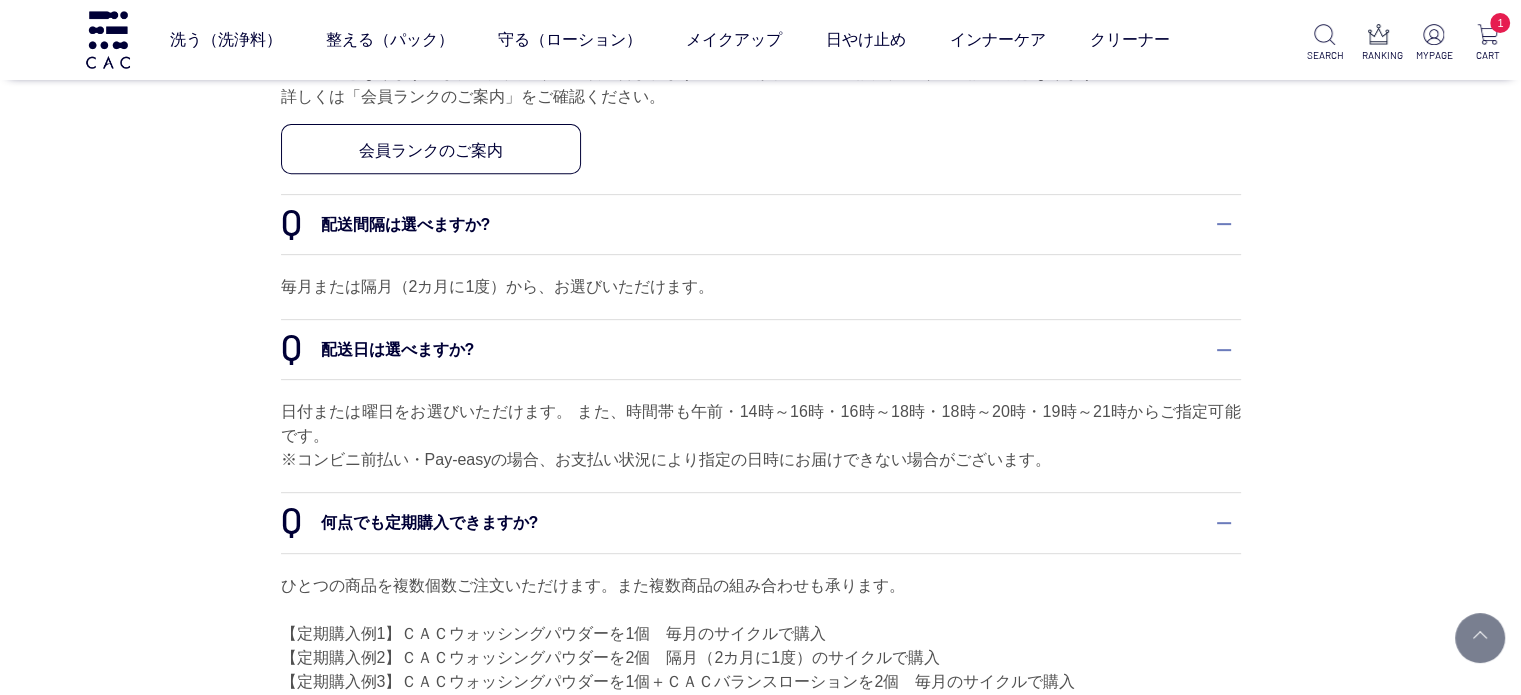 click on "何点でも定期購入できますか?" at bounding box center (761, 522) 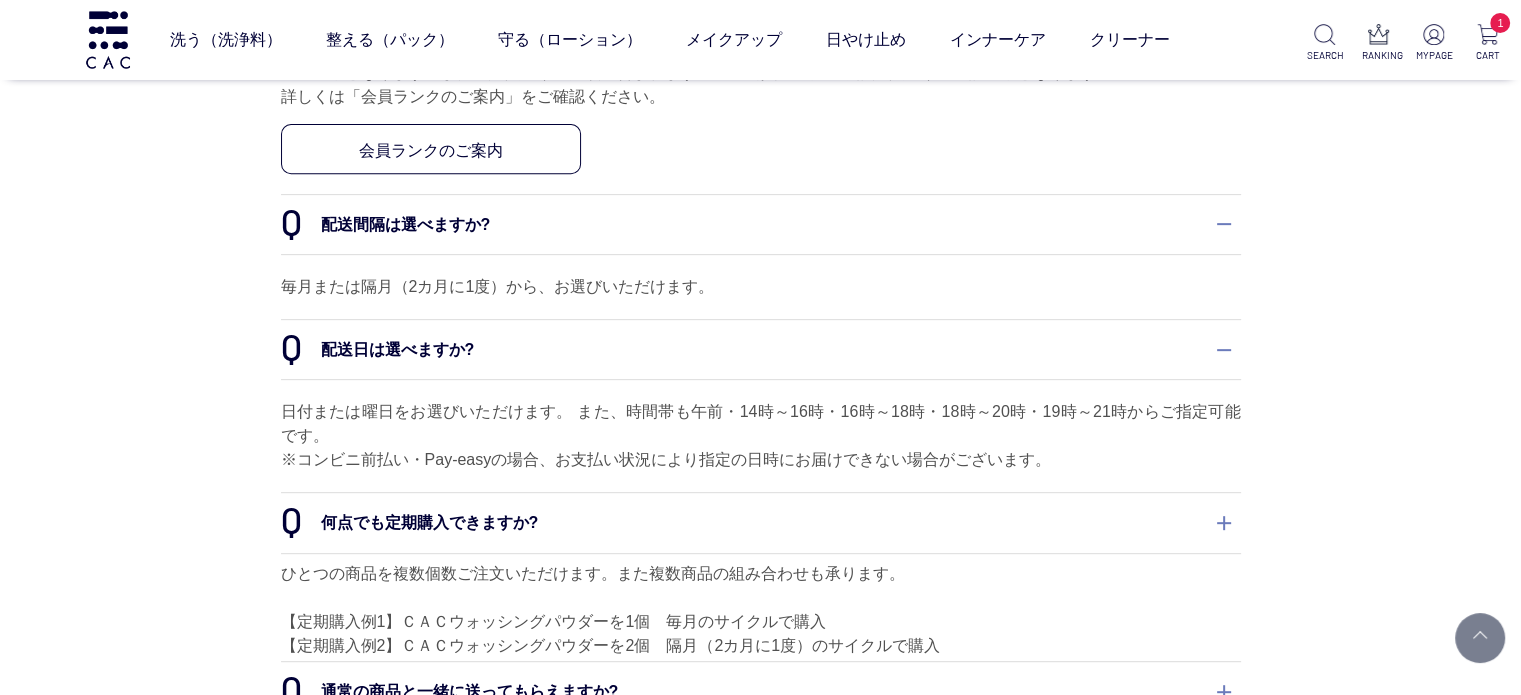 click on "何点でも定期購入できますか?" at bounding box center (761, 522) 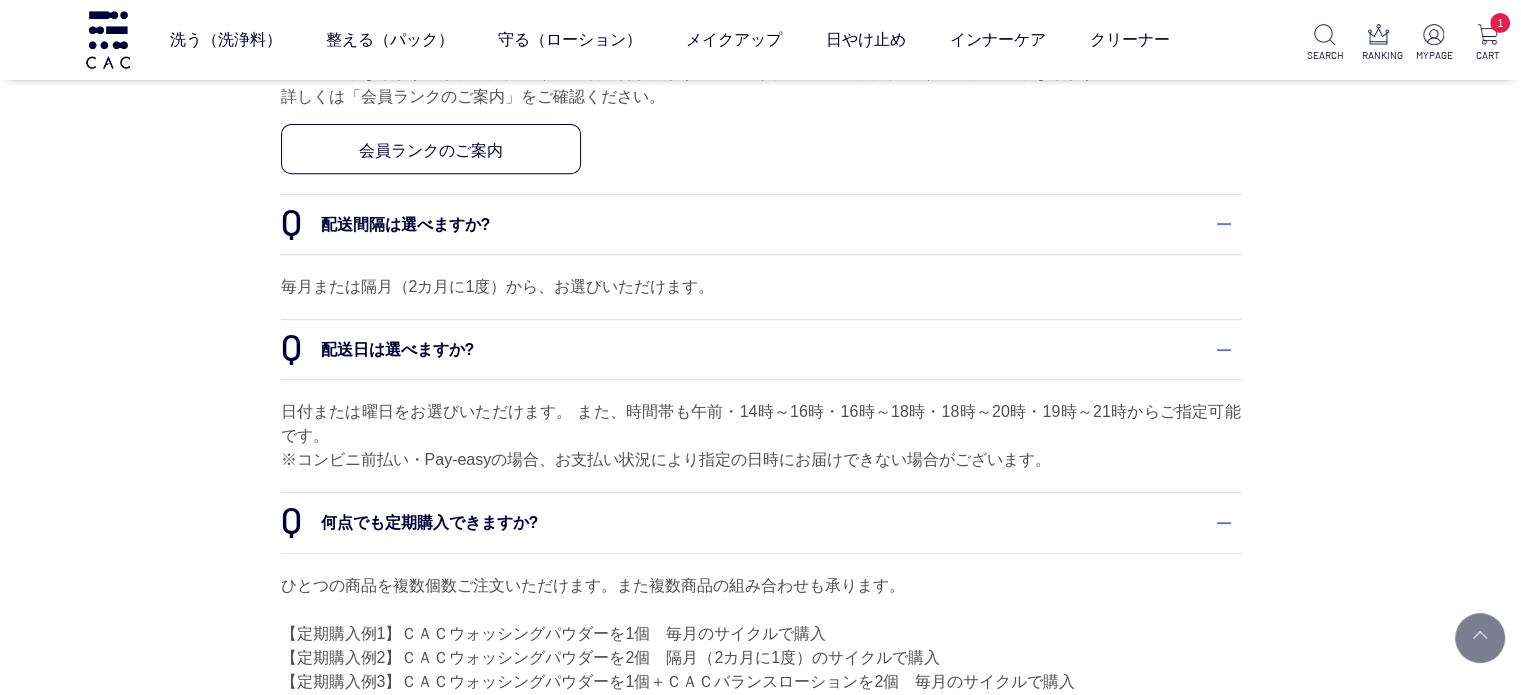 click on "何点でも定期購入できますか?" at bounding box center (761, 522) 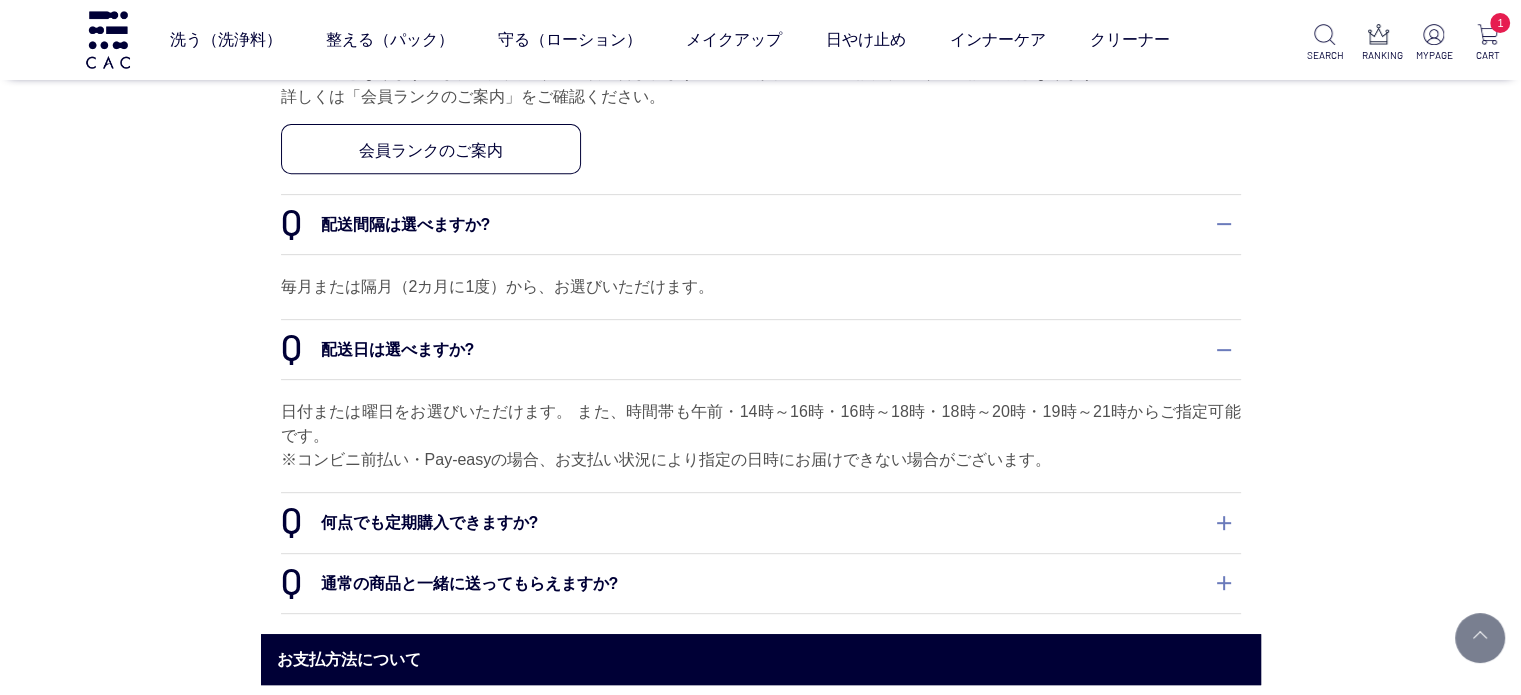 click on "通常の商品と一緒に送ってもらえますか?" at bounding box center [761, 583] 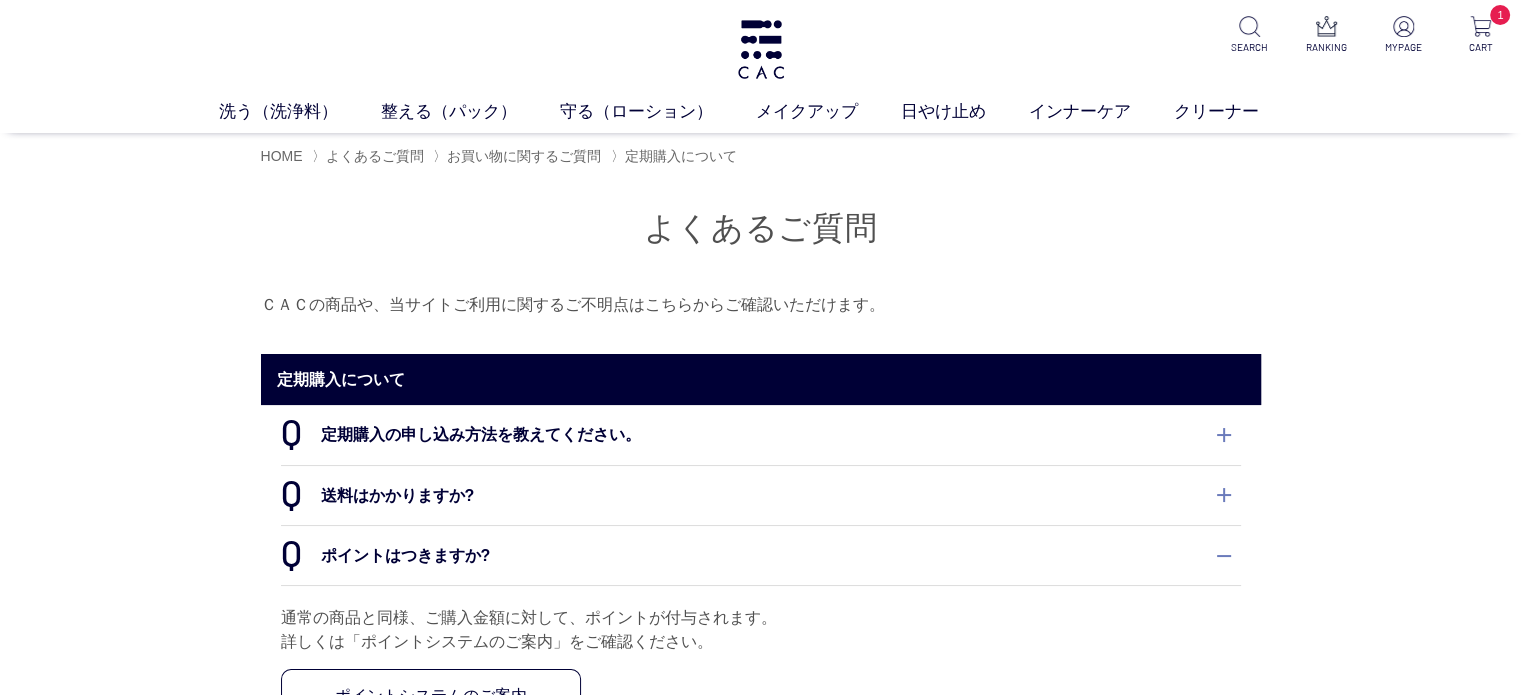 scroll, scrollTop: 0, scrollLeft: 0, axis: both 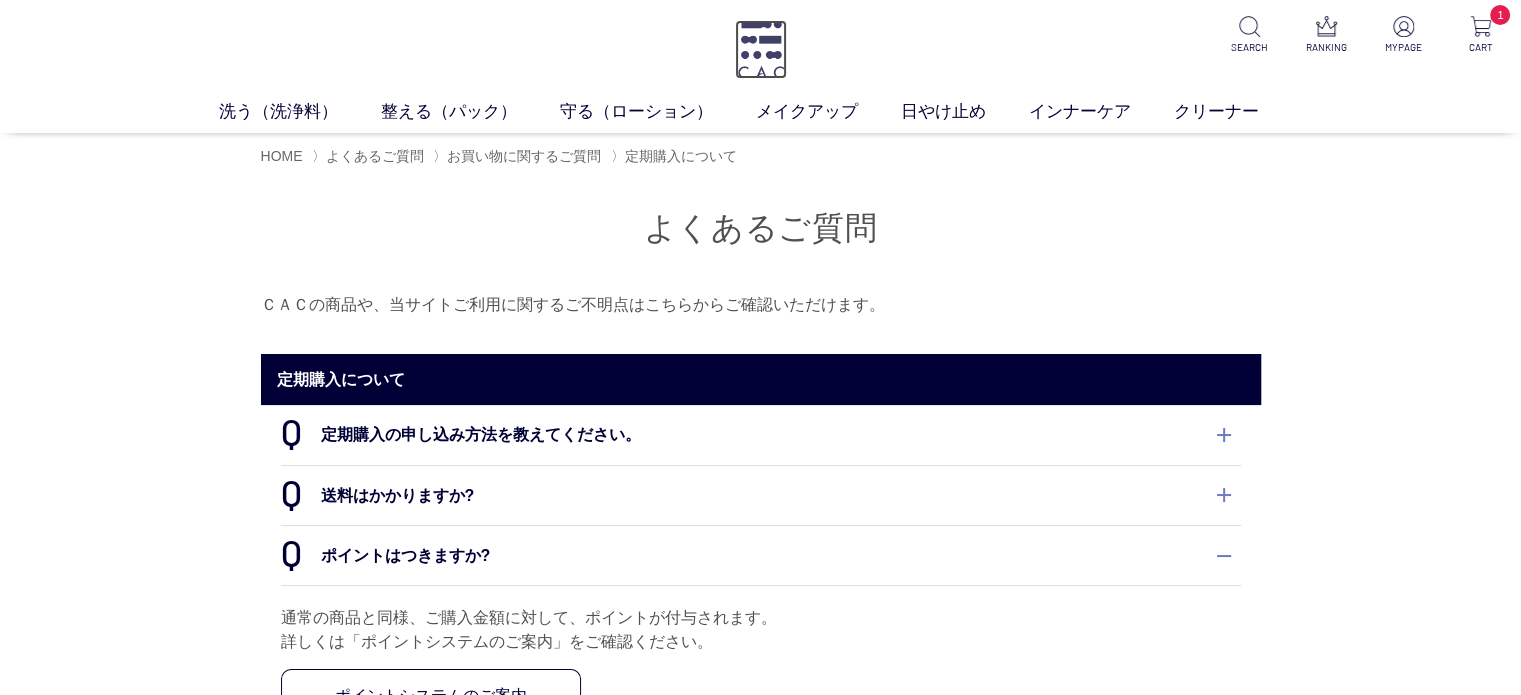 click at bounding box center [761, 49] 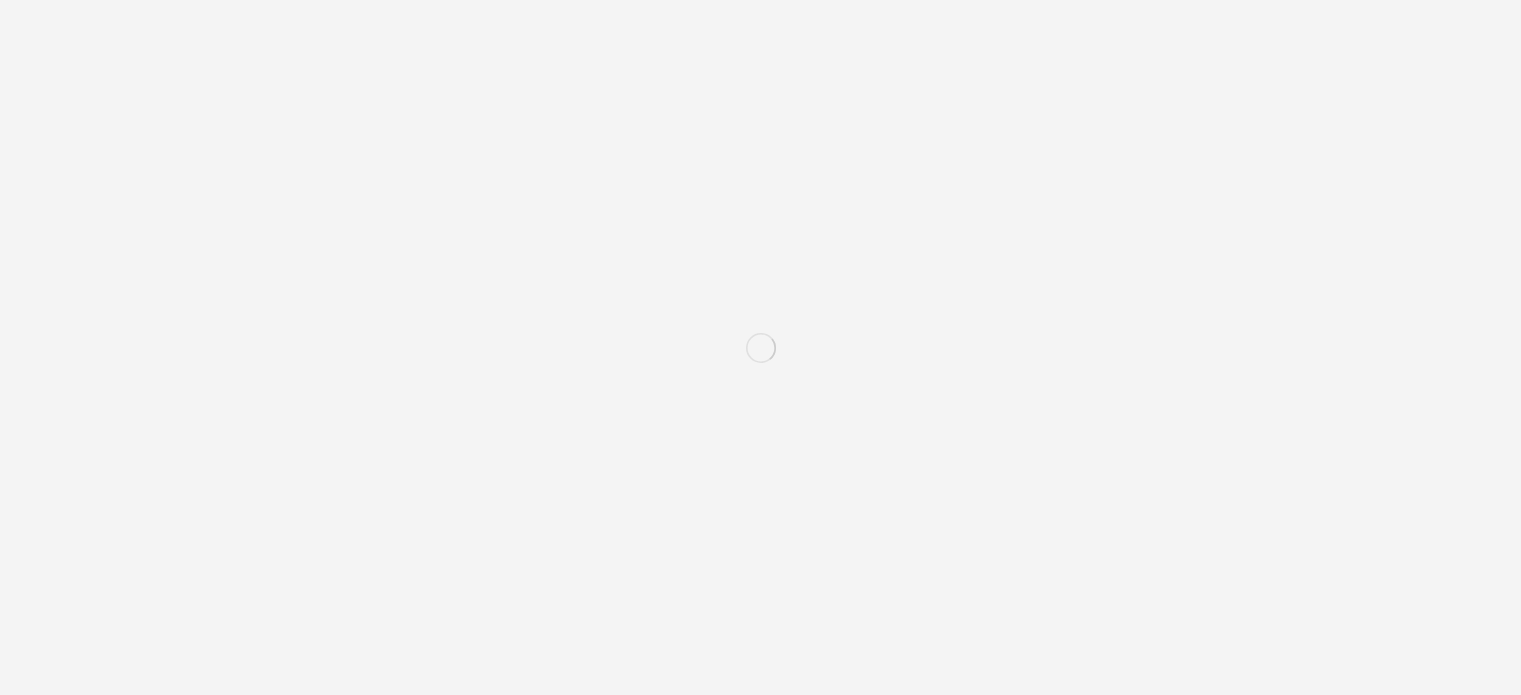 scroll, scrollTop: 0, scrollLeft: 0, axis: both 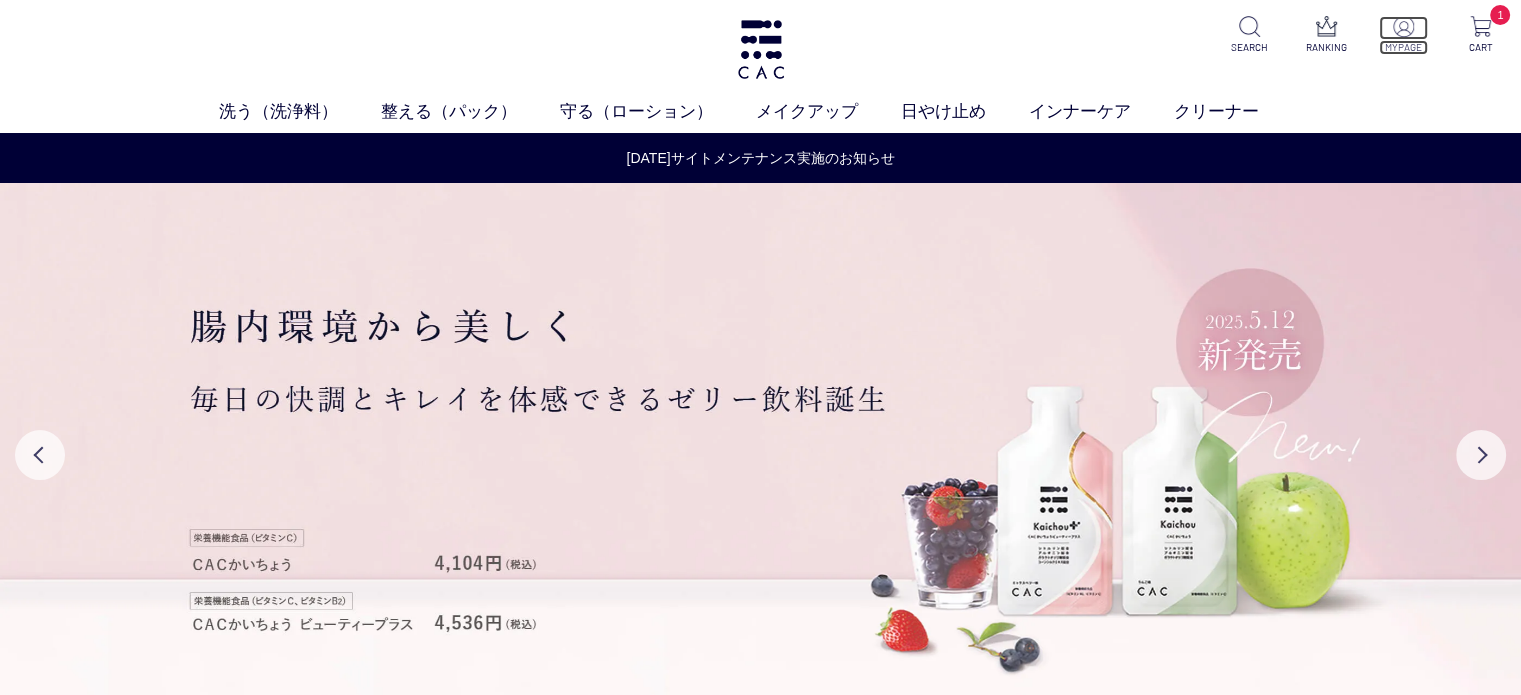 click on "MYPAGE" at bounding box center [1403, 47] 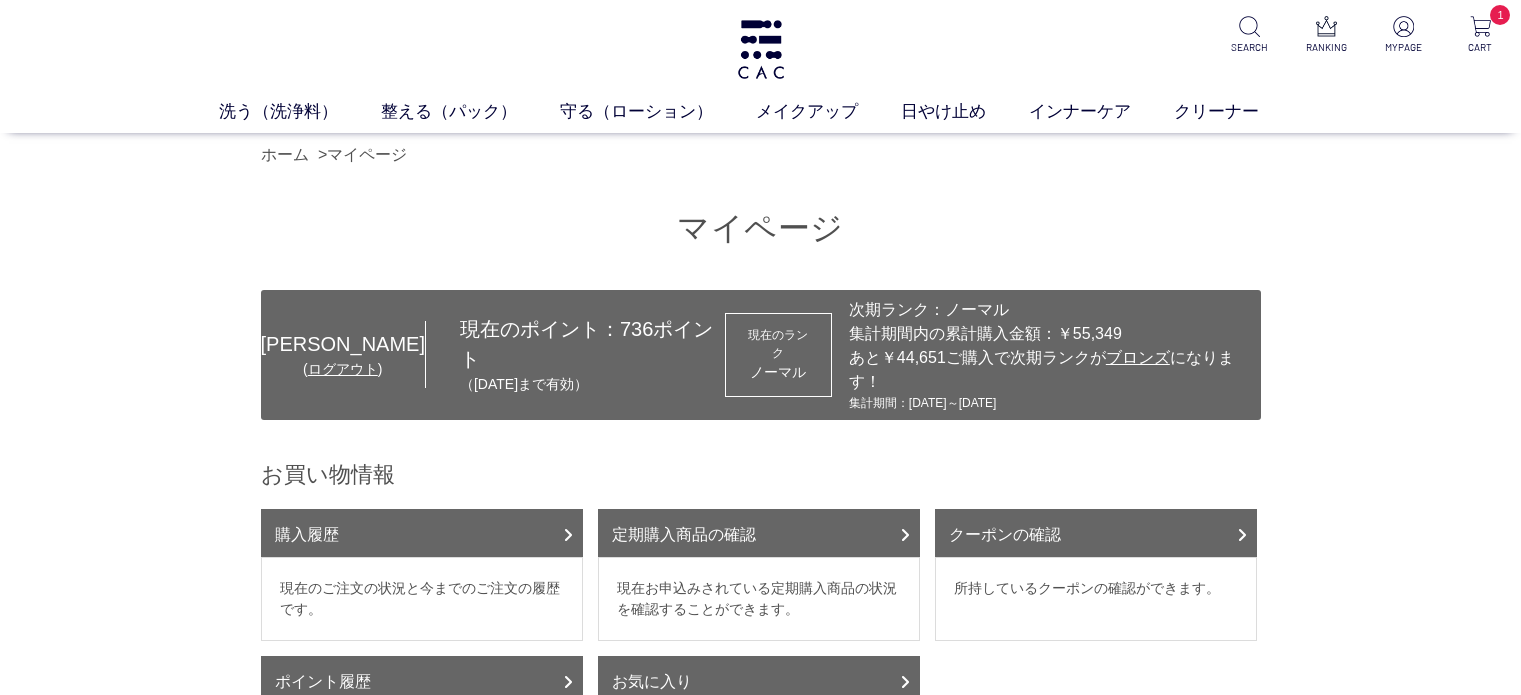 scroll, scrollTop: 0, scrollLeft: 0, axis: both 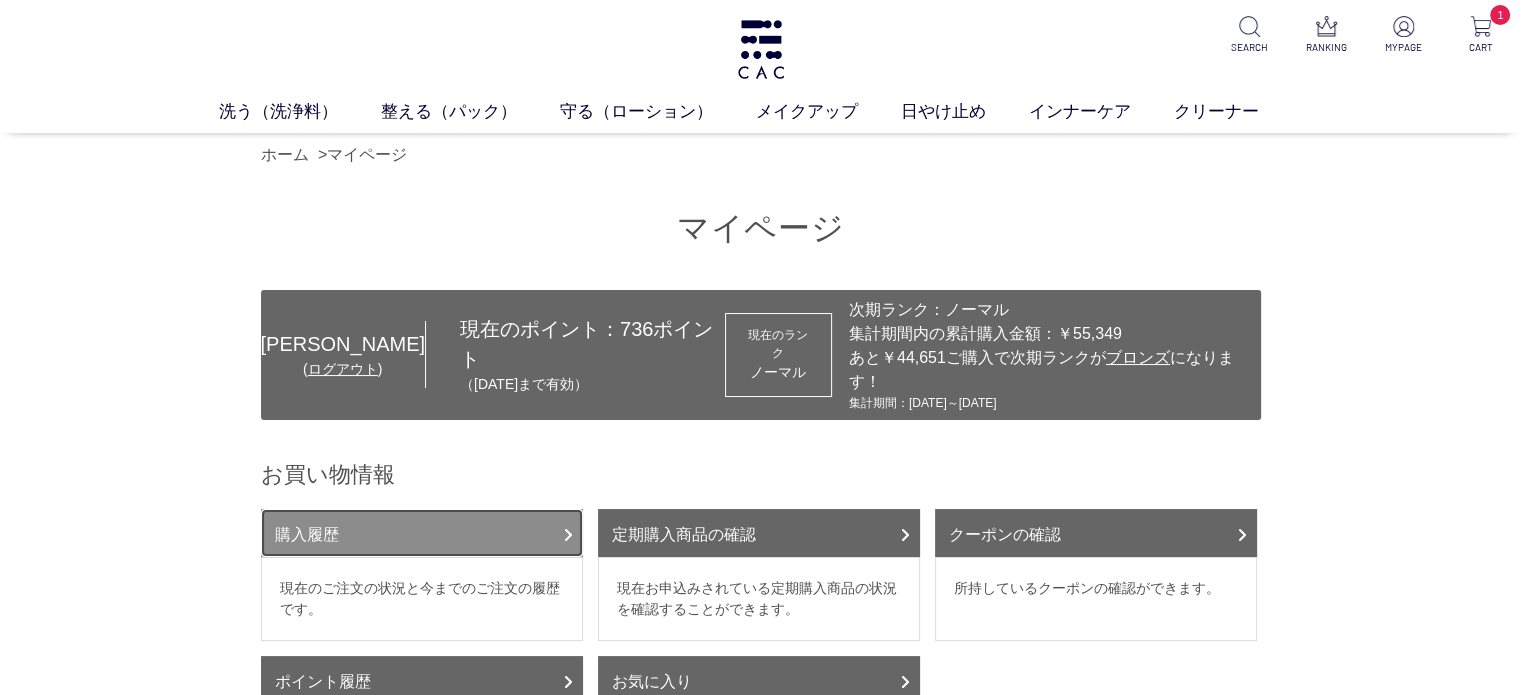 click on "購入履歴" at bounding box center [422, 533] 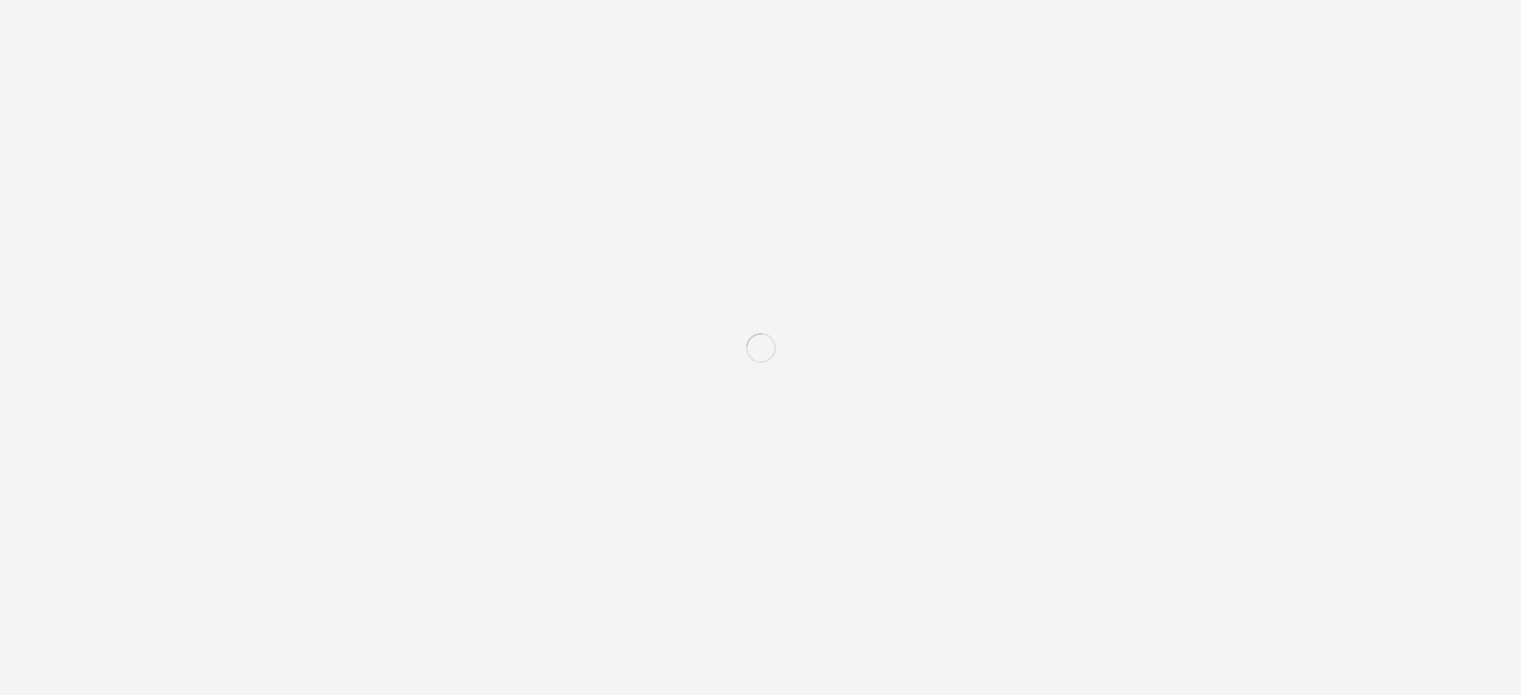 scroll, scrollTop: 0, scrollLeft: 0, axis: both 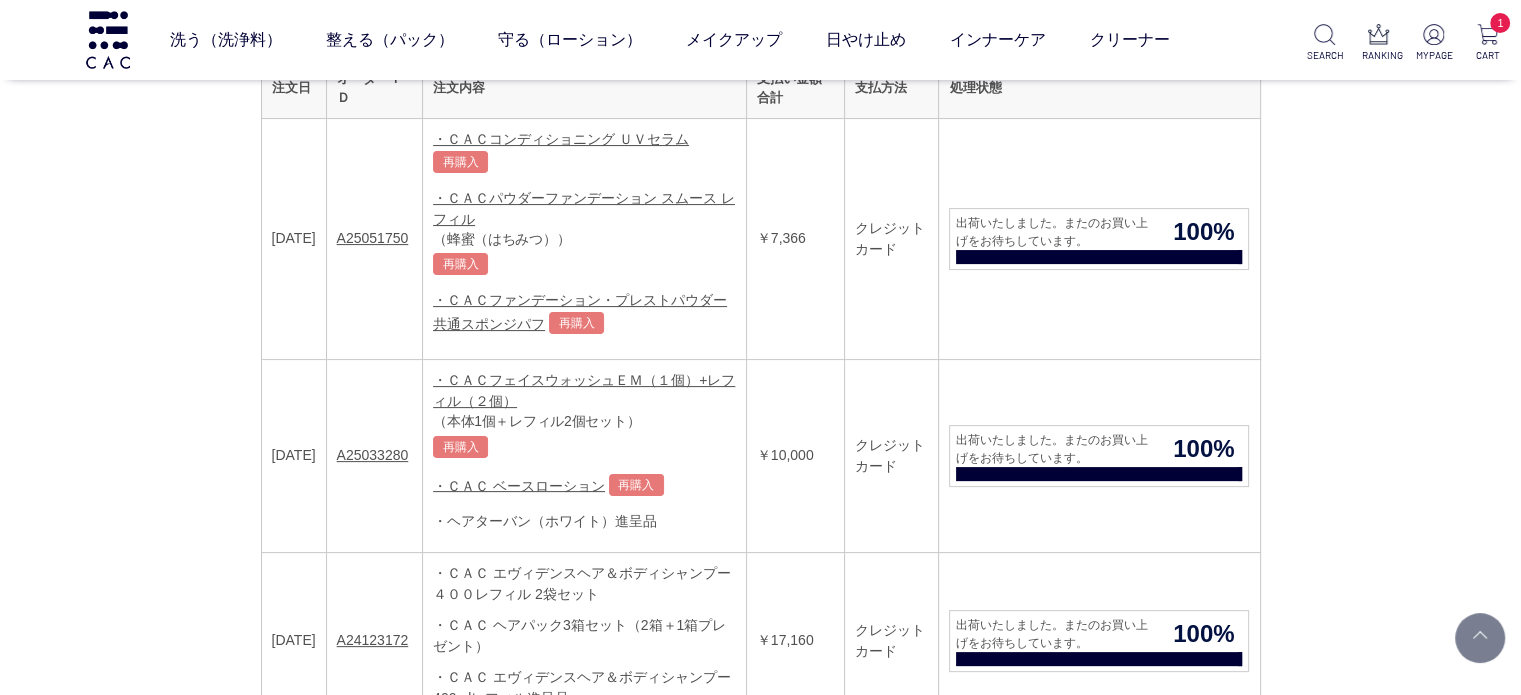 click on "洗う（洗浄料）
液体洗浄料
パウダー洗浄料
泡洗顔料
グッズ
整える（パック）
フェイスパック
ヘアパック
守る（ローション）
保湿化粧水
柔軟化粧水
美容液
ジェル
メイクアップ
ベース
アイ
フェイスカラー
リップ
日やけ止め
インナーケア
クリーナー
SEARCH
RANKING
MYPAGE
1
CART" at bounding box center [608, 40] 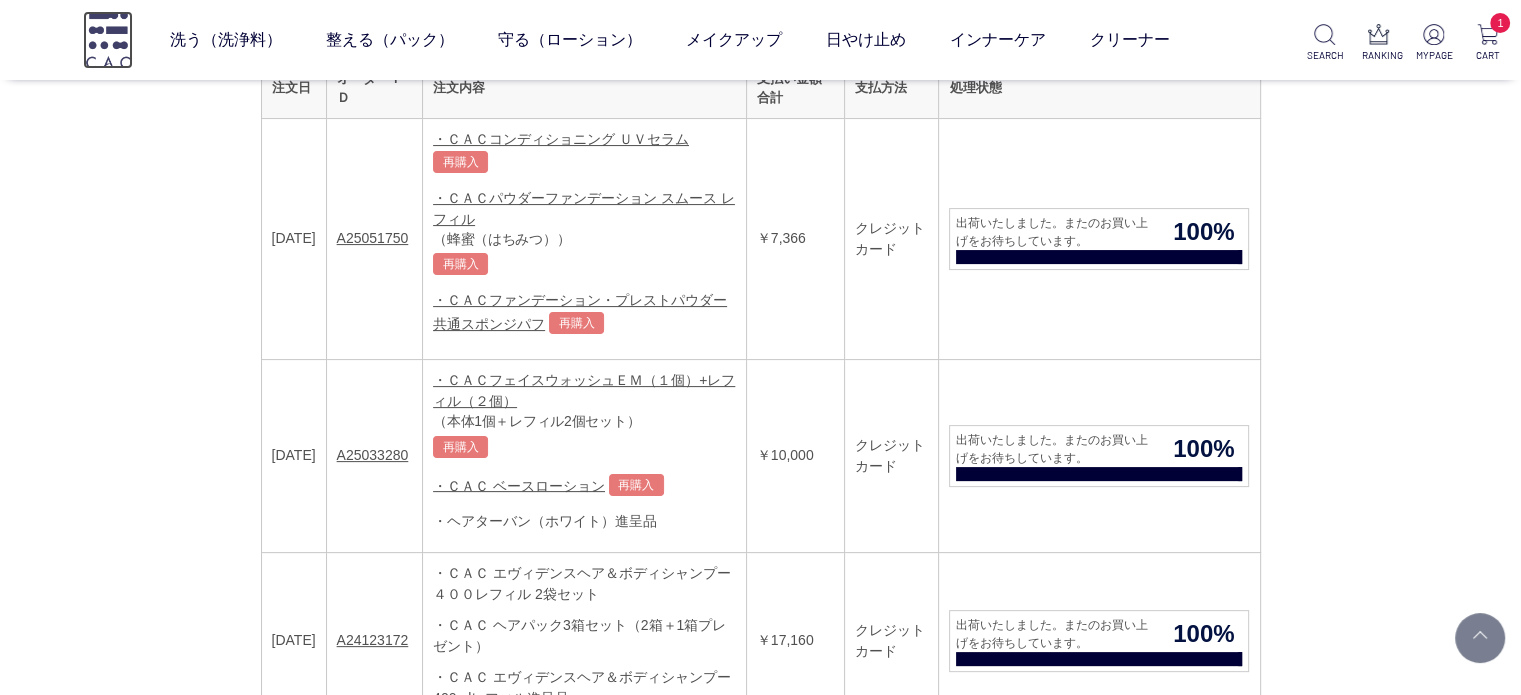 click at bounding box center [108, 39] 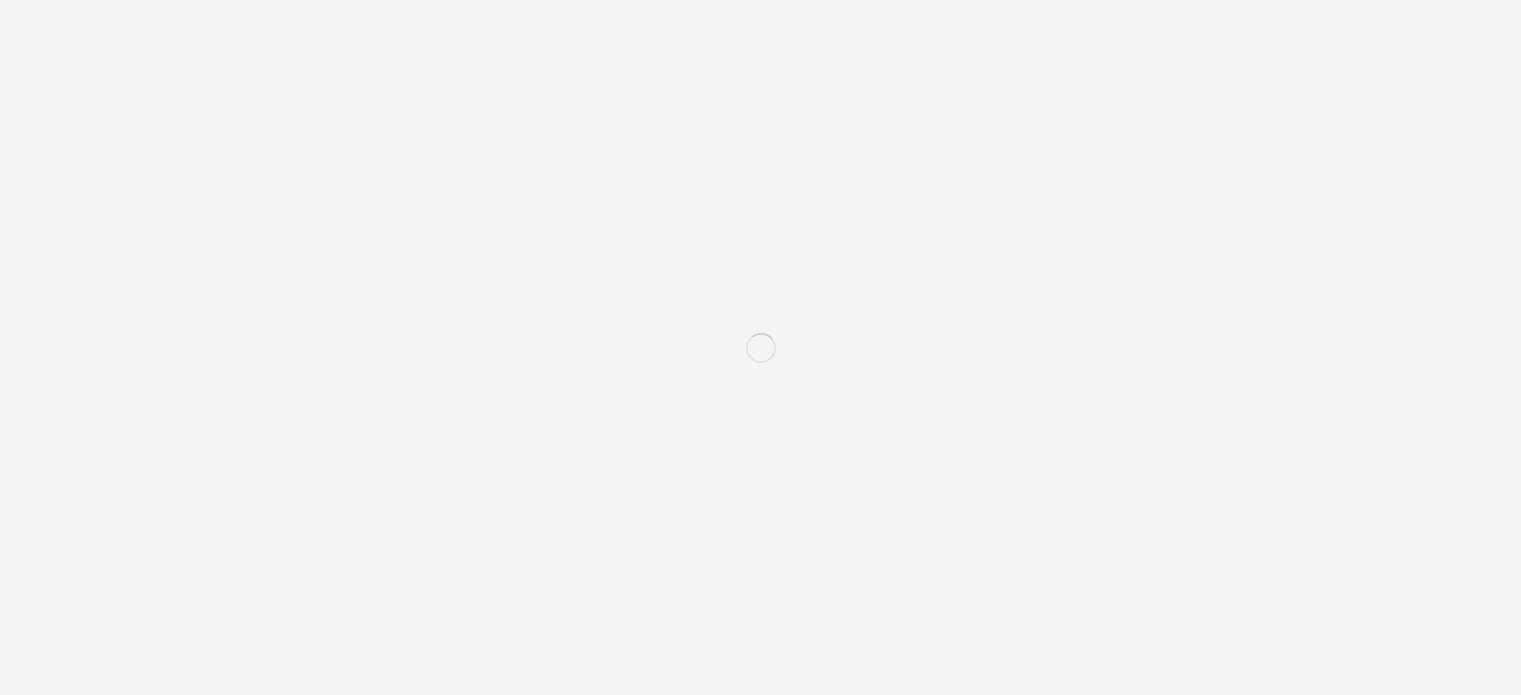 scroll, scrollTop: 0, scrollLeft: 0, axis: both 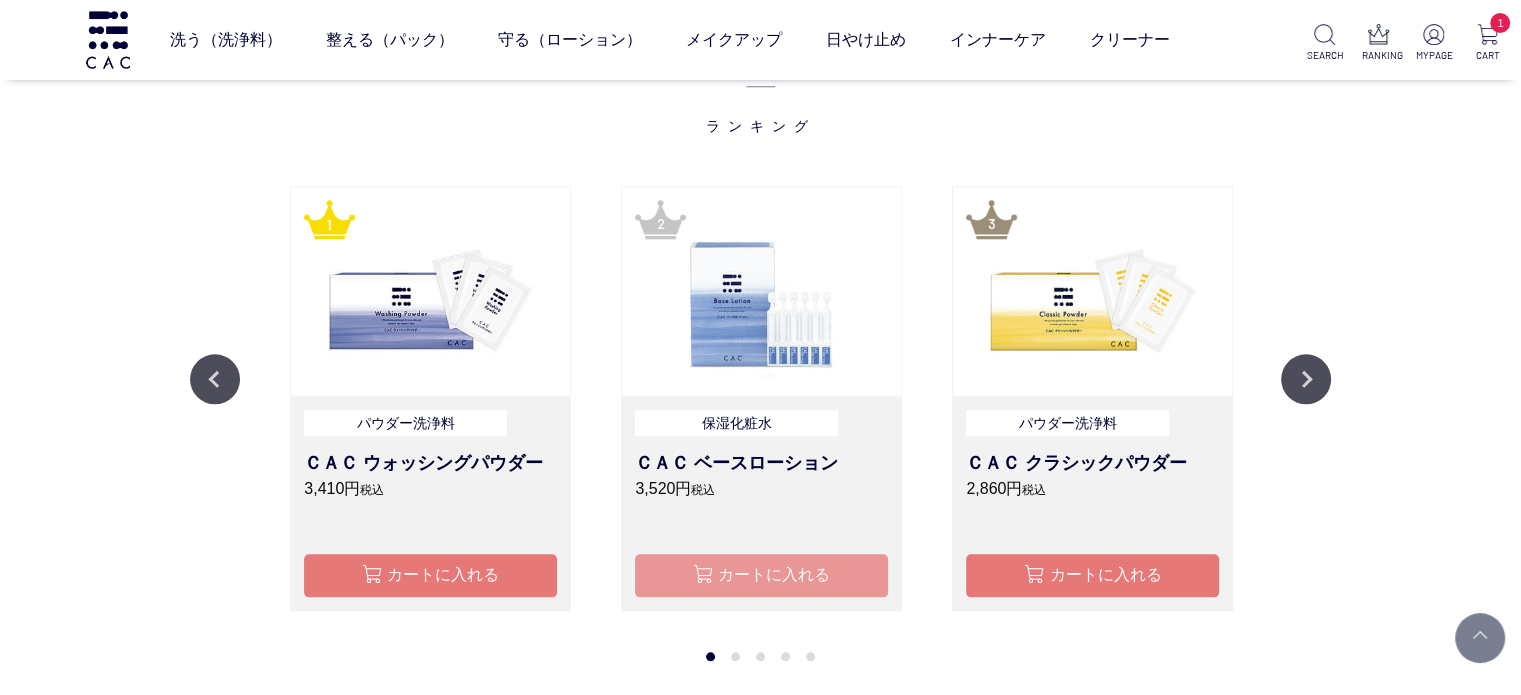 click on "カートに入れる" at bounding box center (761, 575) 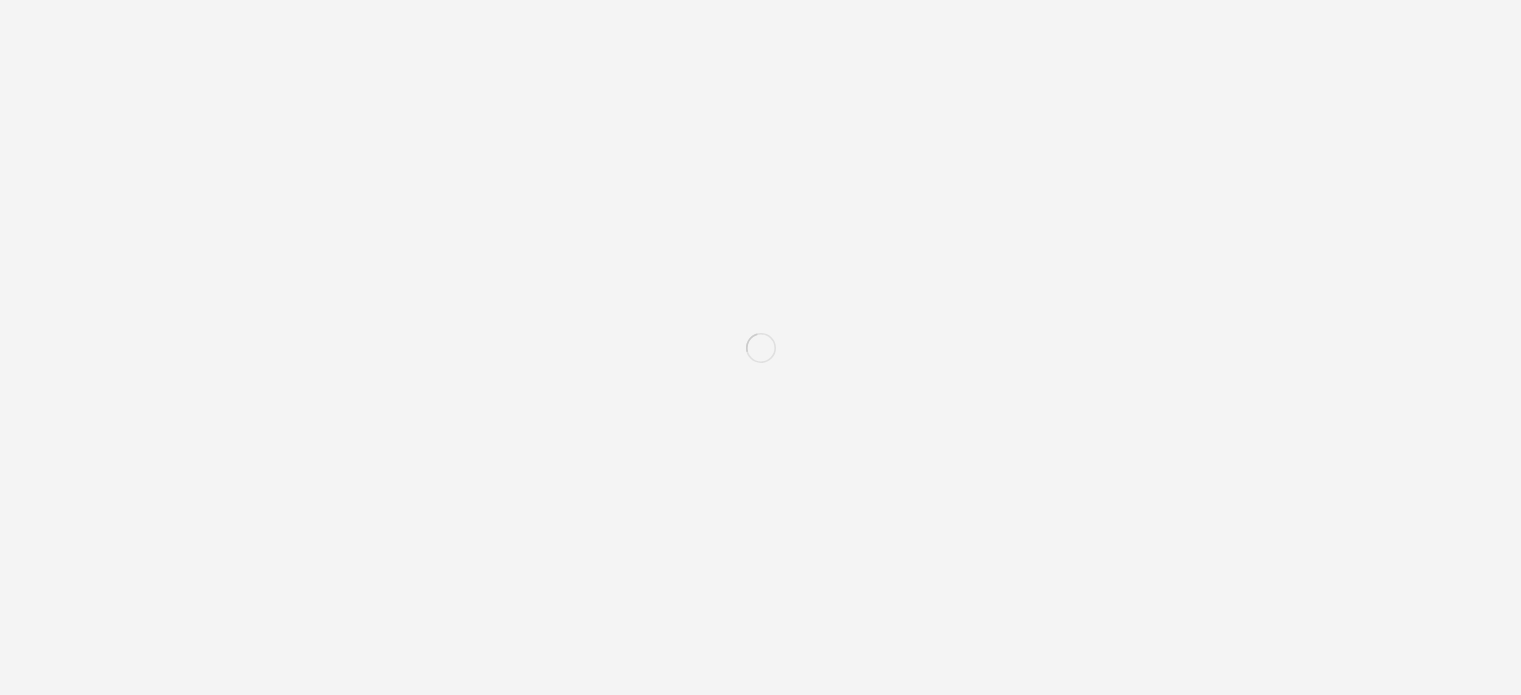 scroll, scrollTop: 0, scrollLeft: 0, axis: both 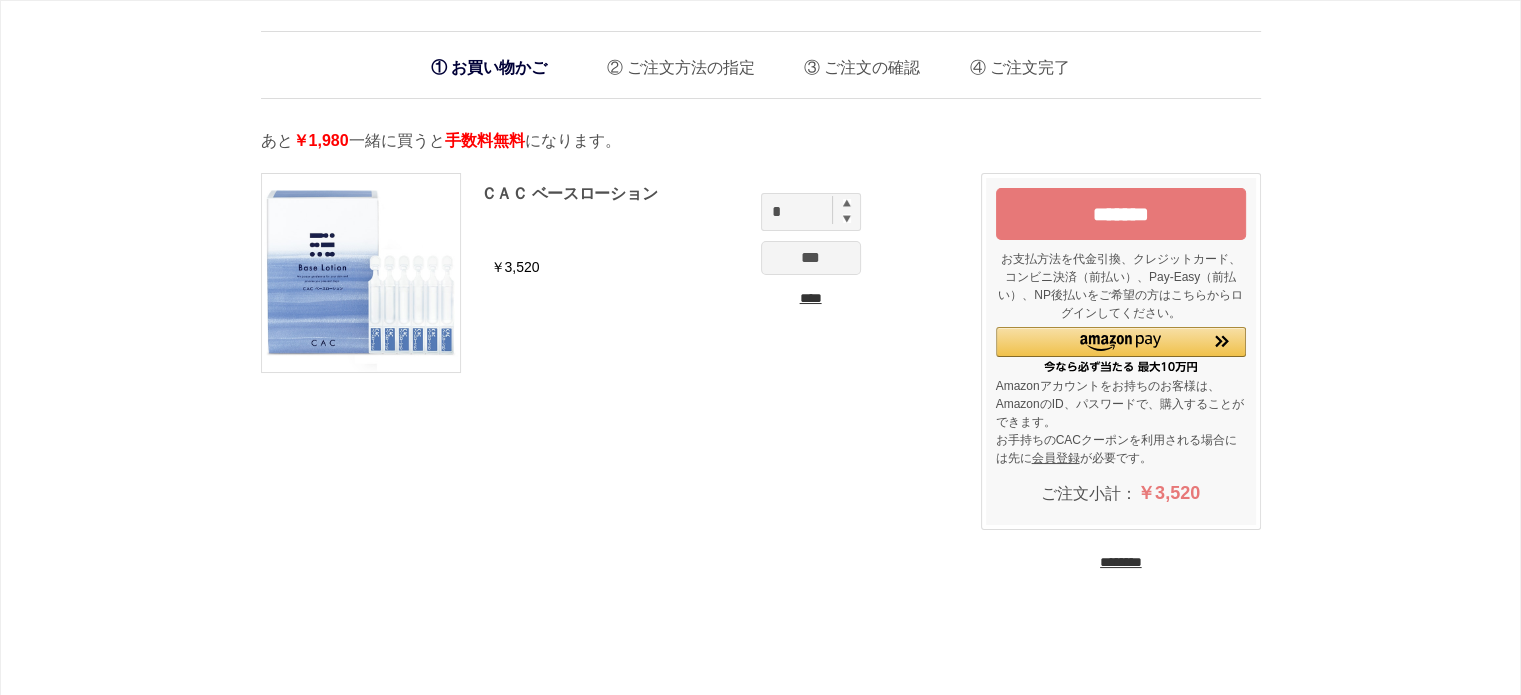 click on "********" at bounding box center [1121, 562] 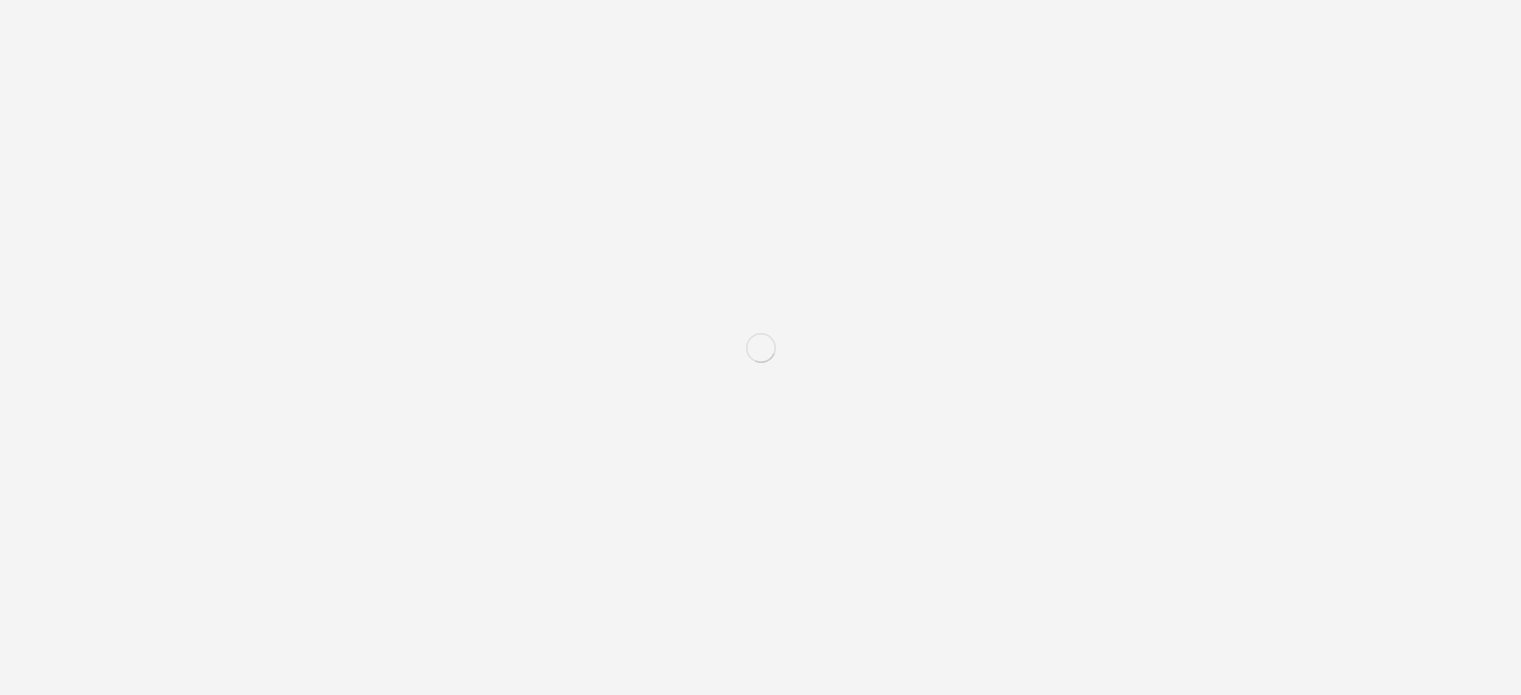 scroll, scrollTop: 0, scrollLeft: 0, axis: both 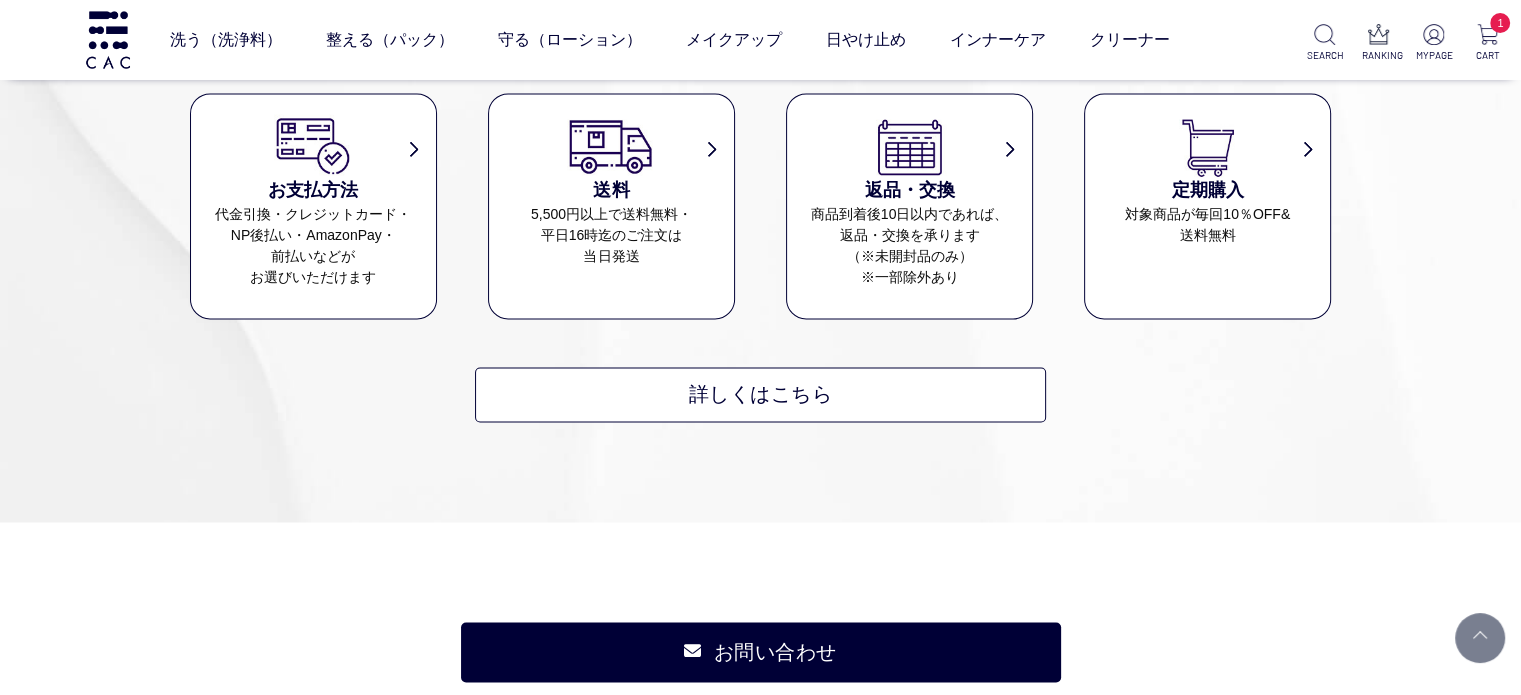 click on "定期購入
対象商品が毎回10％OFF& 送料無料" at bounding box center (1207, 205) 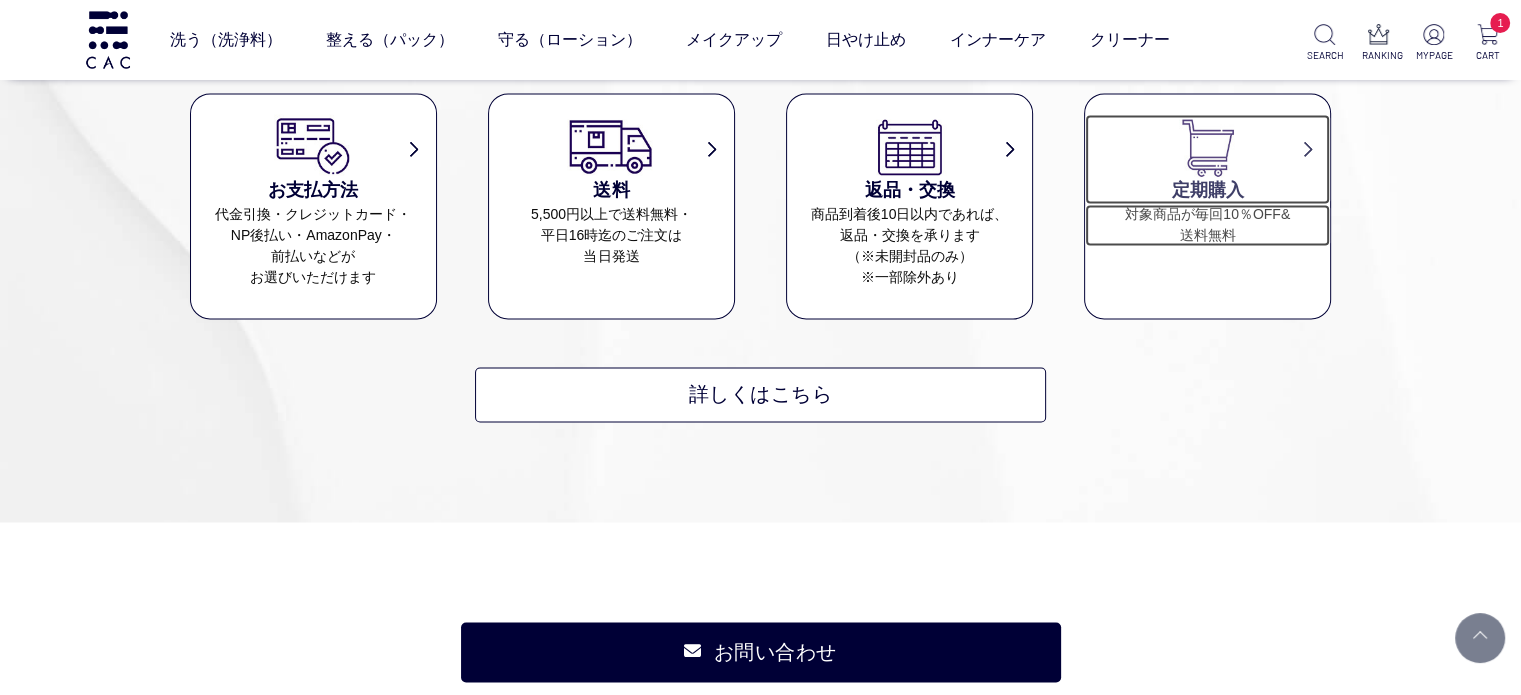 click at bounding box center [1208, 145] 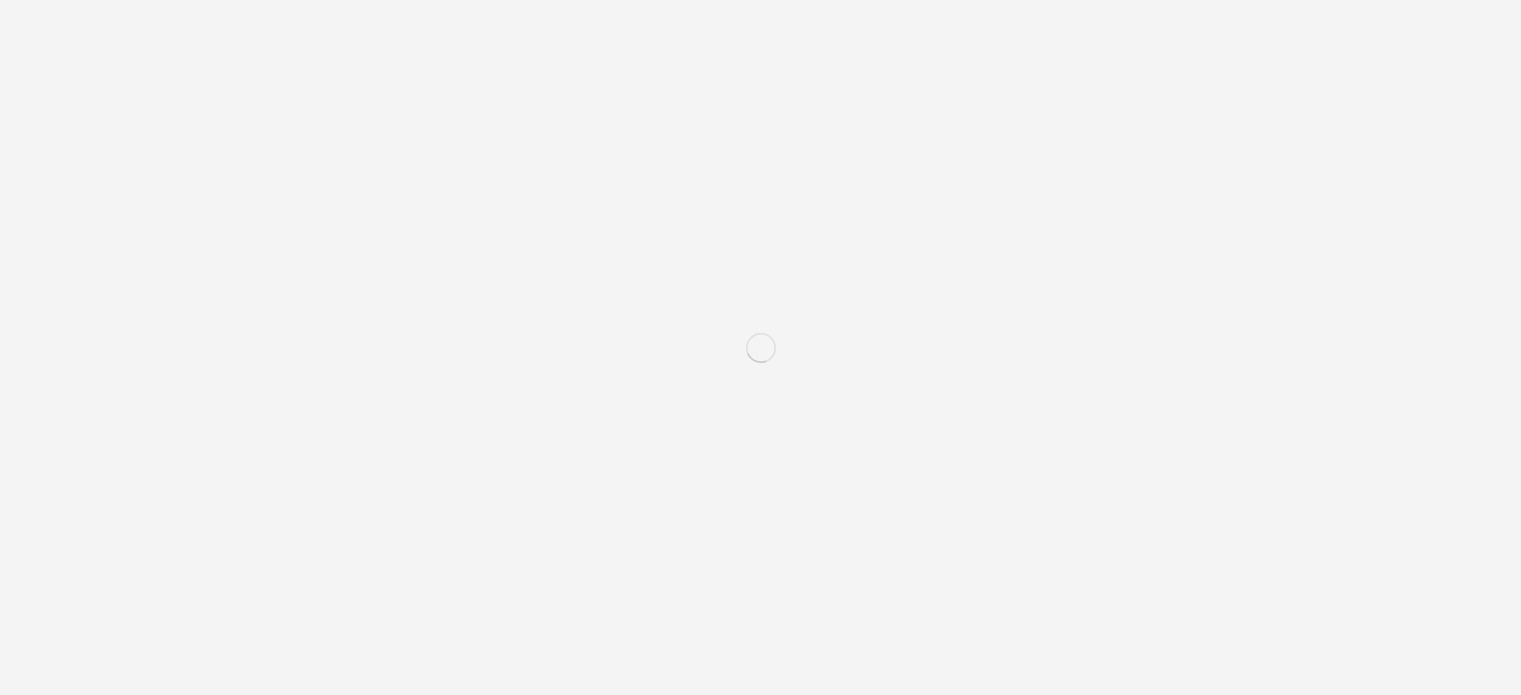 scroll, scrollTop: 0, scrollLeft: 0, axis: both 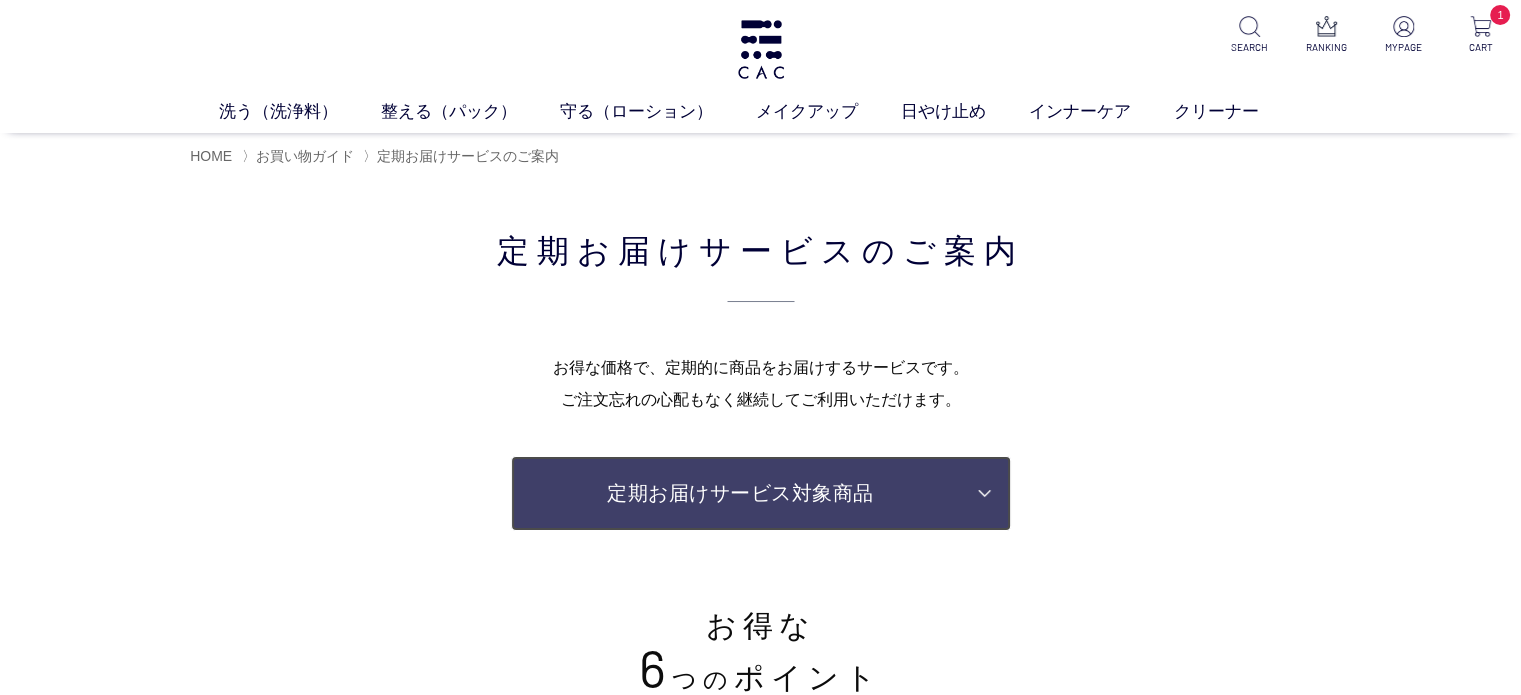 click on "定期お届けサービス対象商品" at bounding box center [761, 493] 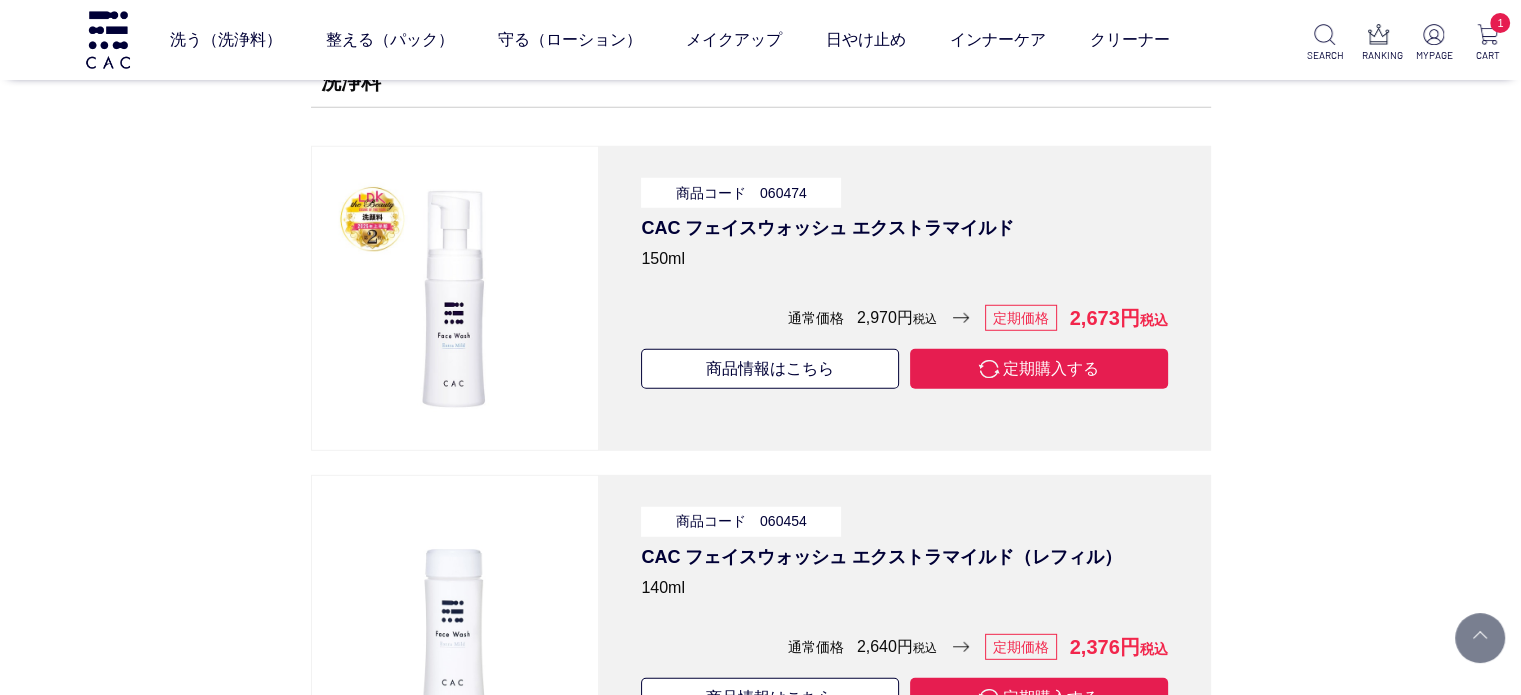 scroll, scrollTop: 5666, scrollLeft: 0, axis: vertical 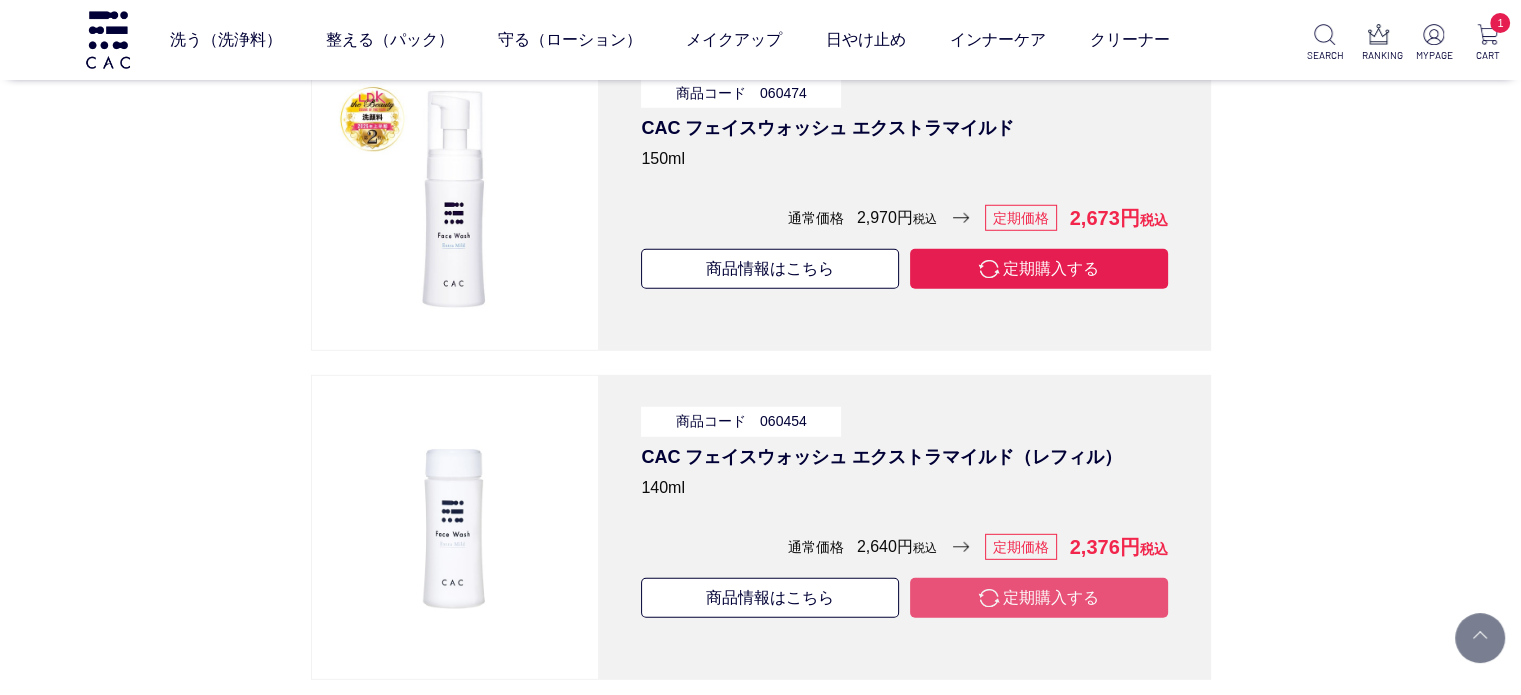 click on "定期購入する" at bounding box center [1039, 598] 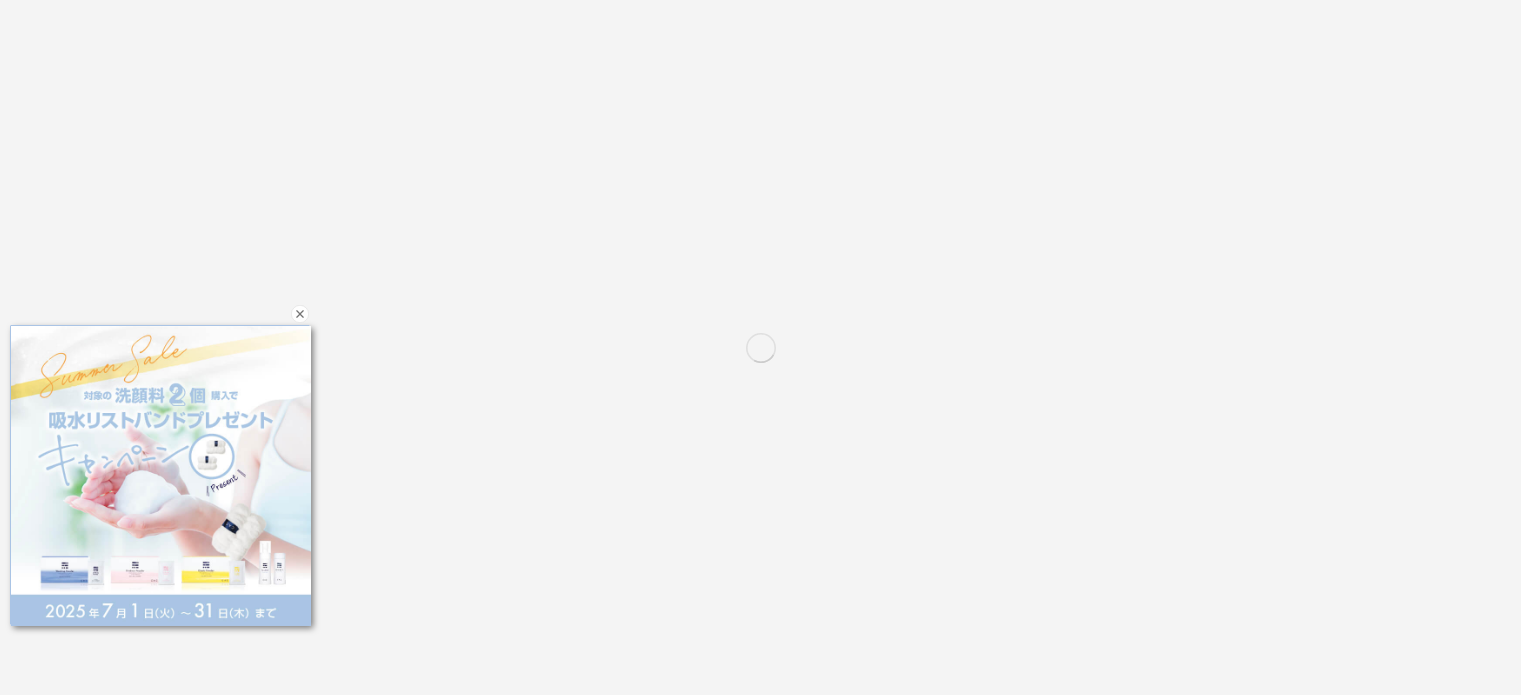 scroll, scrollTop: 0, scrollLeft: 0, axis: both 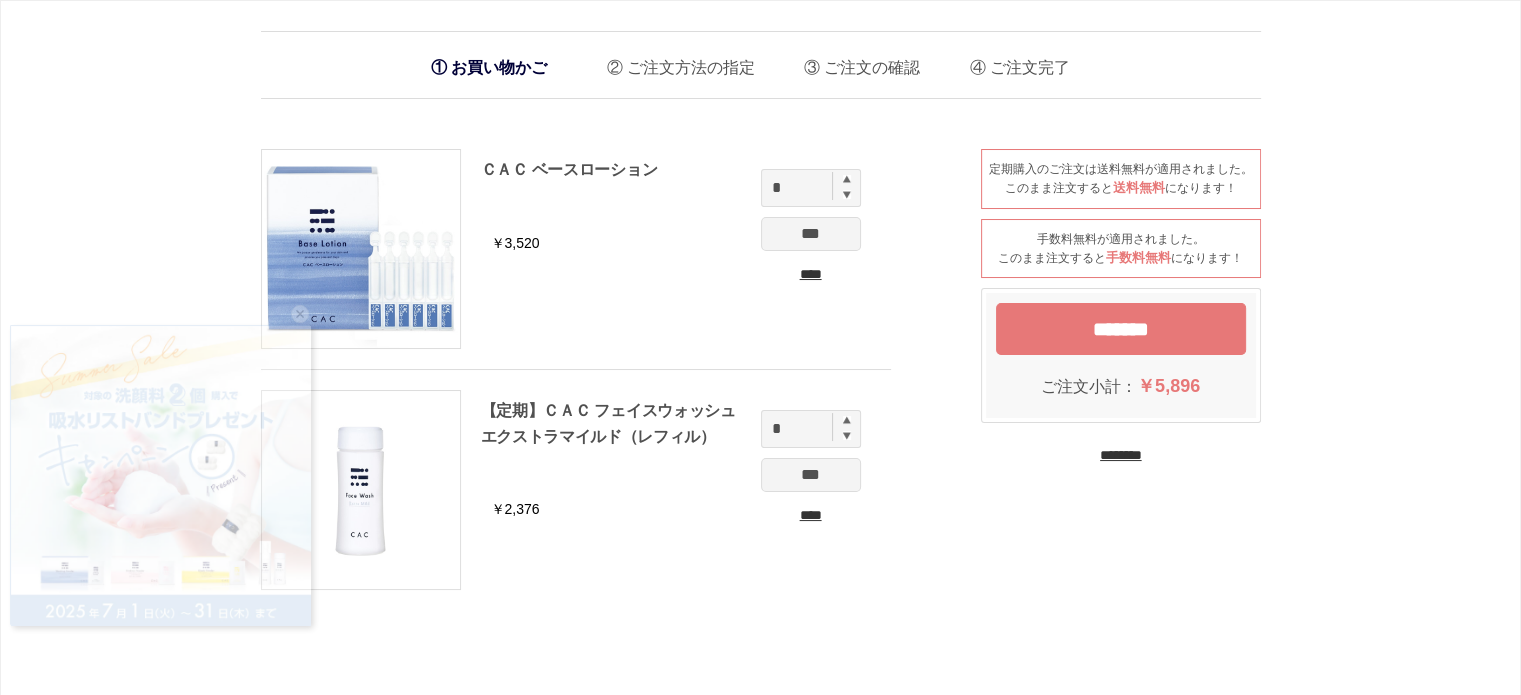 click on "********" at bounding box center (1121, 455) 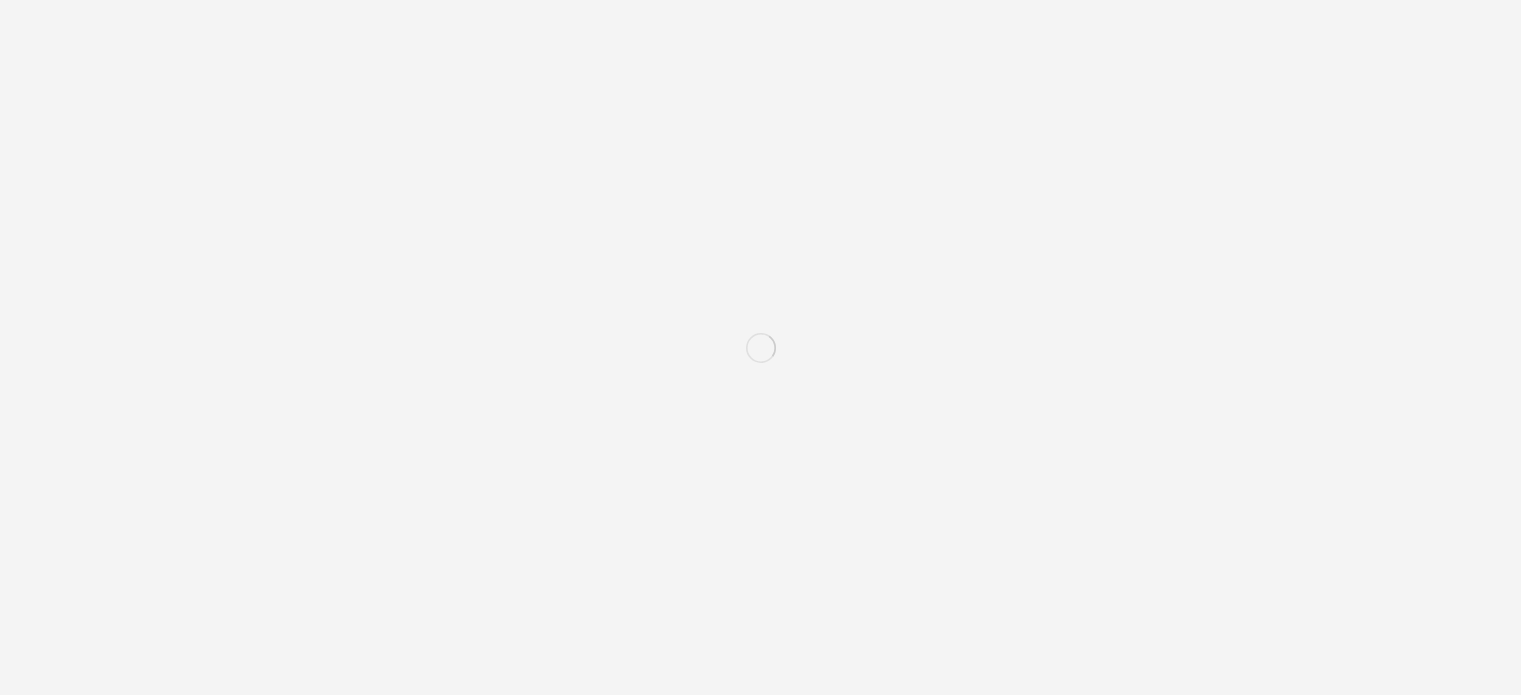 scroll, scrollTop: 0, scrollLeft: 0, axis: both 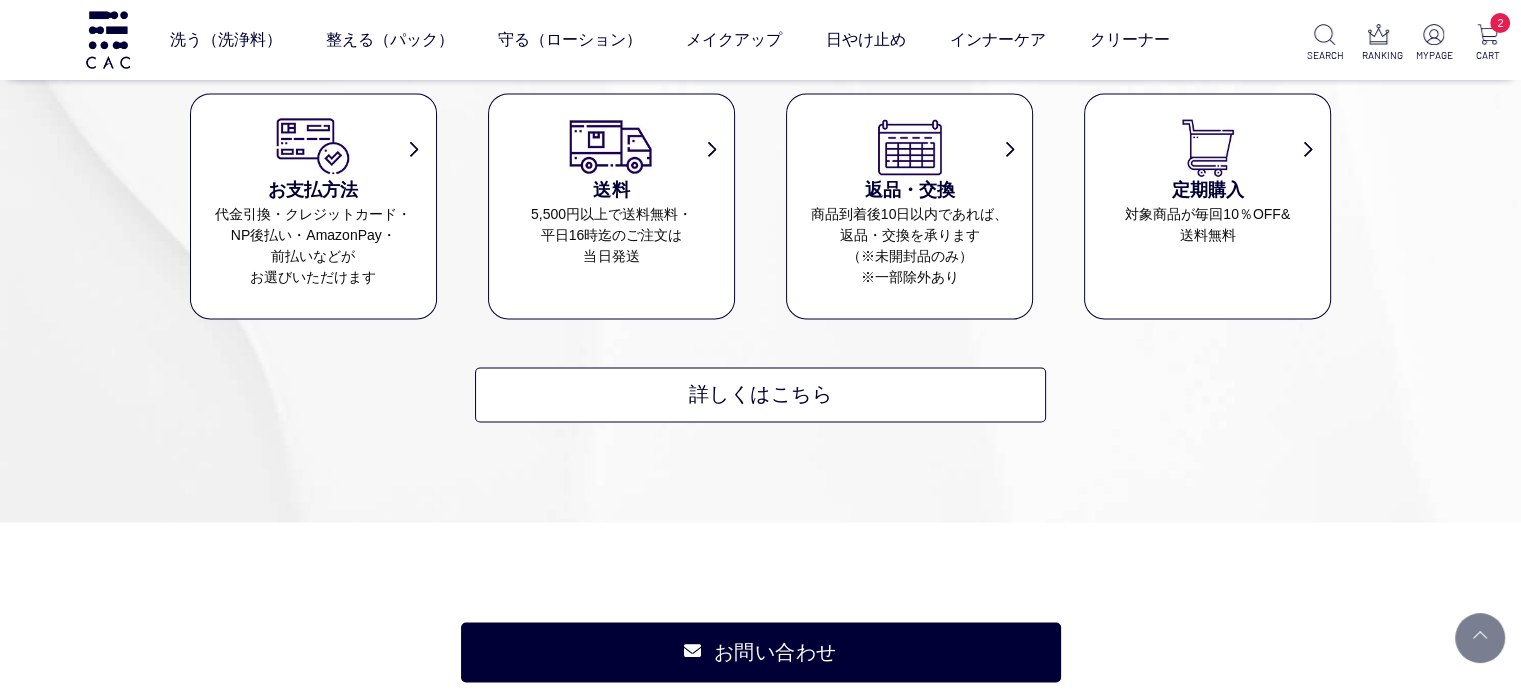 click on "定期購入
対象商品が毎回10％OFF& 送料無料" at bounding box center (1207, 205) 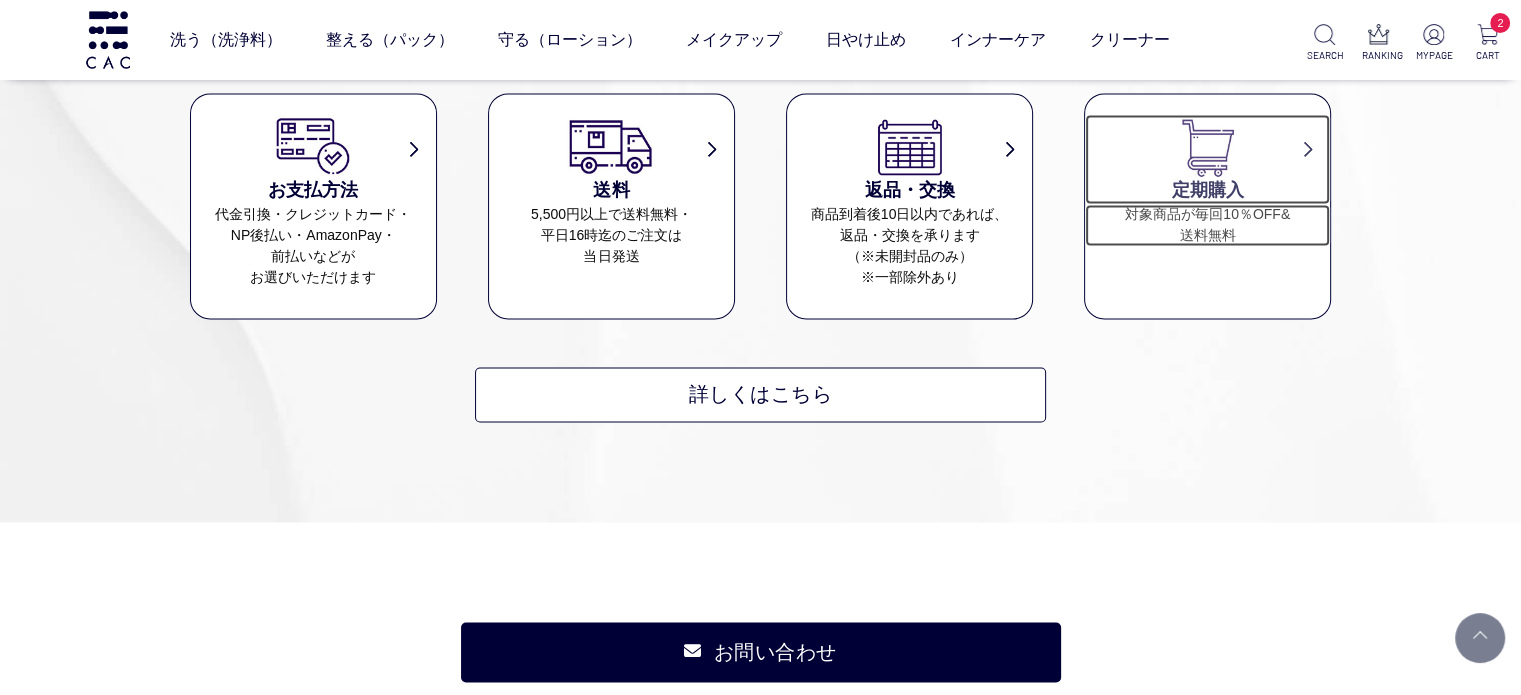 click on "定期購入" at bounding box center (1207, 190) 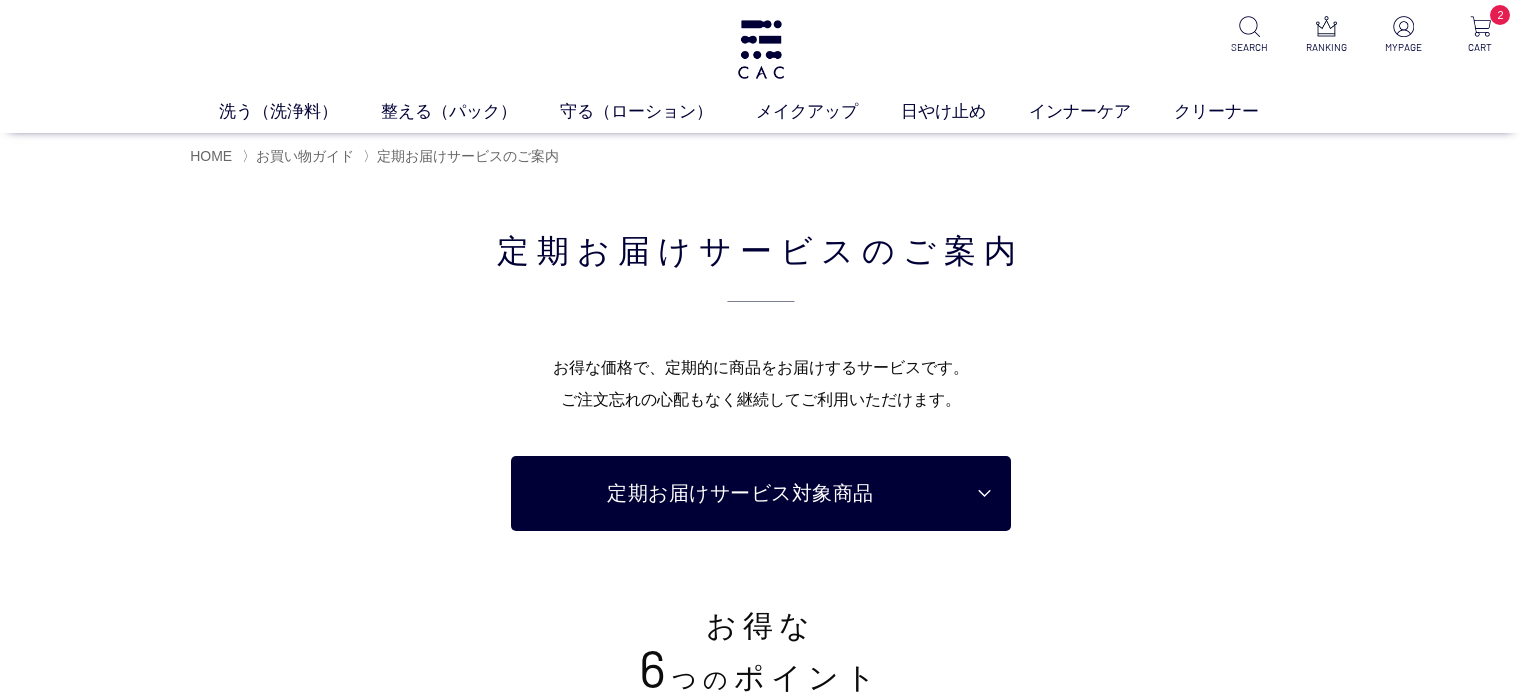 scroll, scrollTop: 0, scrollLeft: 0, axis: both 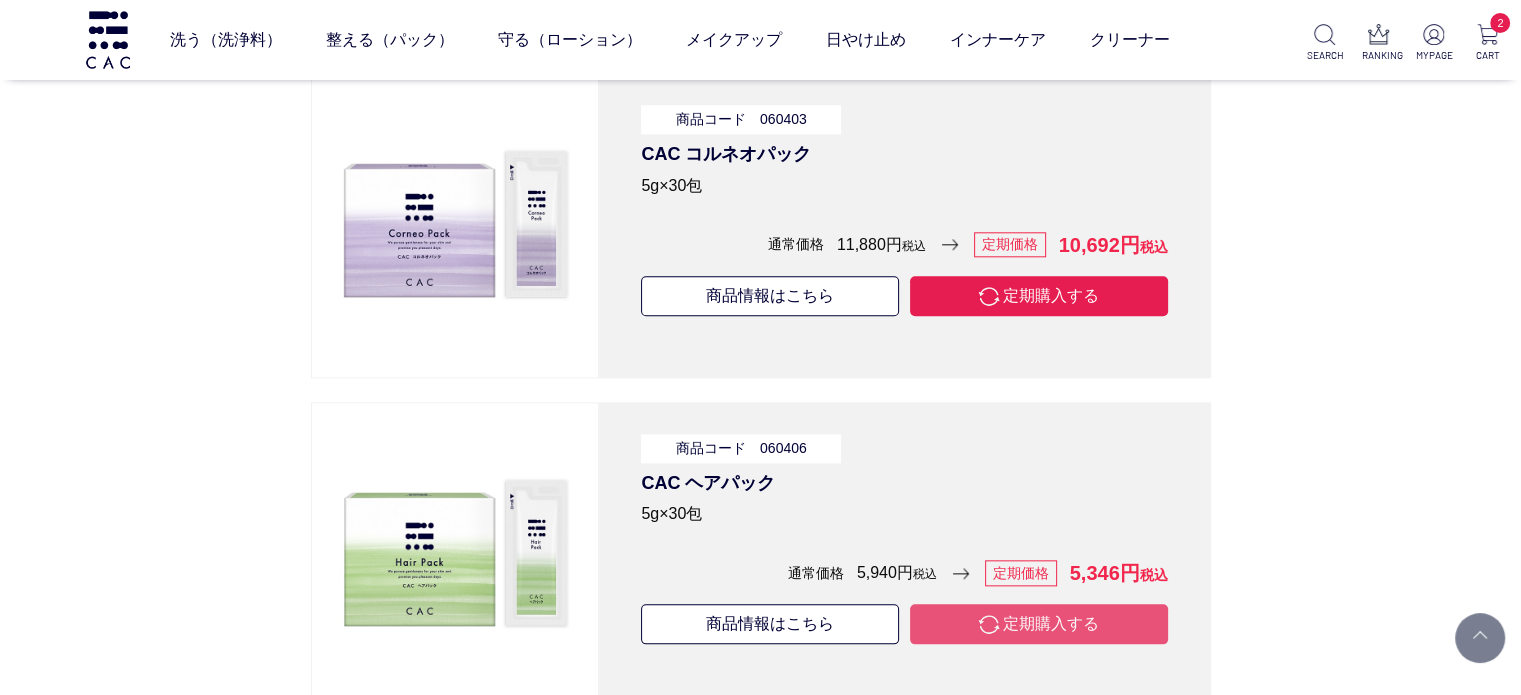 click on "定期購入する" at bounding box center (1039, 624) 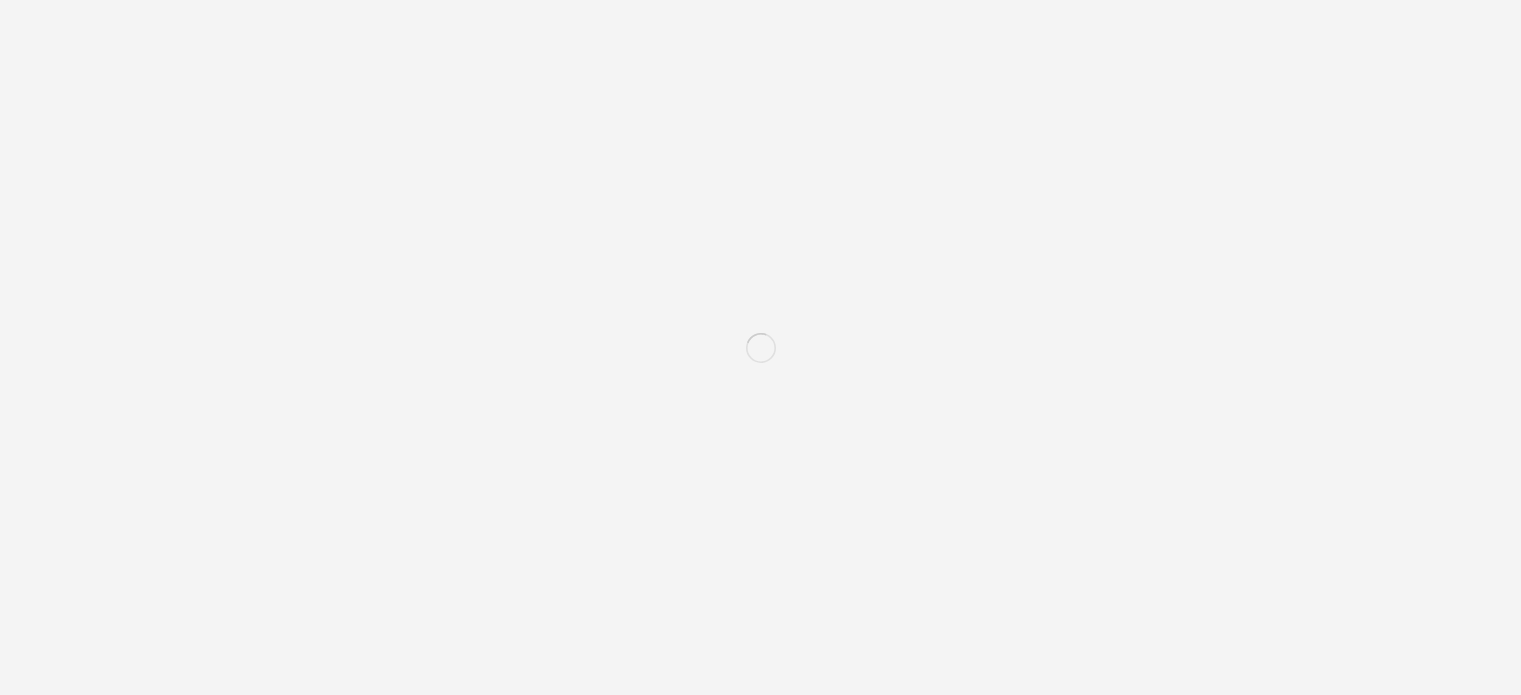scroll, scrollTop: 0, scrollLeft: 0, axis: both 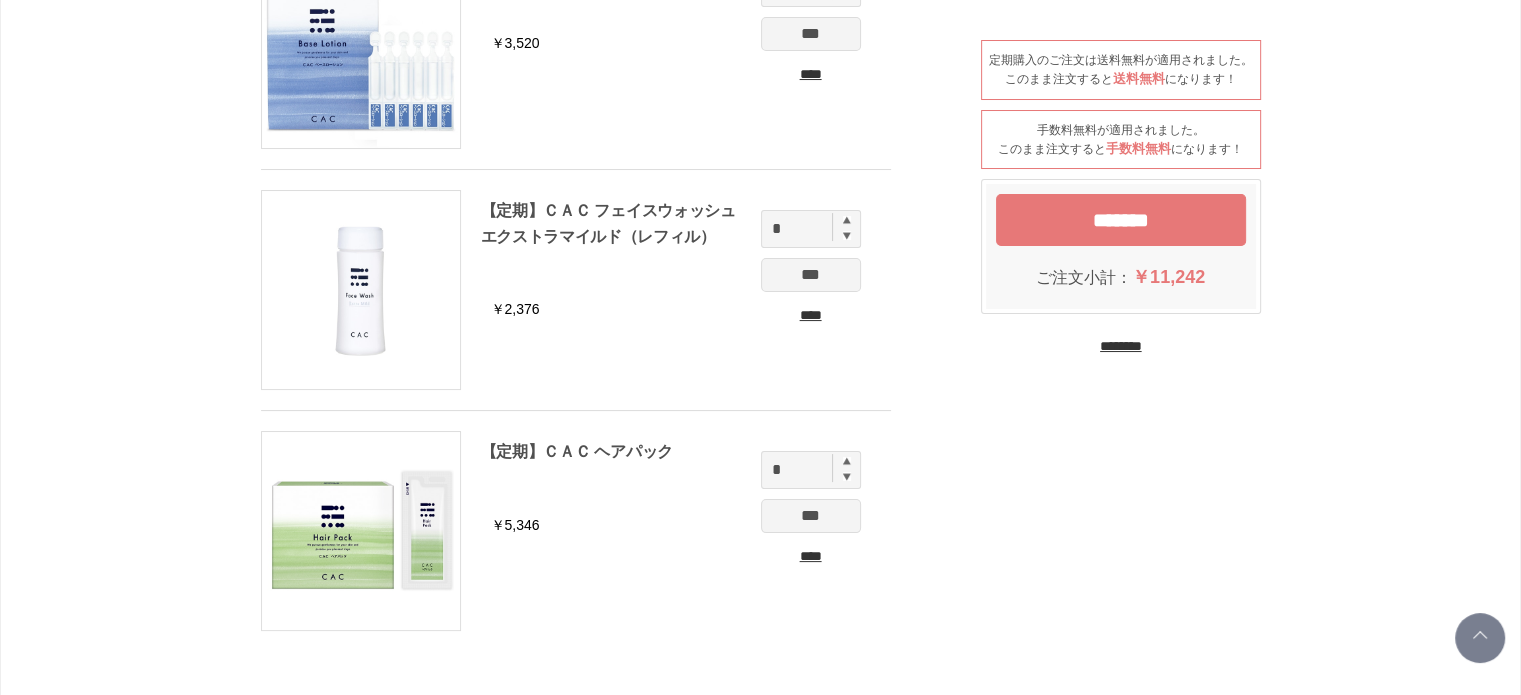 click on "********" at bounding box center (1121, 346) 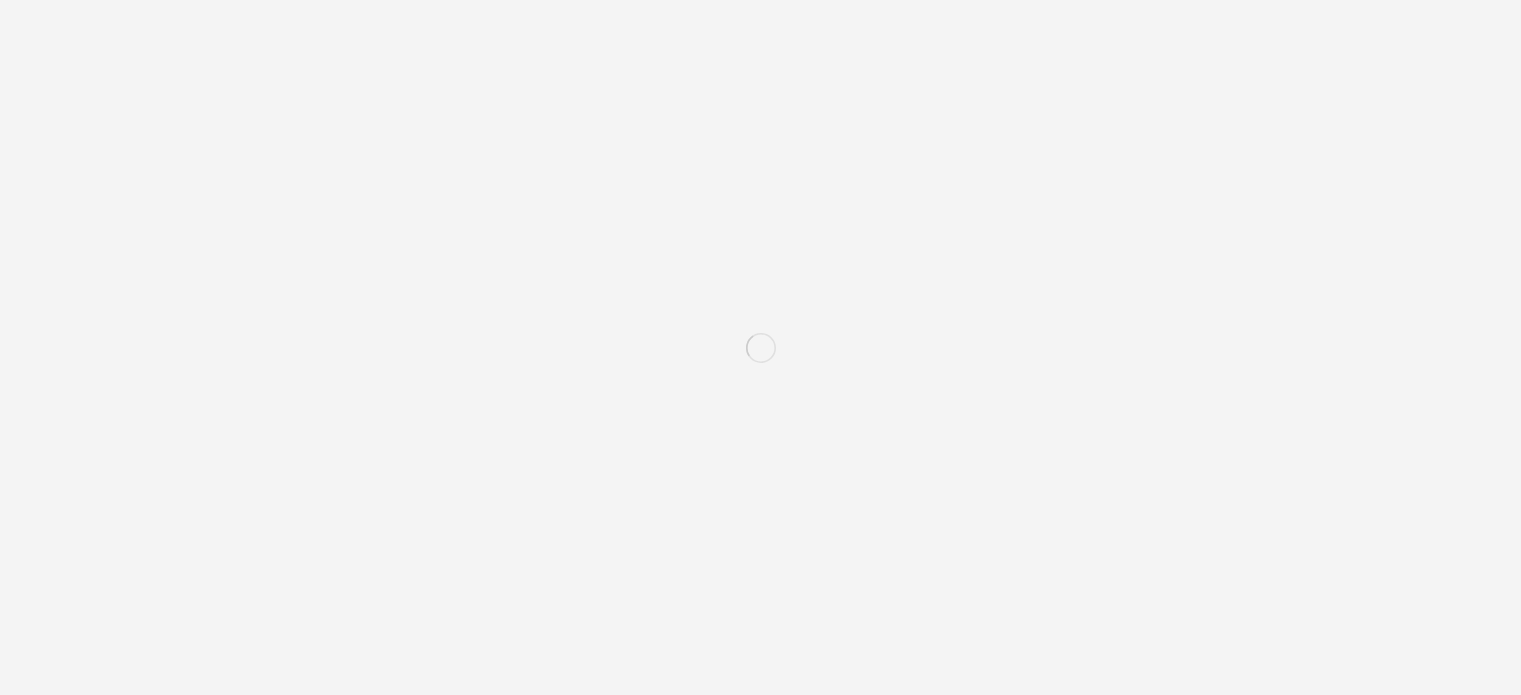 scroll, scrollTop: 0, scrollLeft: 0, axis: both 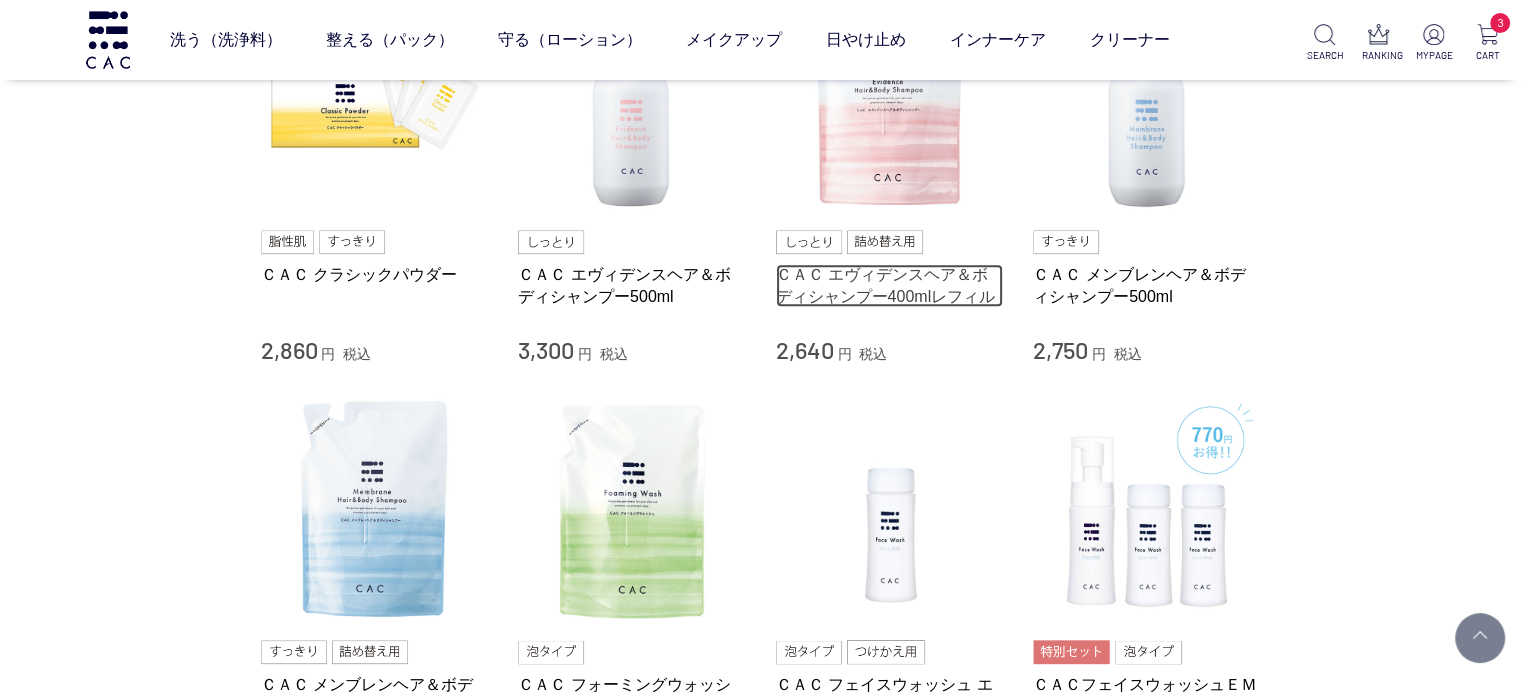 click on "ＣＡＣ エヴィデンスヘア＆ボディシャンプー400mlレフィル" at bounding box center (890, 285) 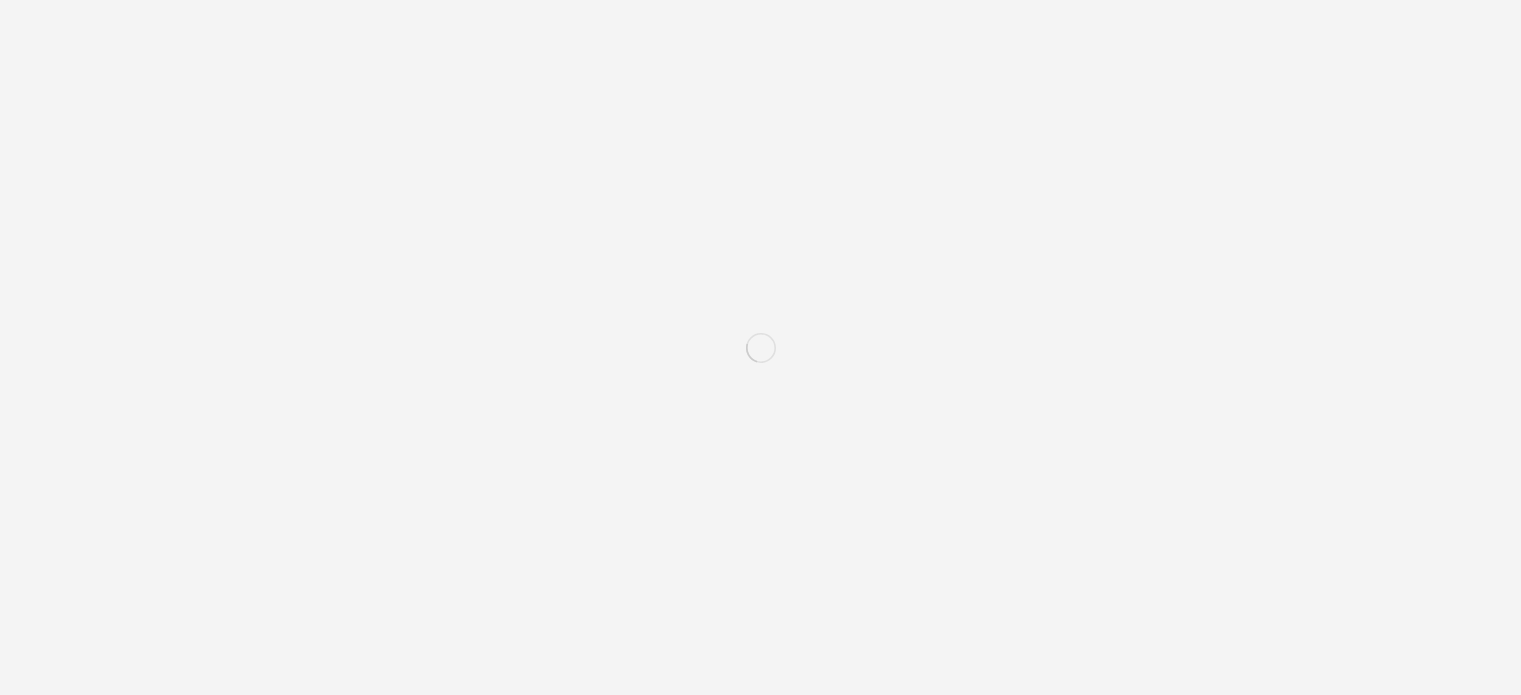 scroll, scrollTop: 0, scrollLeft: 0, axis: both 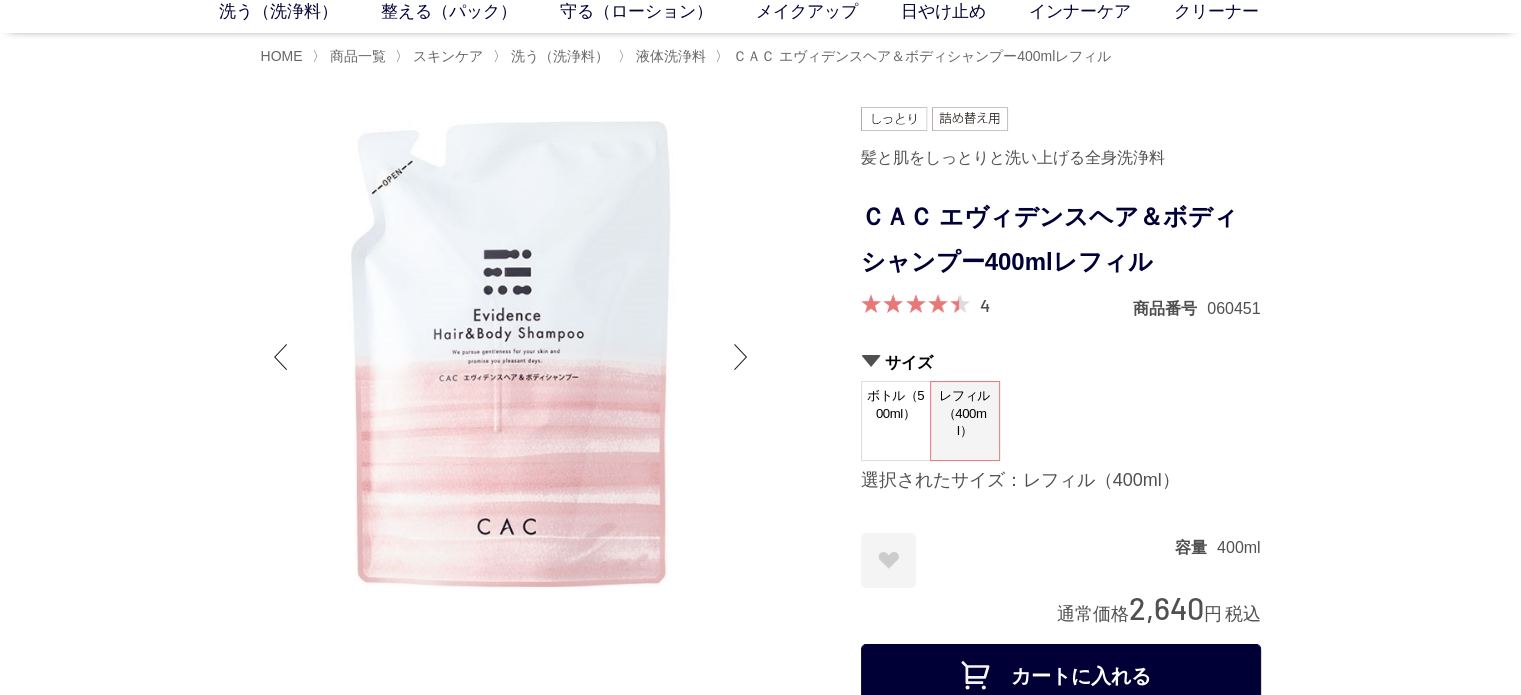 click on "カートに入れる" at bounding box center [1061, 676] 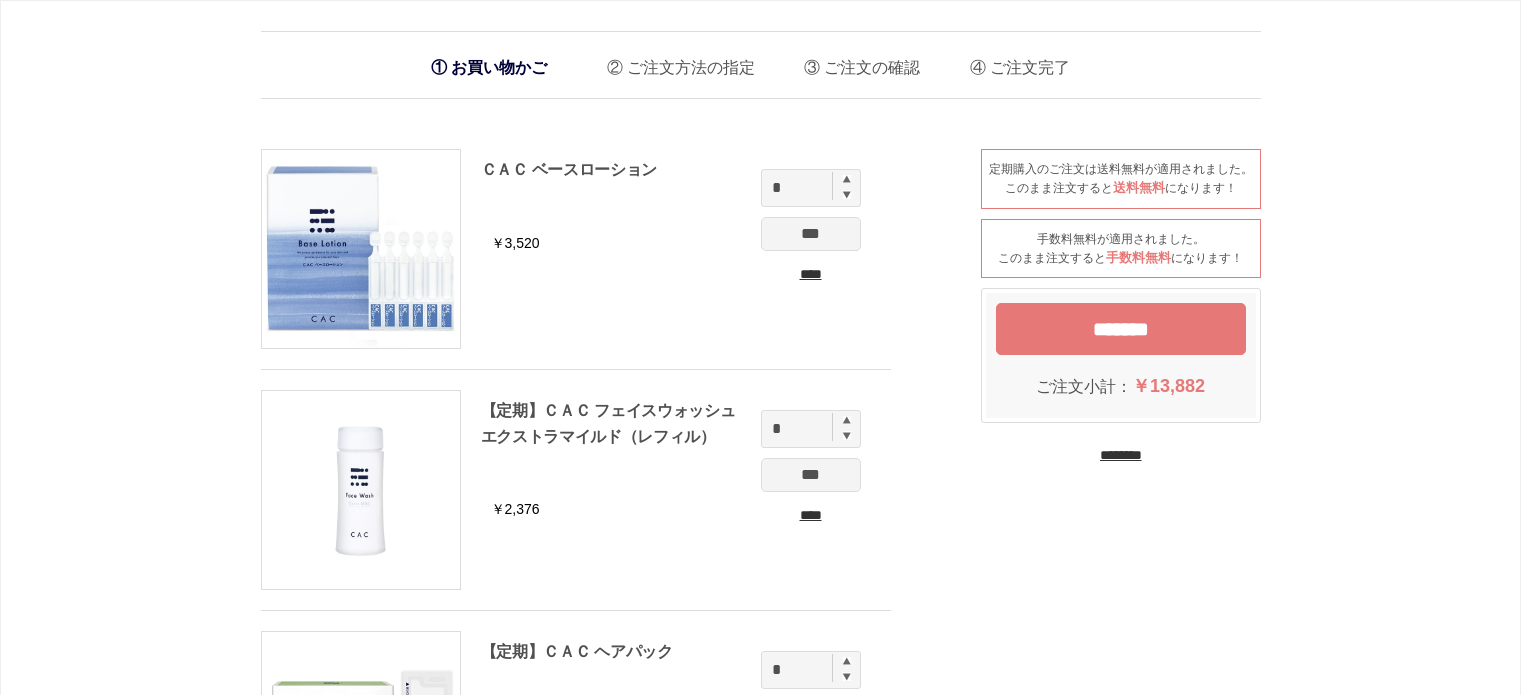 scroll, scrollTop: 0, scrollLeft: 0, axis: both 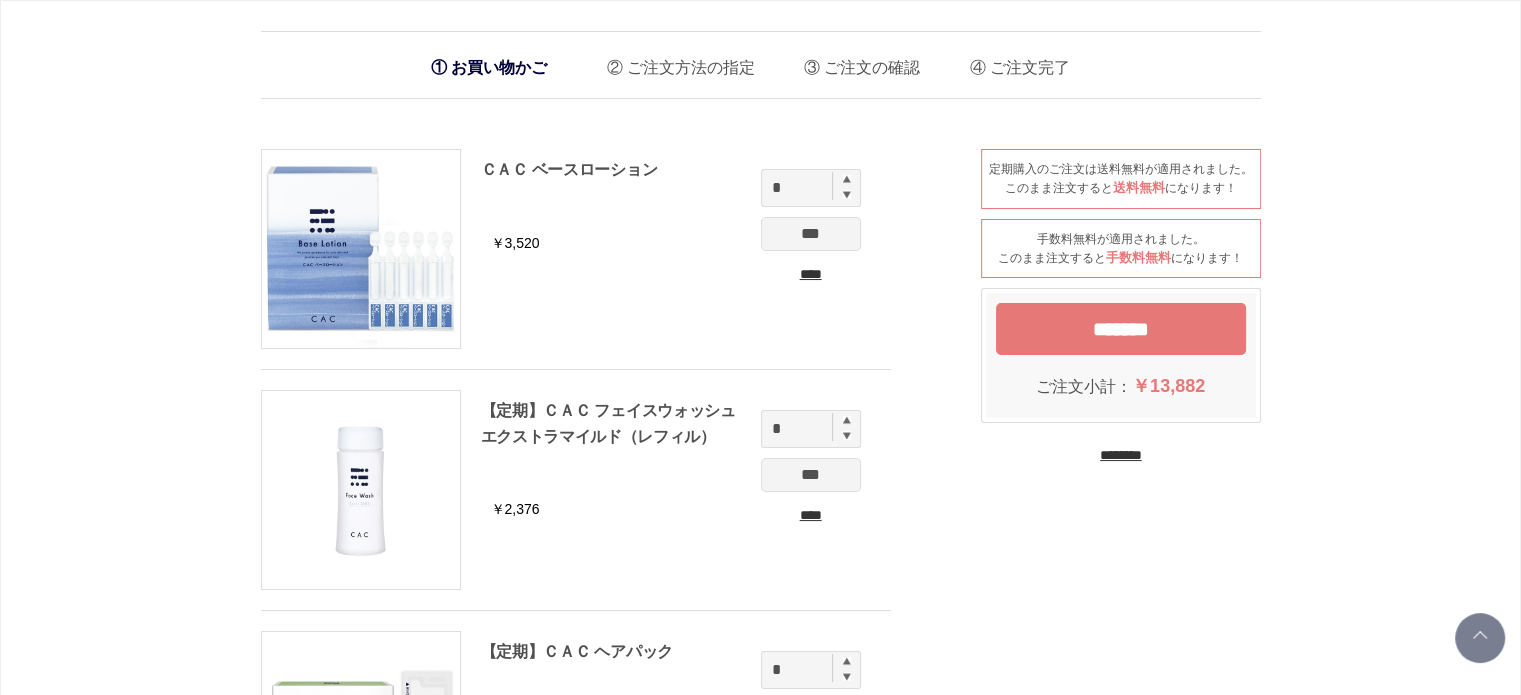 click on "****" at bounding box center (811, 274) 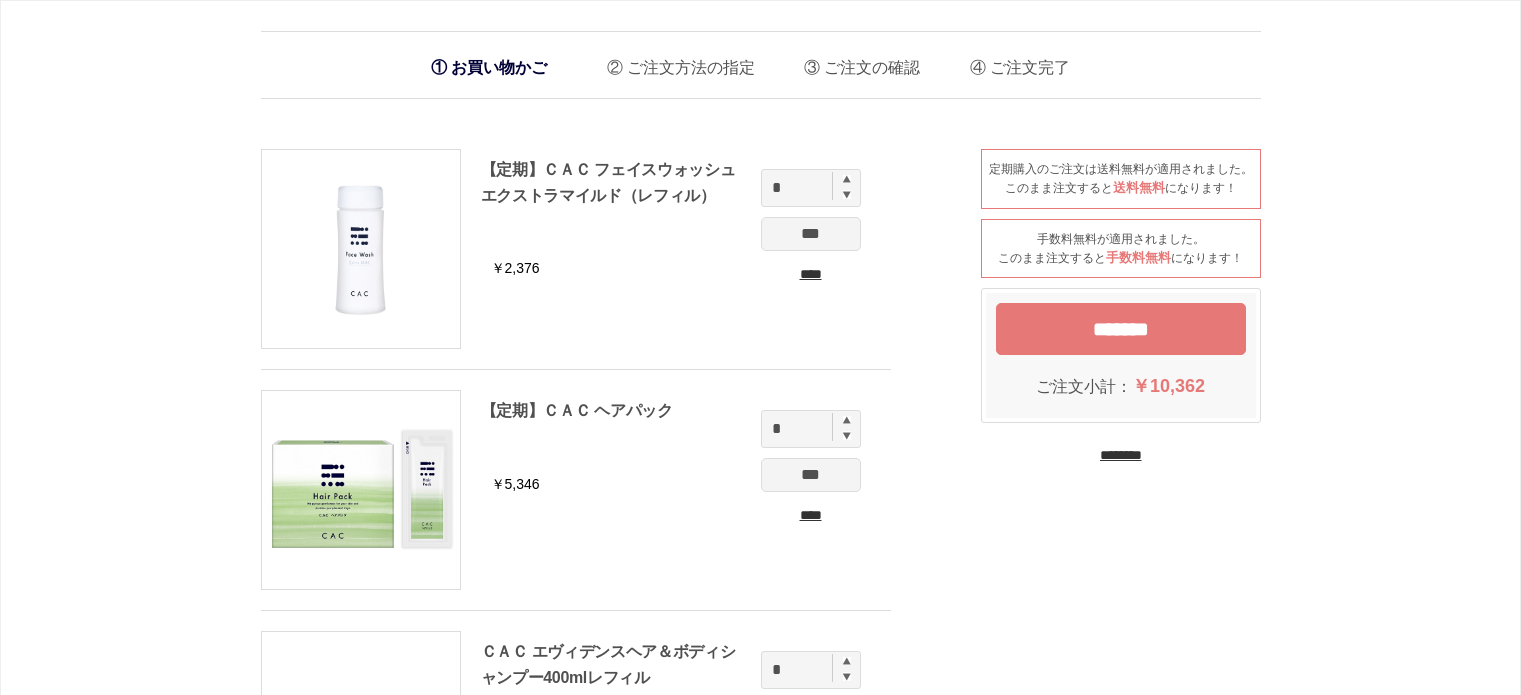 scroll, scrollTop: 0, scrollLeft: 0, axis: both 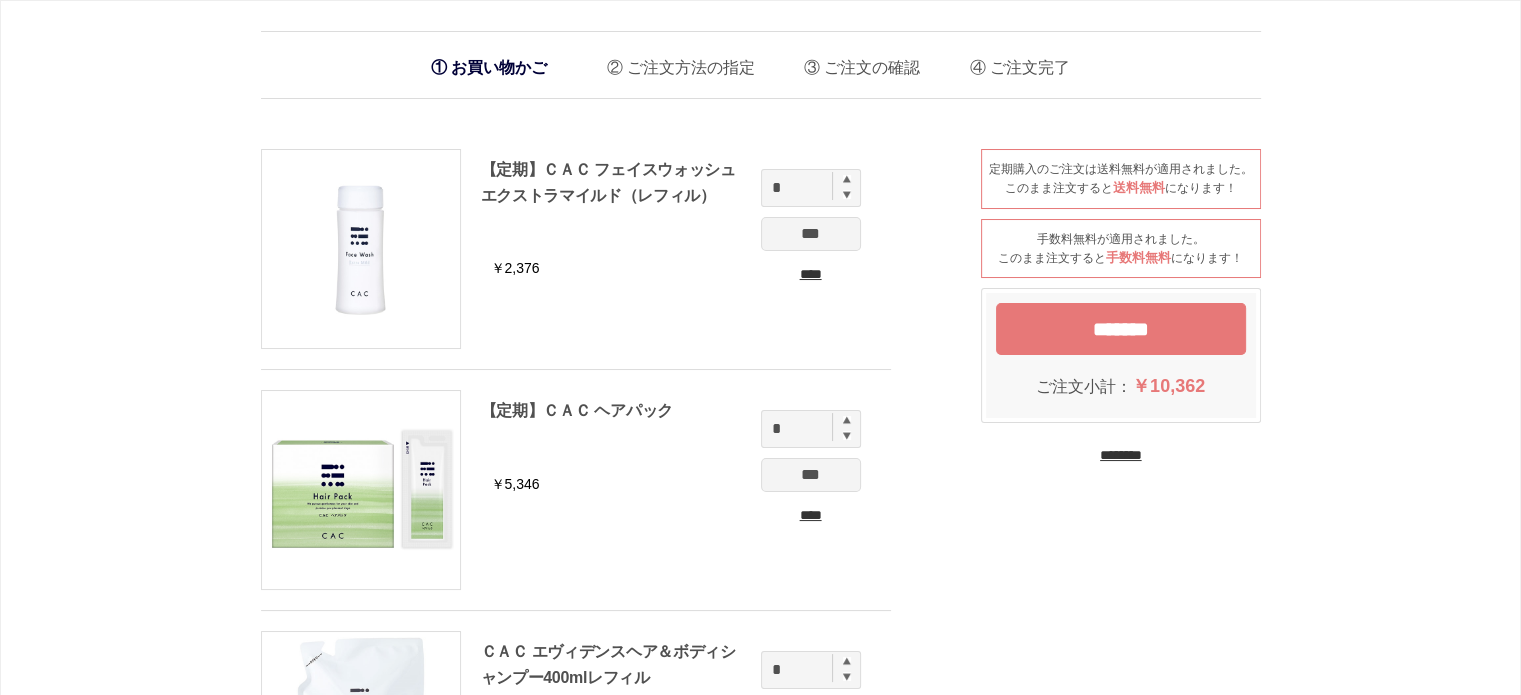 click on "********" at bounding box center [1121, 455] 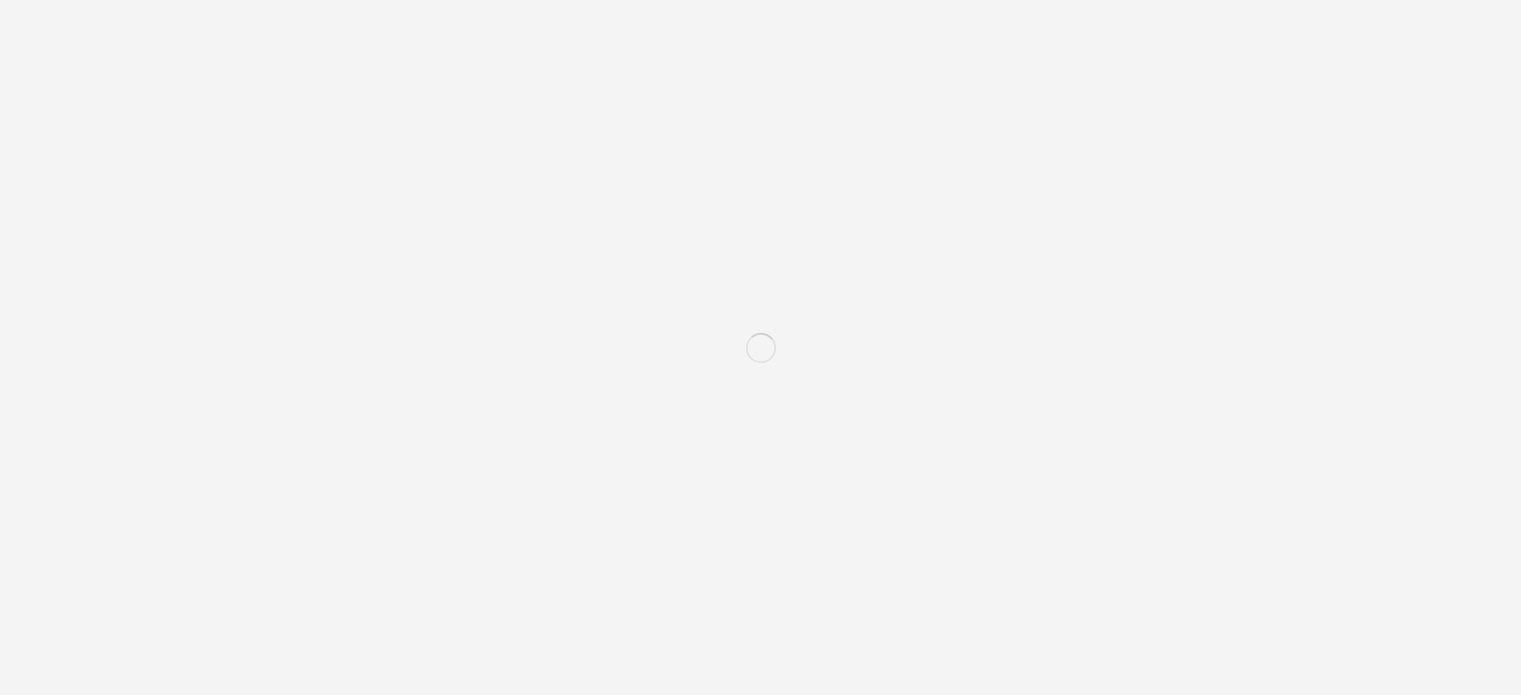 scroll, scrollTop: 0, scrollLeft: 0, axis: both 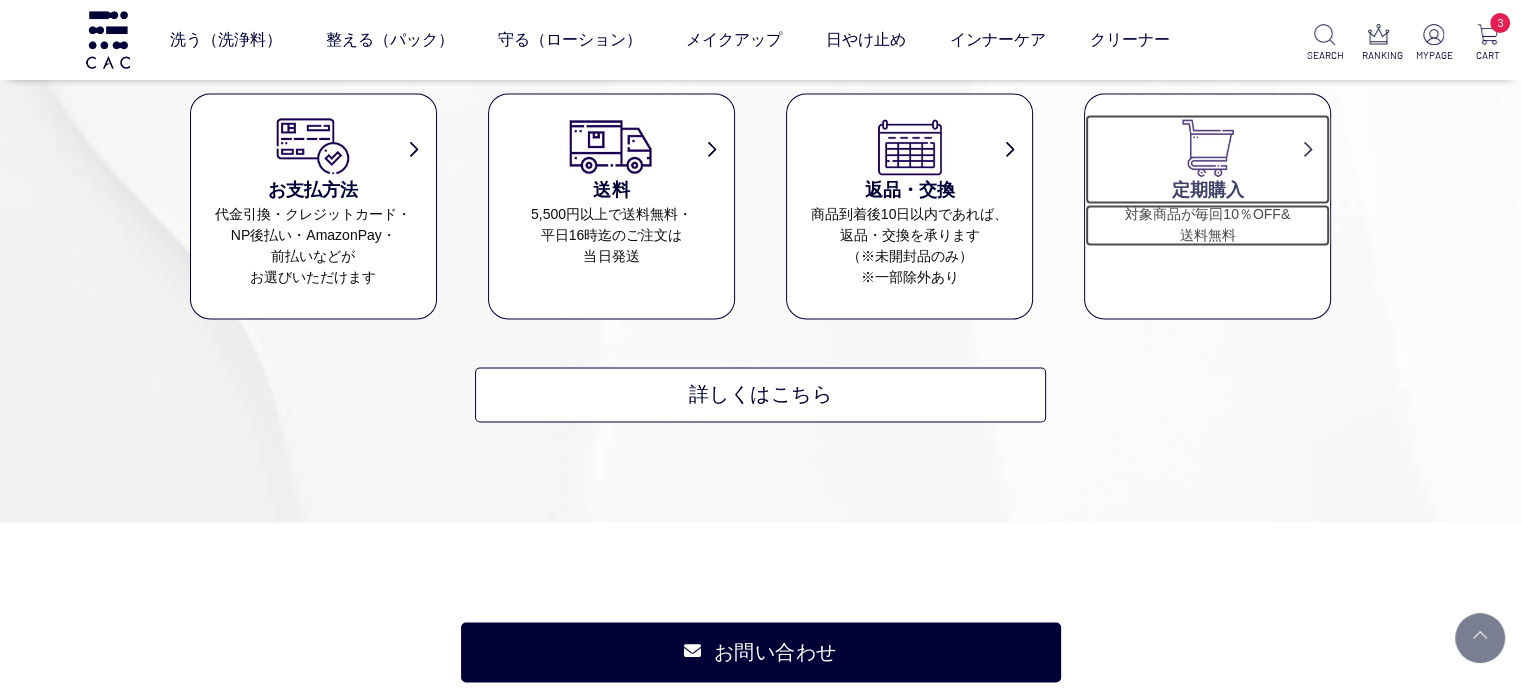click on "定期購入" at bounding box center (1207, 190) 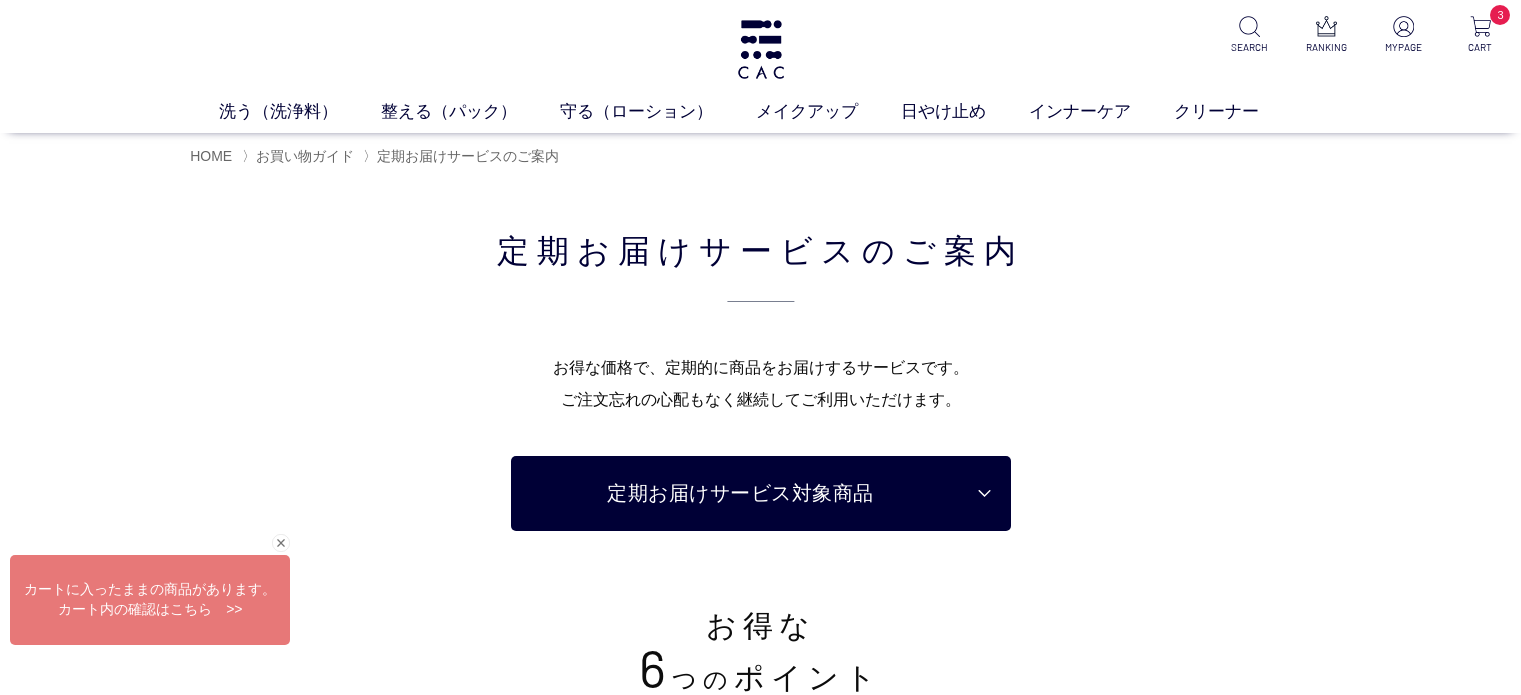 scroll, scrollTop: 0, scrollLeft: 0, axis: both 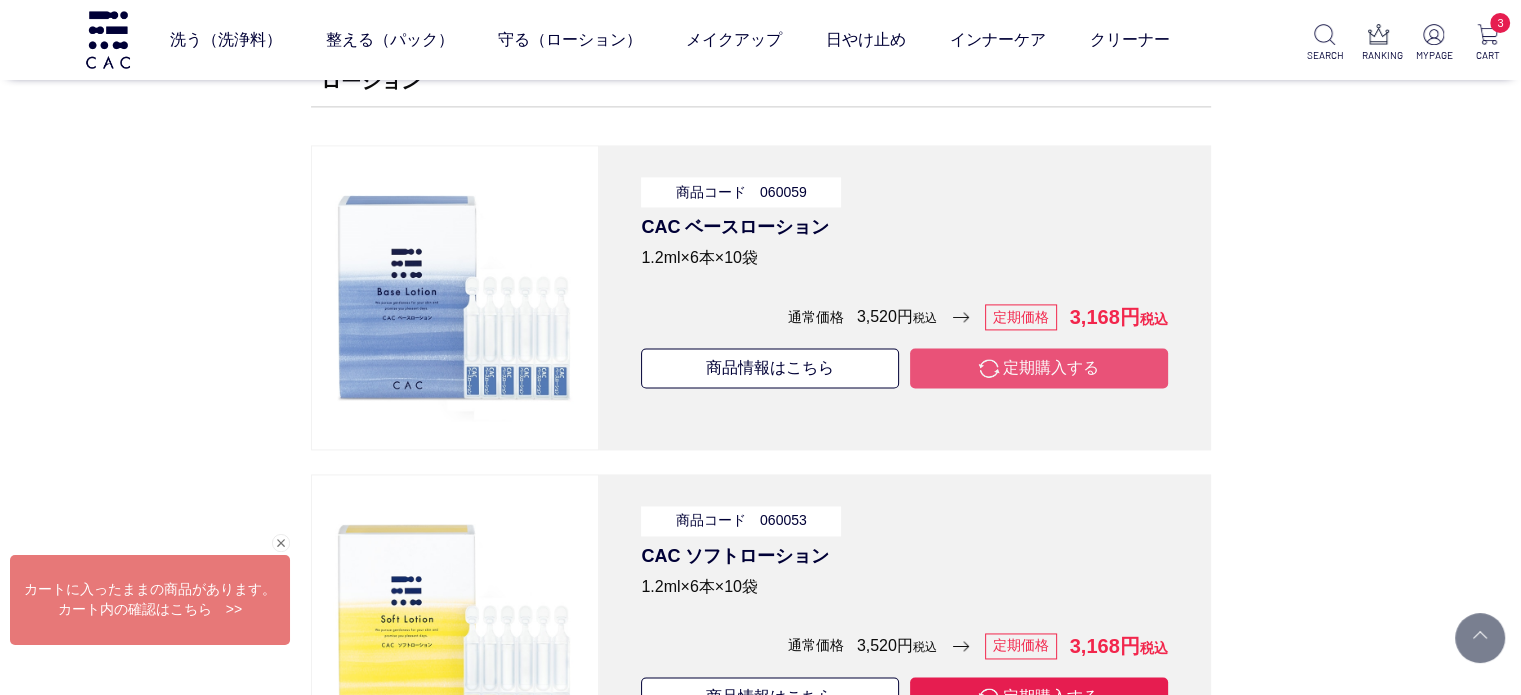 click on "定期購入する" at bounding box center (1039, 368) 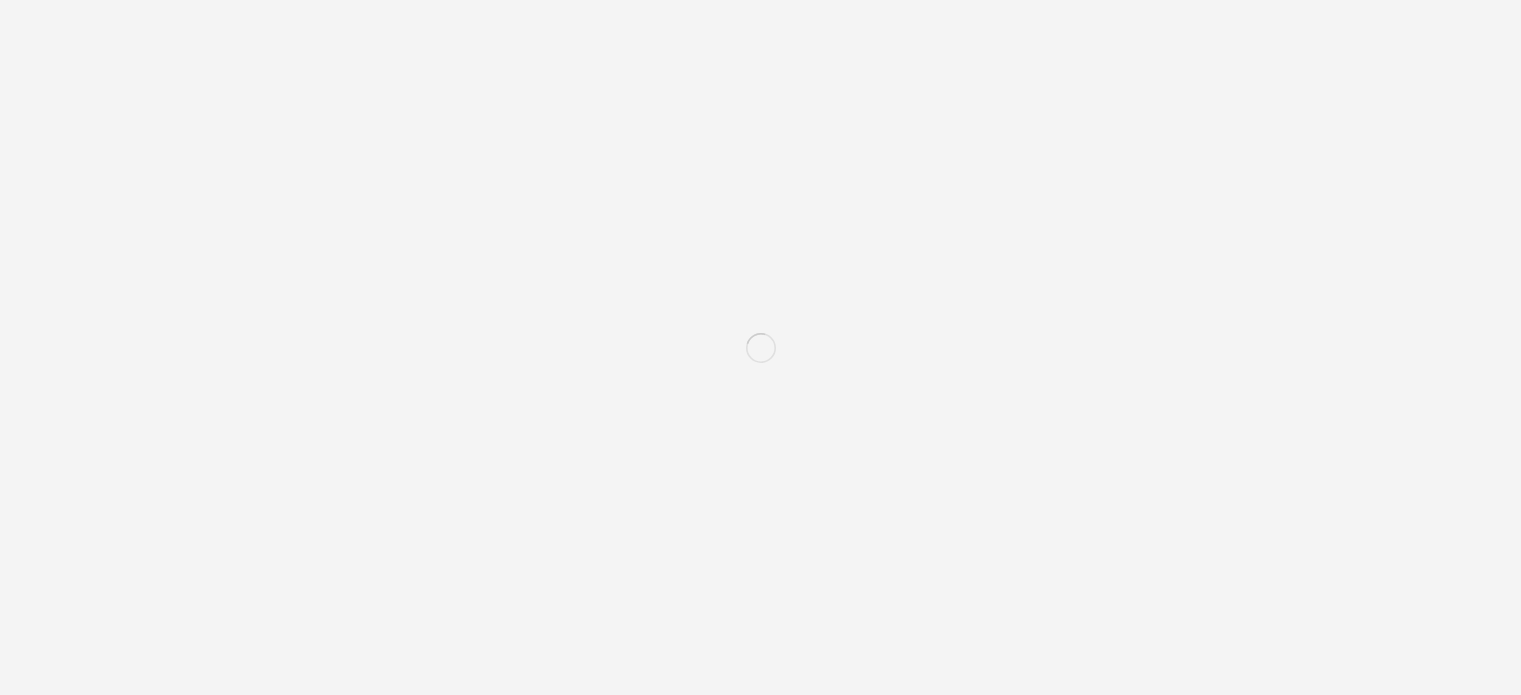 scroll, scrollTop: 0, scrollLeft: 0, axis: both 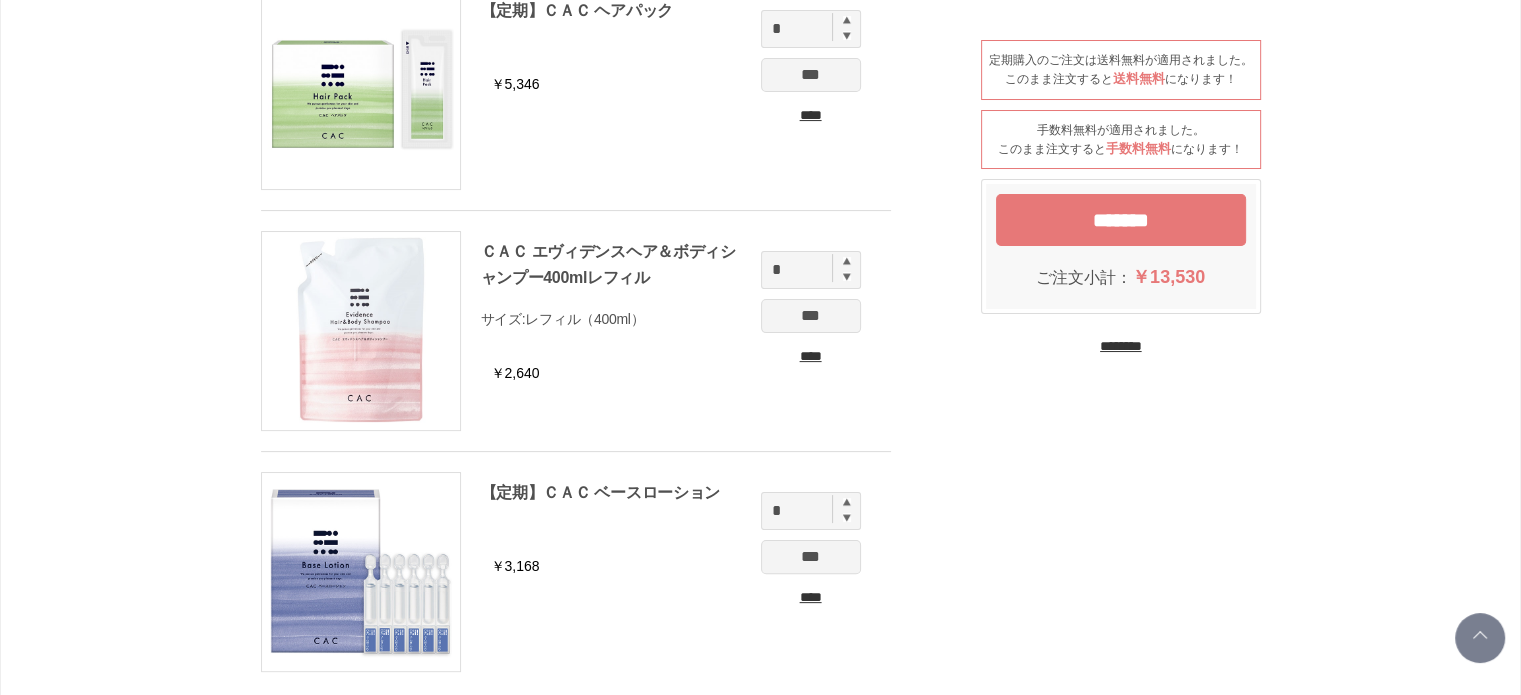 click on "*******" at bounding box center [1121, 220] 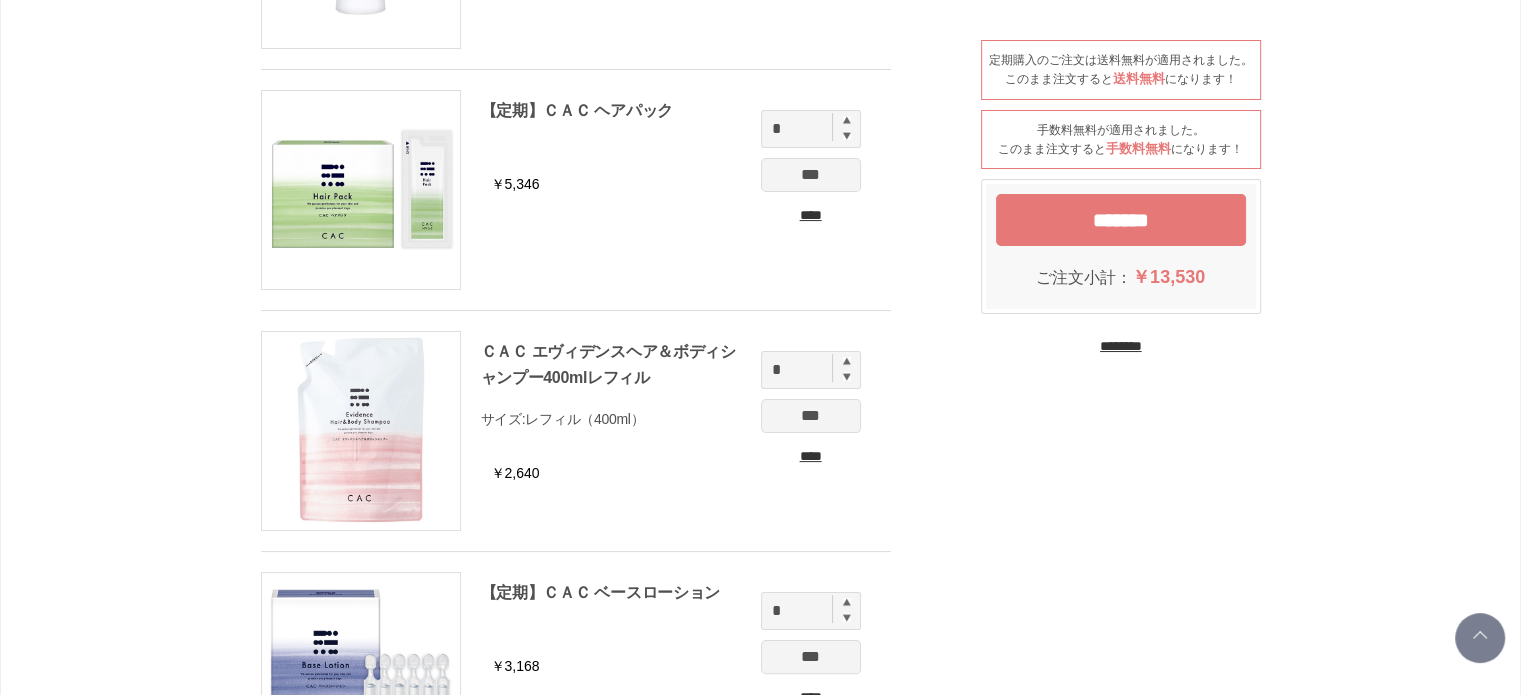 click at bounding box center [847, 361] 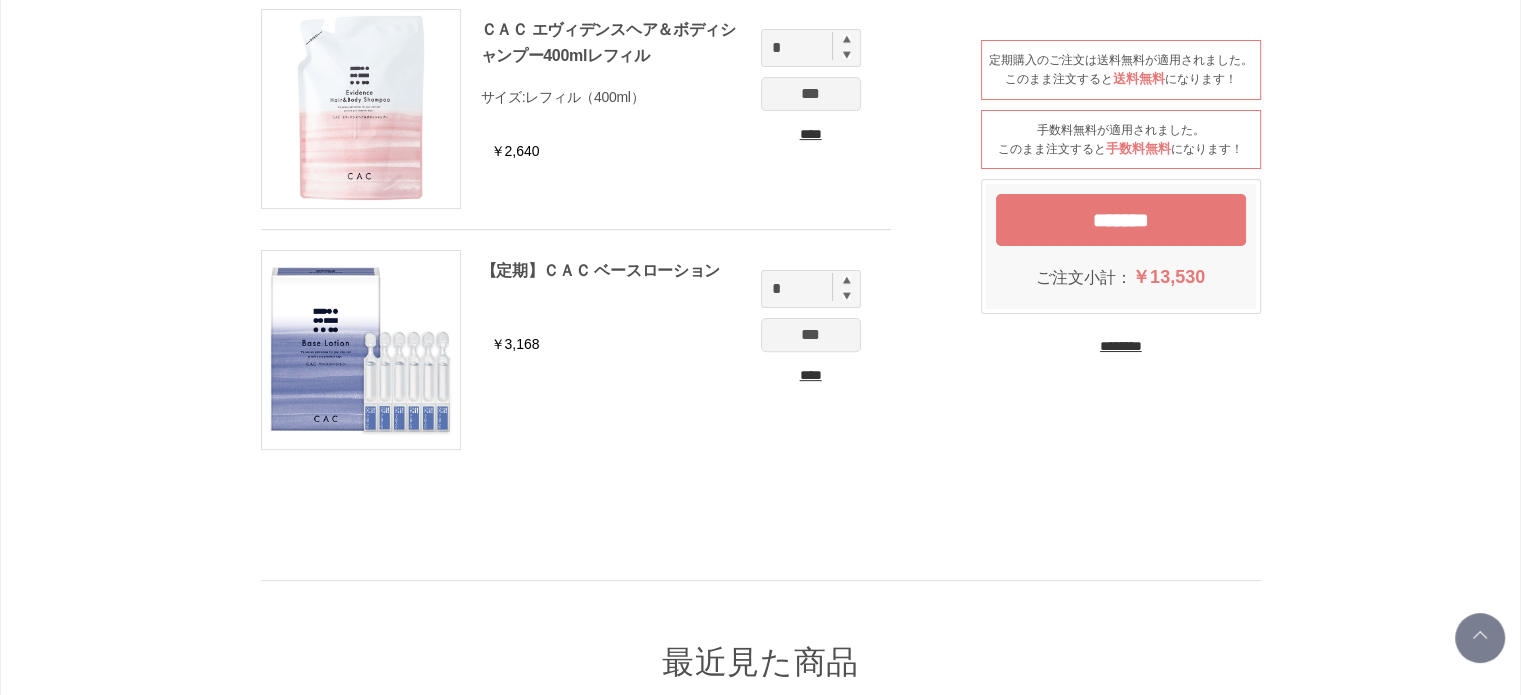 scroll, scrollTop: 600, scrollLeft: 0, axis: vertical 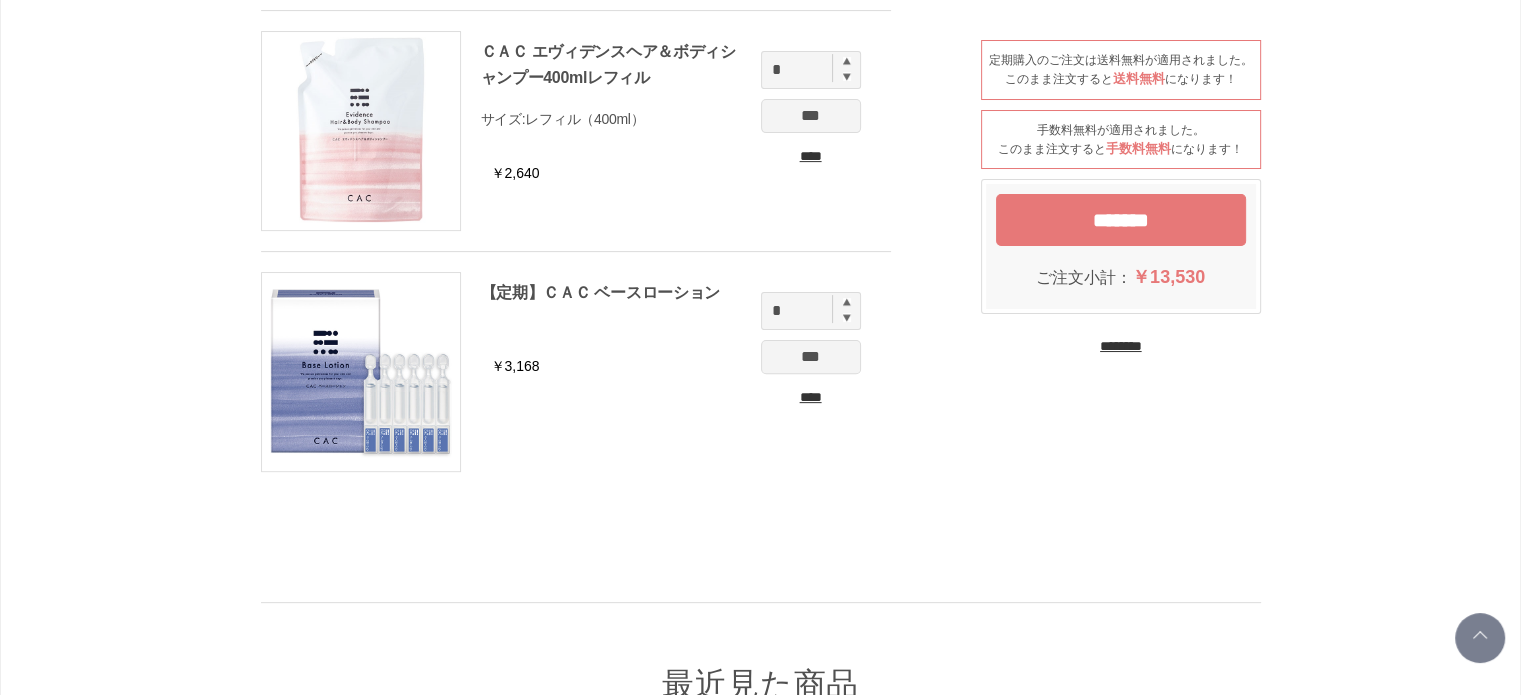 click on "*******" at bounding box center (1121, 220) 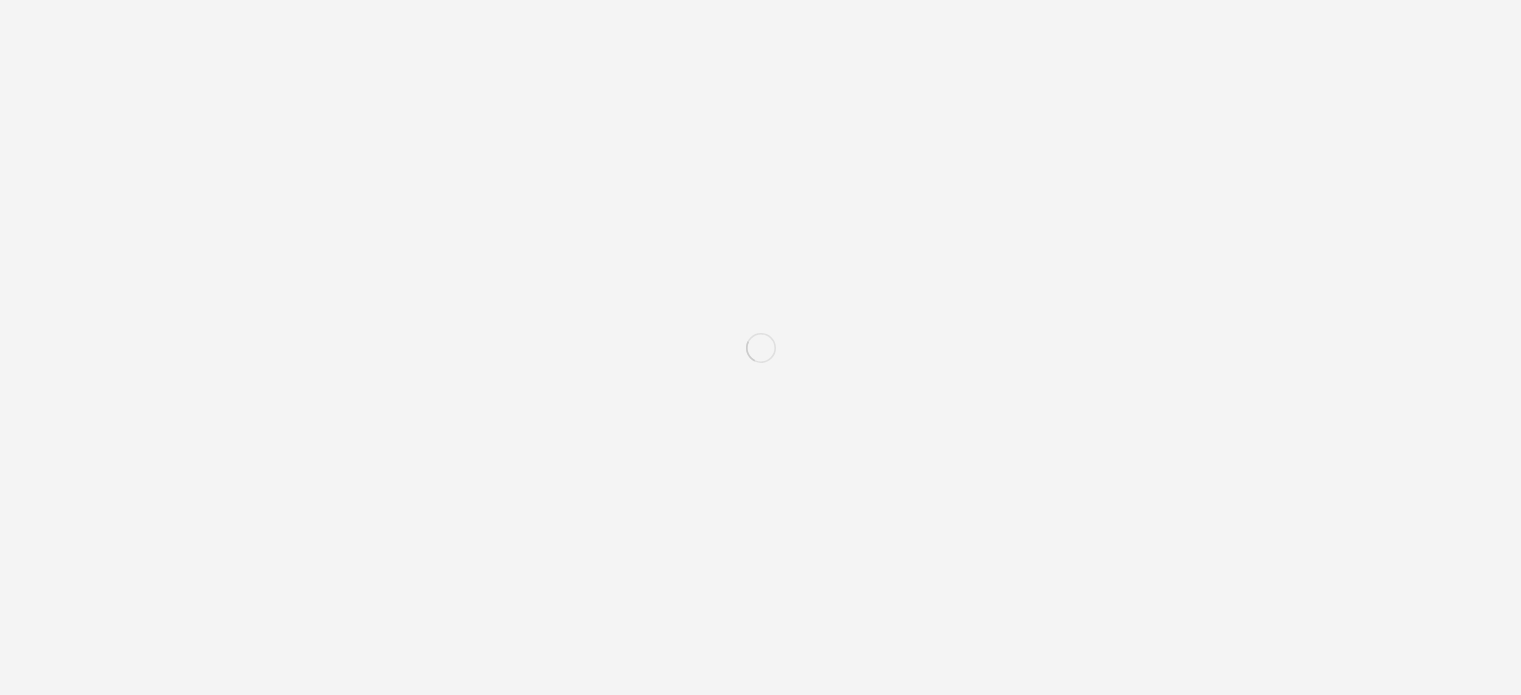 scroll, scrollTop: 0, scrollLeft: 0, axis: both 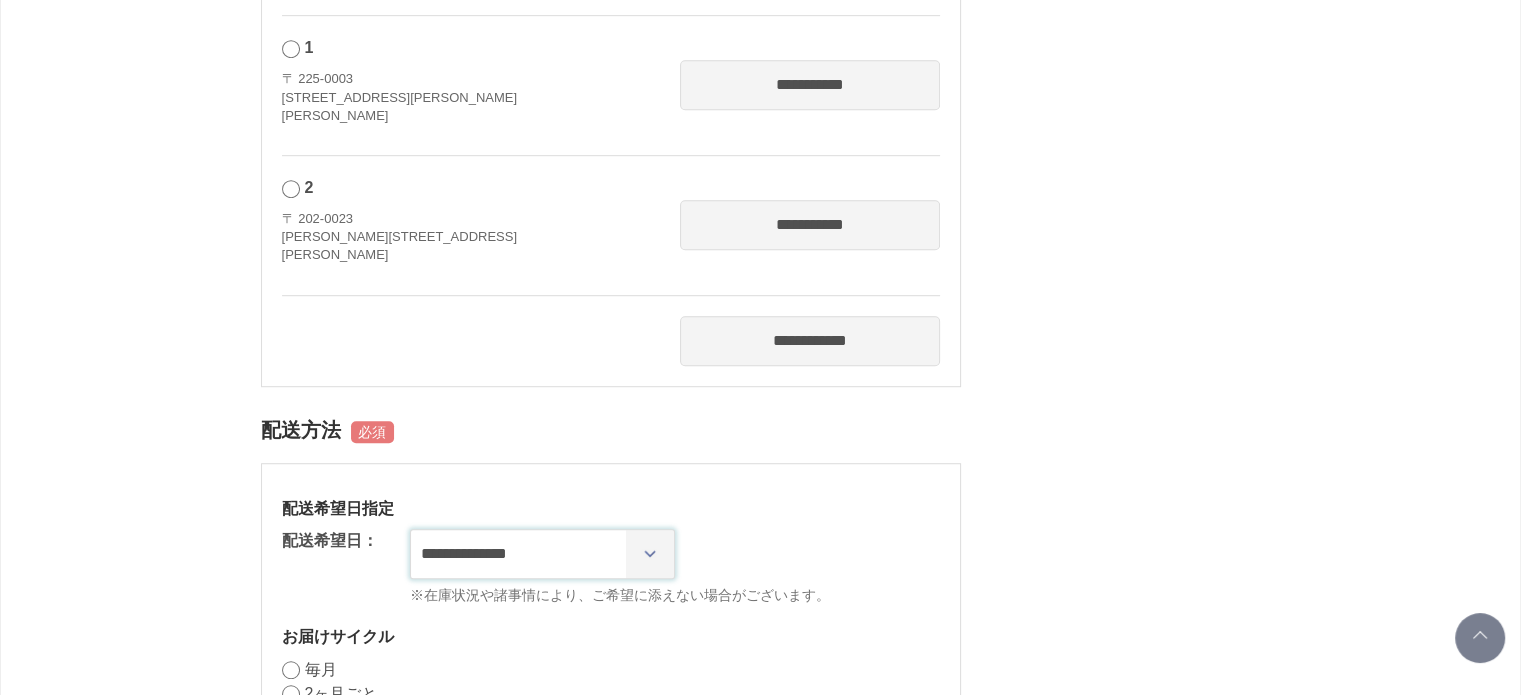 click on "**********" at bounding box center (542, 554) 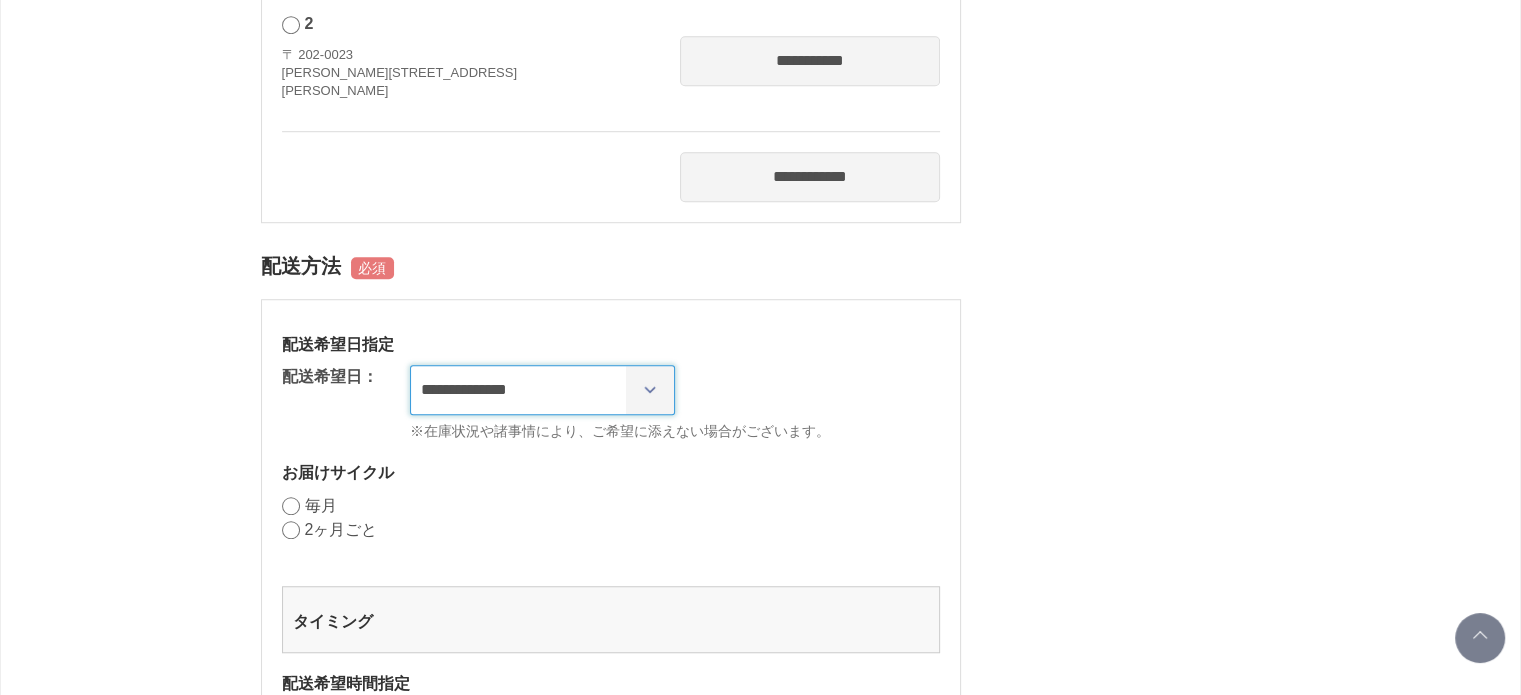 scroll, scrollTop: 1400, scrollLeft: 0, axis: vertical 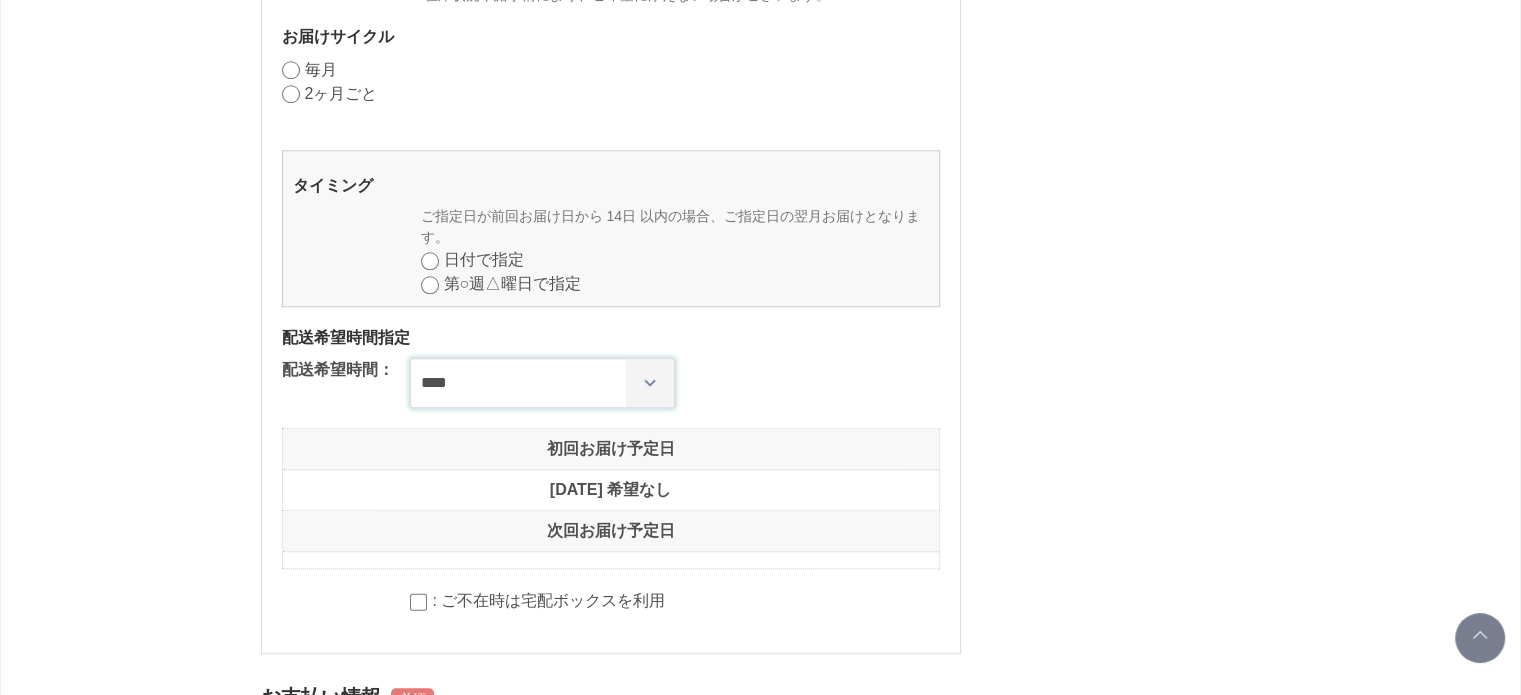 click on "**** *** ****** ****** ****** ******" at bounding box center [542, 383] 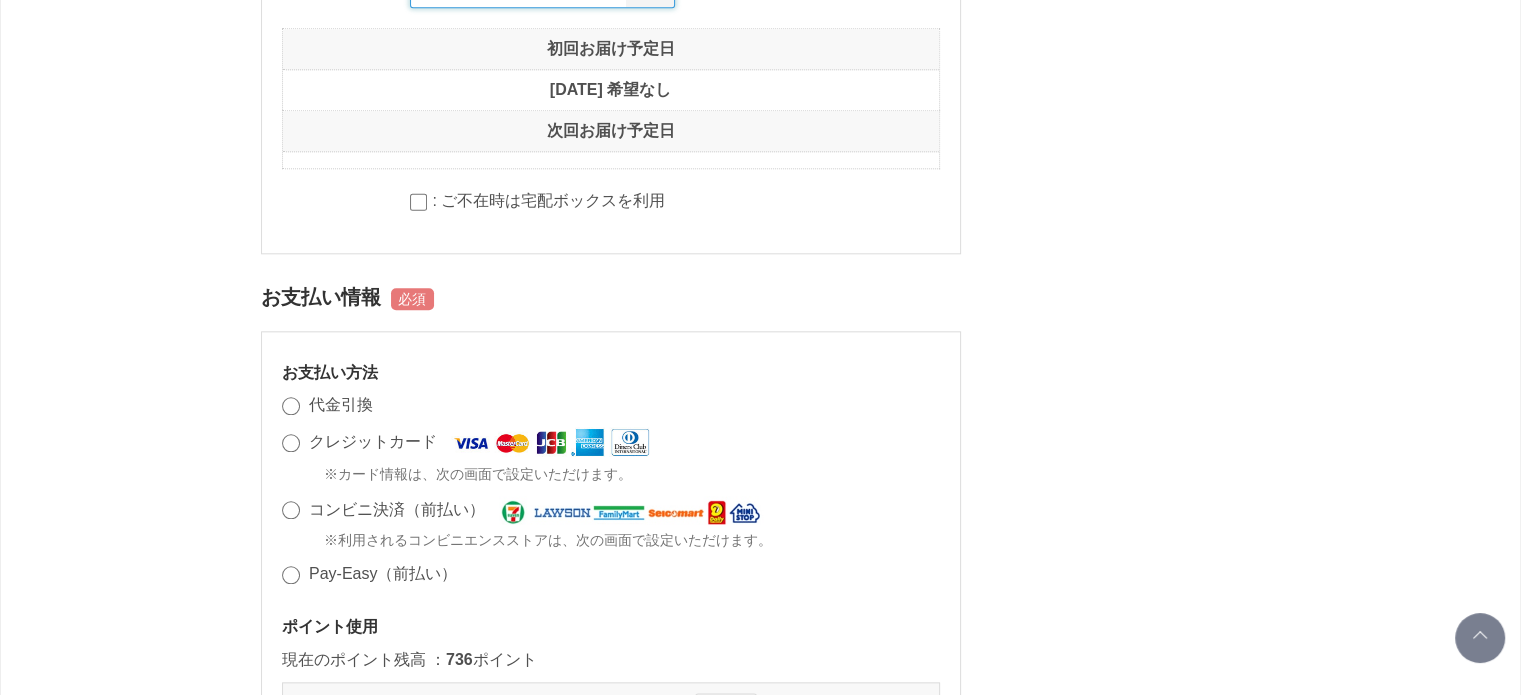 scroll, scrollTop: 2400, scrollLeft: 0, axis: vertical 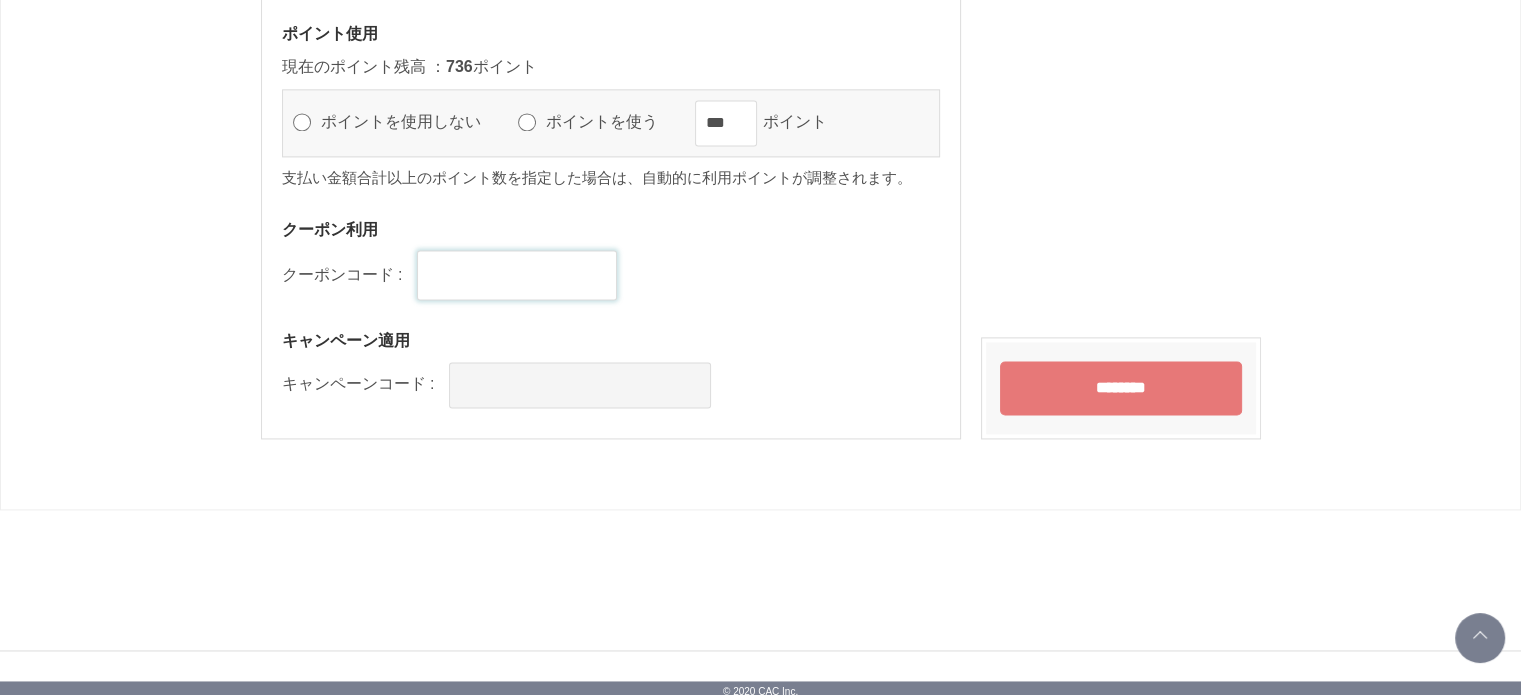 click at bounding box center (517, 275) 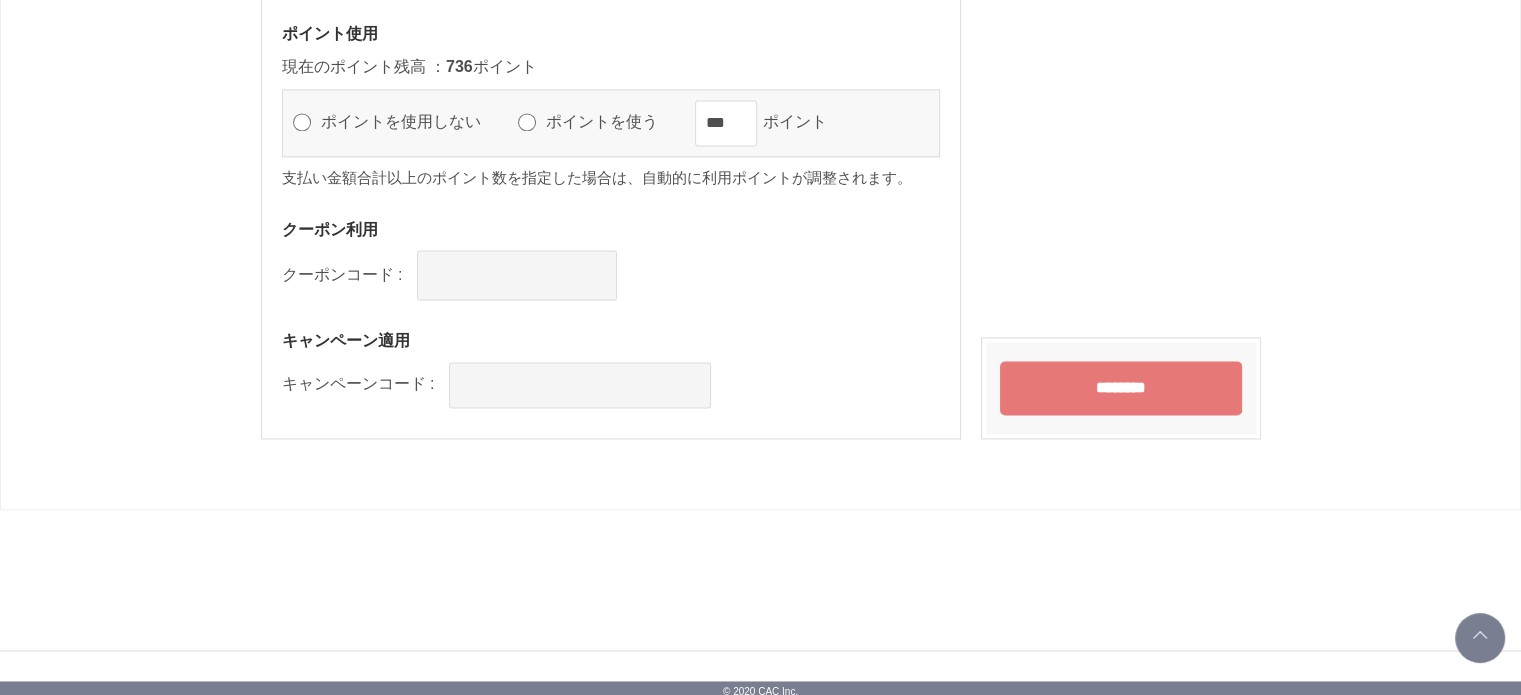 click on "お支払い方法
代金引換
クレジットカード
※カード情報は、次の画面で設定いただけます。
コンビニ決済（前払い）
※利用されるコンビニエンスストアは、次の画面で設定いただけます。
Pay-Easy（前払い）
ポイント使用
現在のポイント残高 ：  736  ポイント
ポイントを使用しない
ポイントを使う
*** ポイント
支払い金額合計以上のポイント数を指定した場合は、自動的に利用ポイントが調整されます。
クーポン利用
クーポンコード :
キャンペーン適用
キャンペーンコード :" at bounding box center [611, 88] 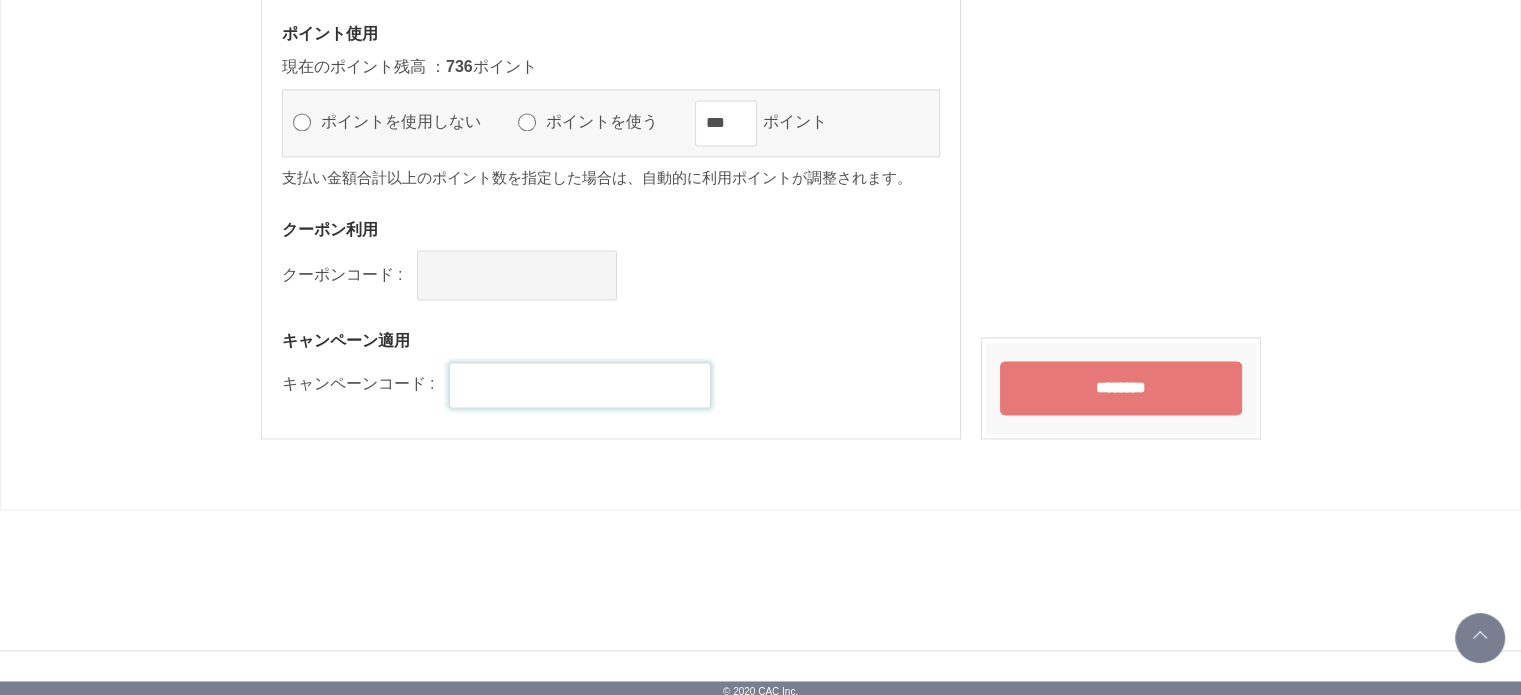 click at bounding box center (580, 385) 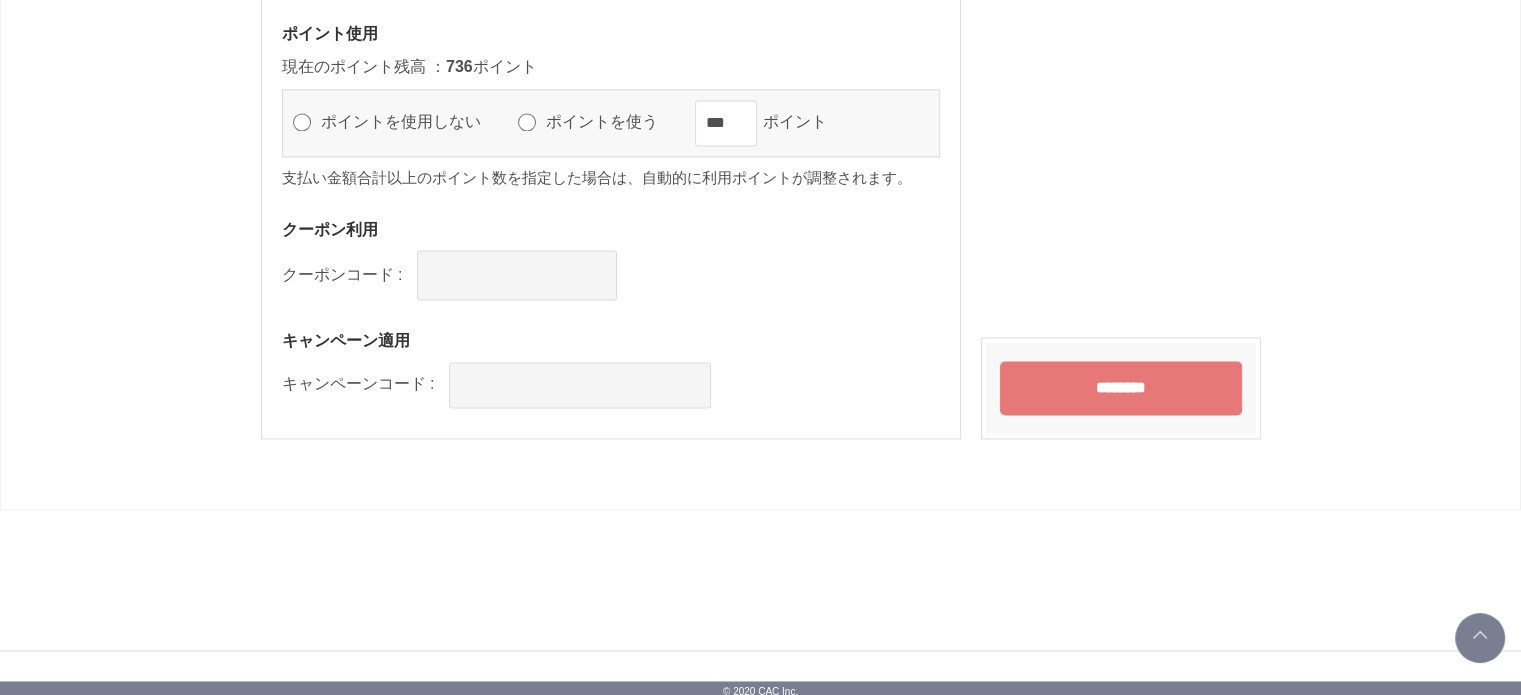 click on "キャンペーン適用" at bounding box center [611, 340] 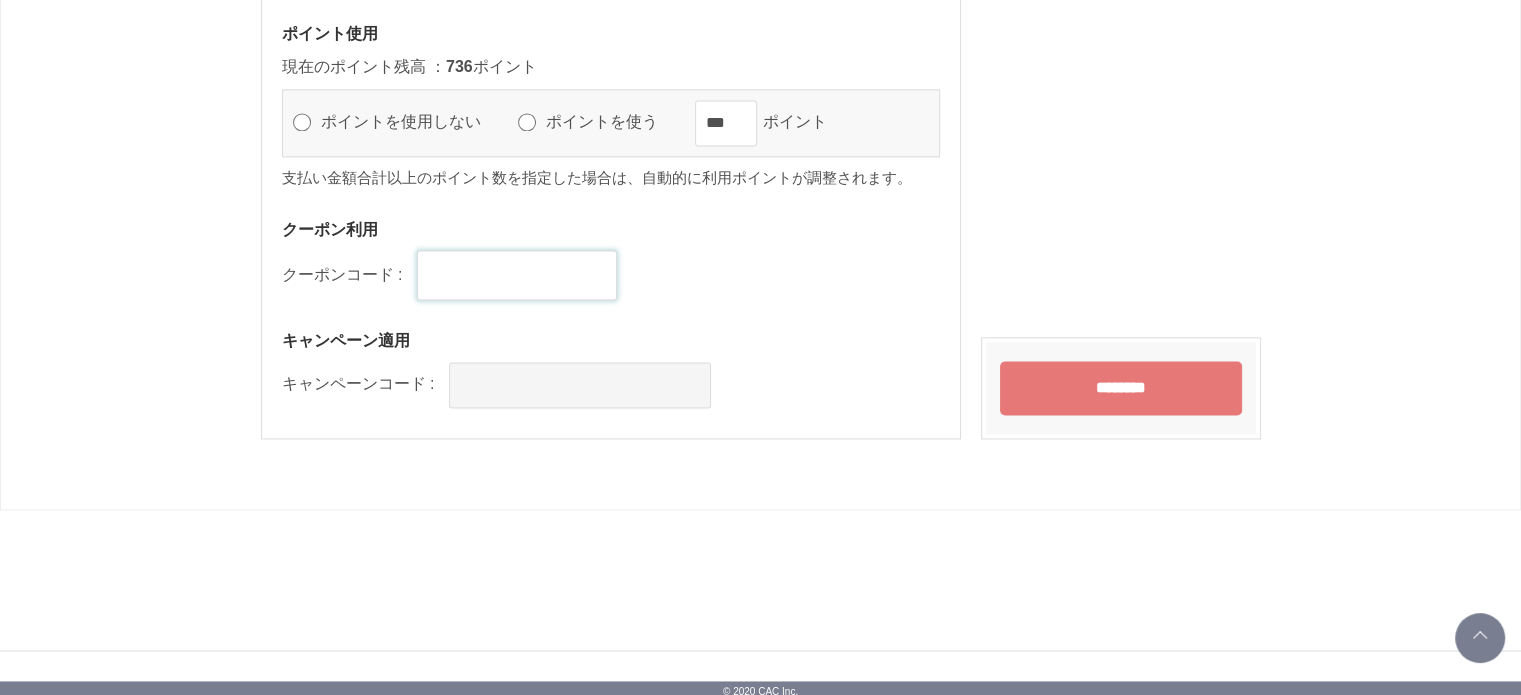 click at bounding box center (517, 275) 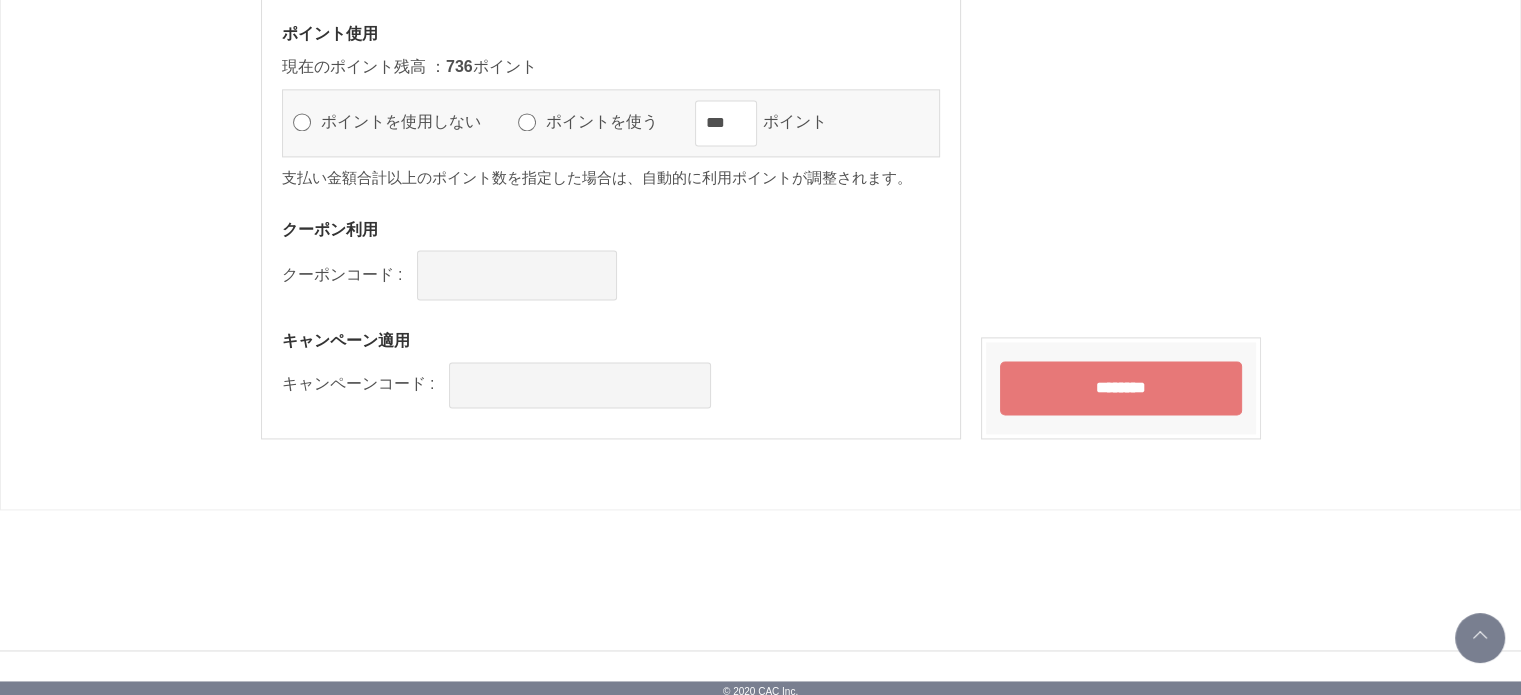 click on "クーポンコード :" at bounding box center [611, 275] 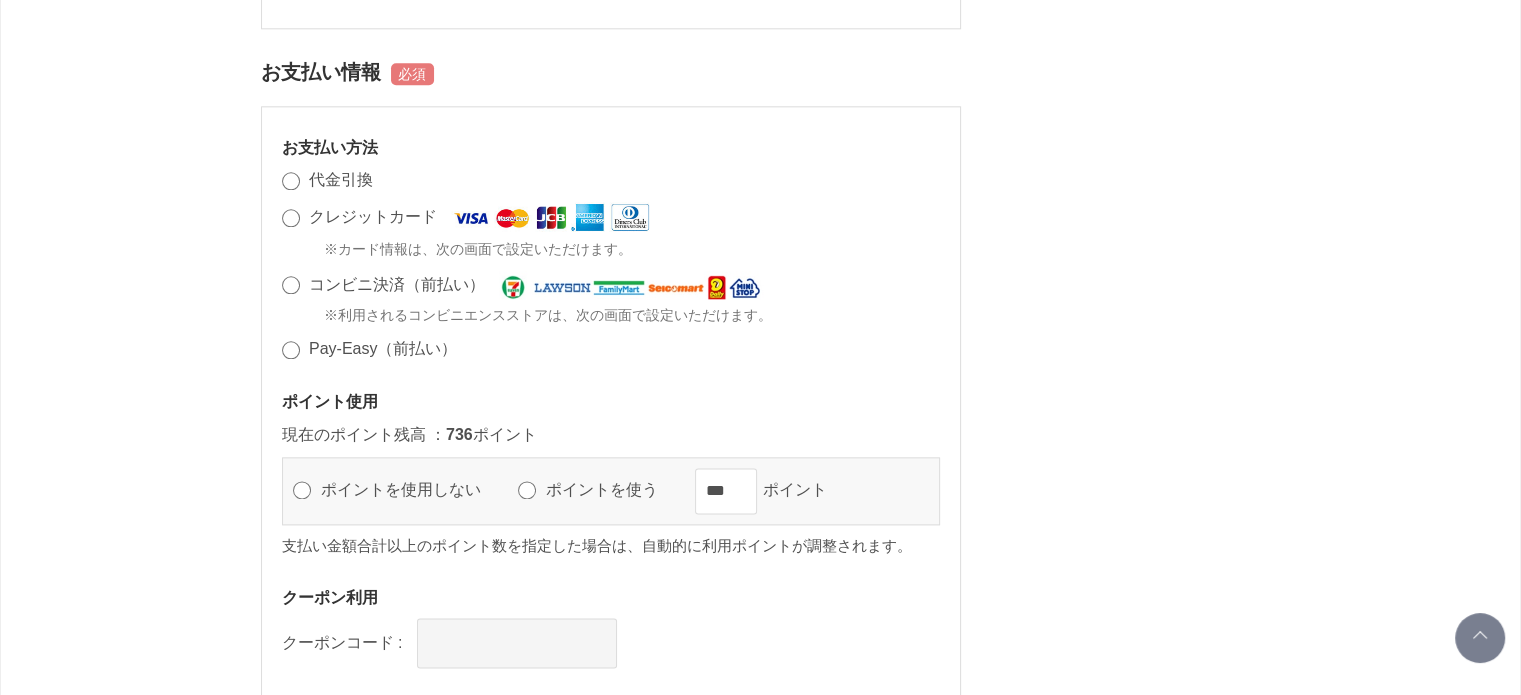 scroll, scrollTop: 2600, scrollLeft: 0, axis: vertical 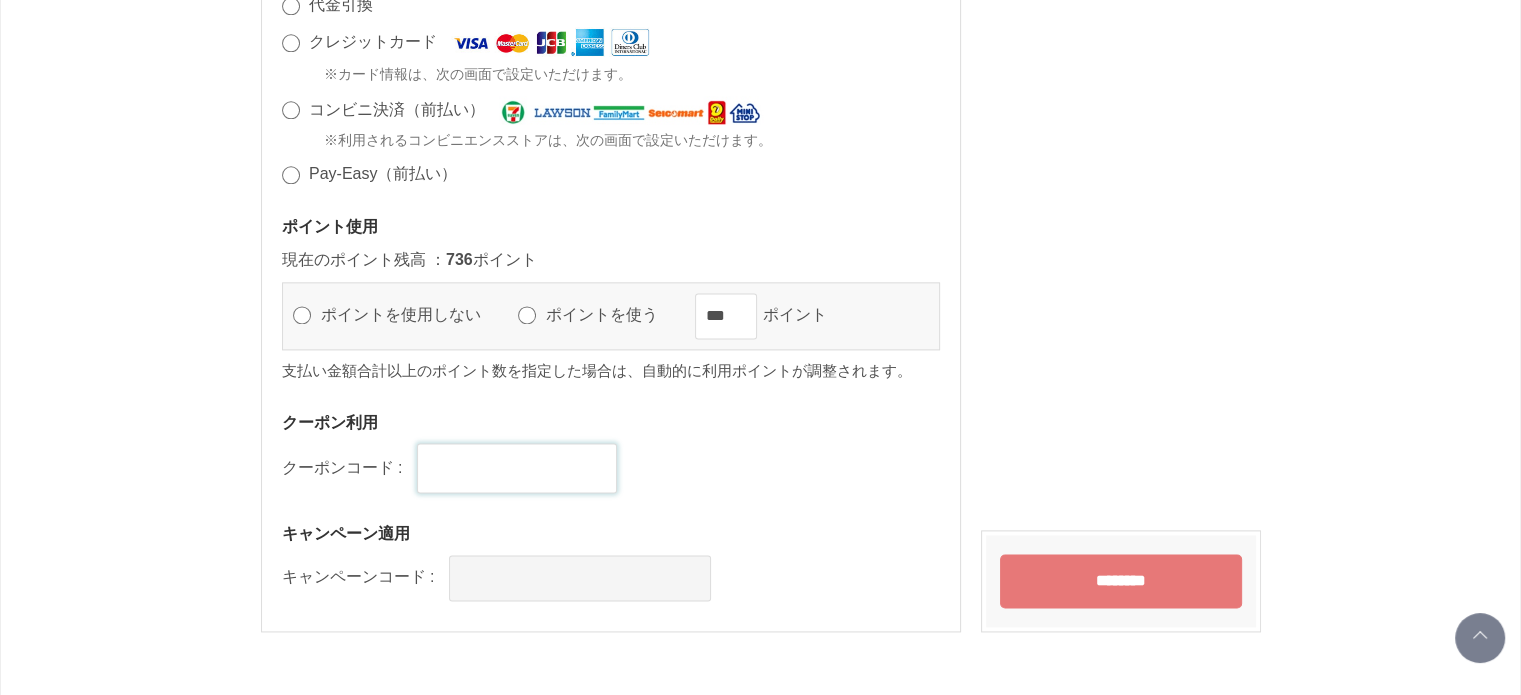 click at bounding box center (517, 468) 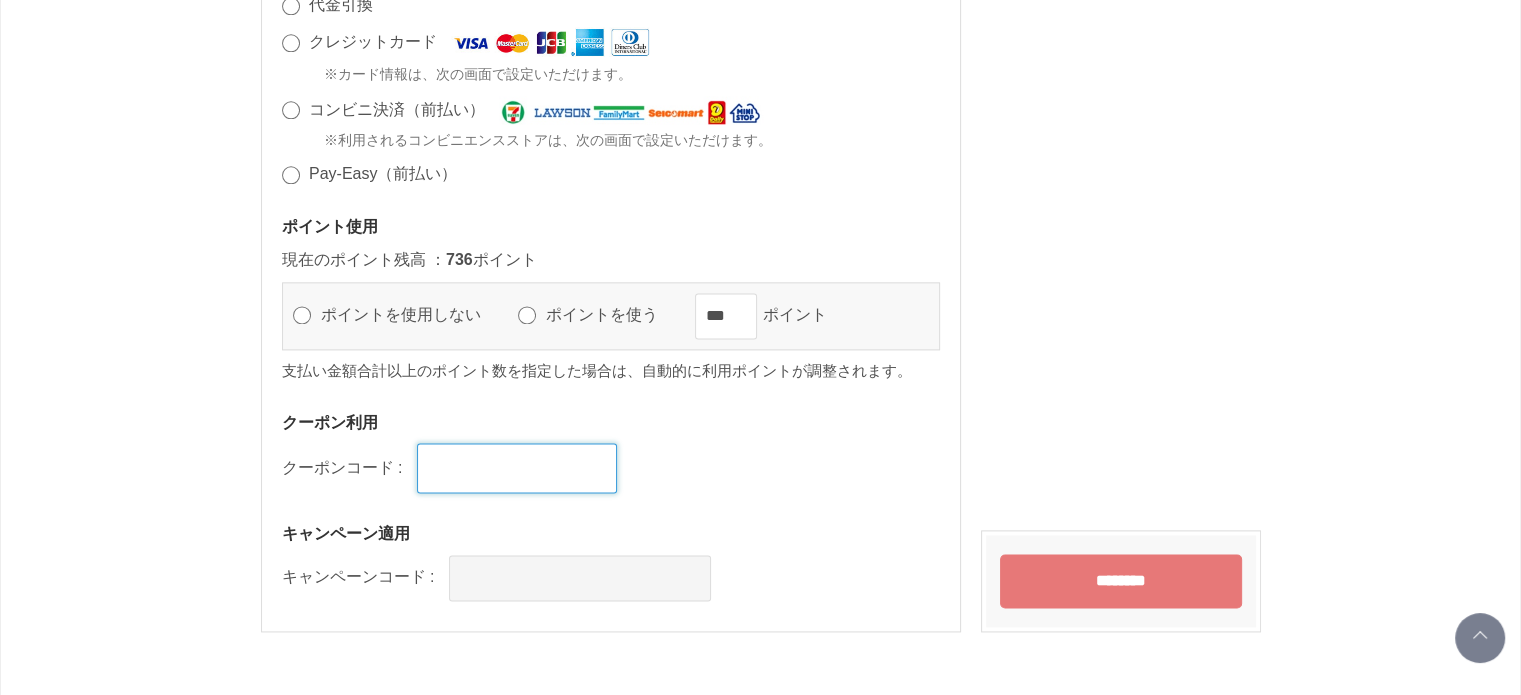 type on "**********" 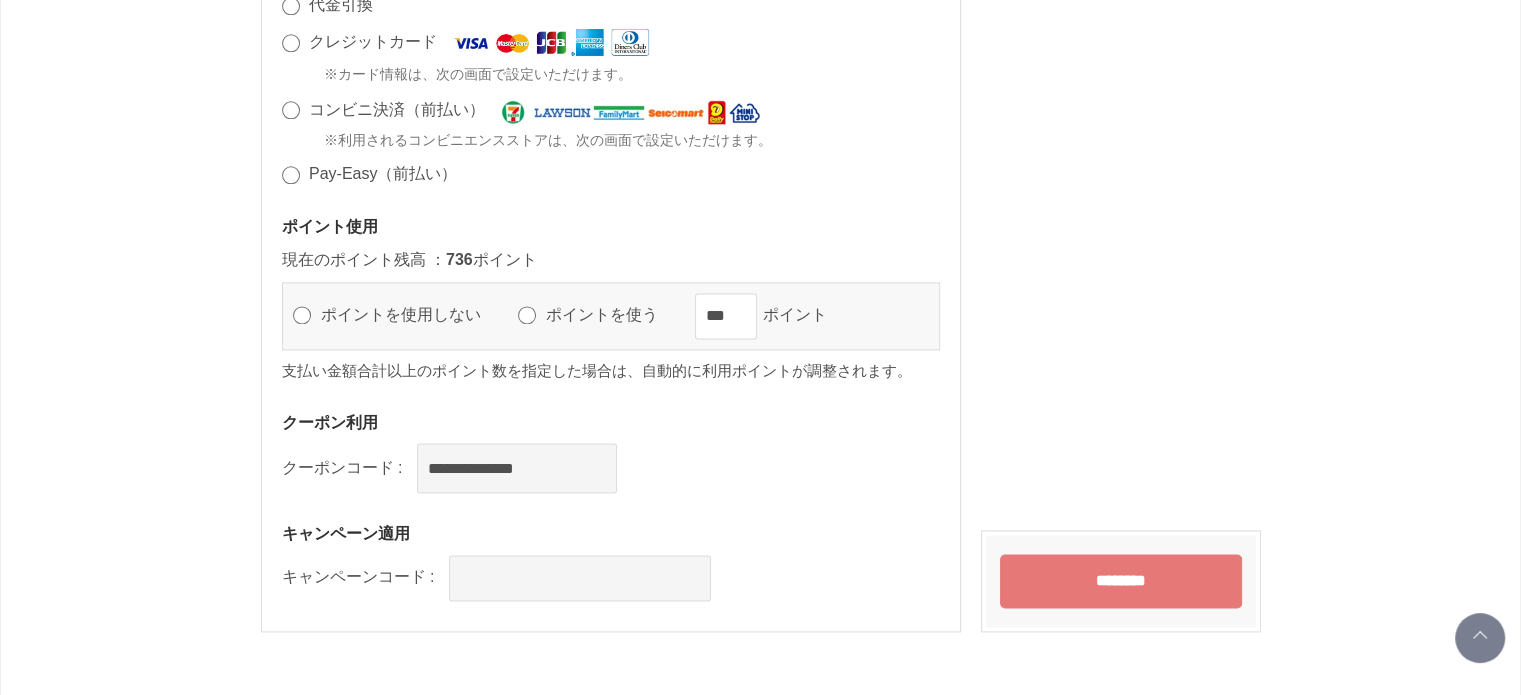 click on "********" at bounding box center (1121, 581) 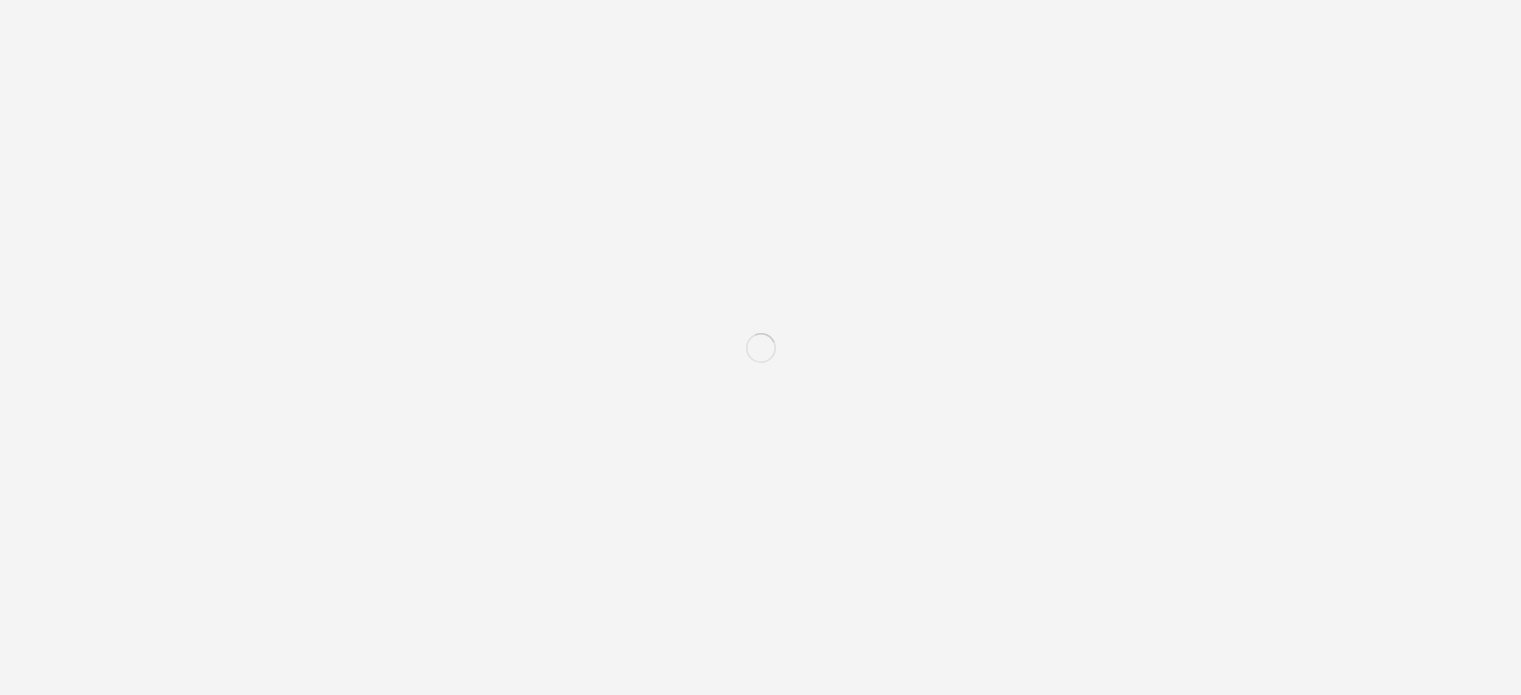scroll, scrollTop: 0, scrollLeft: 0, axis: both 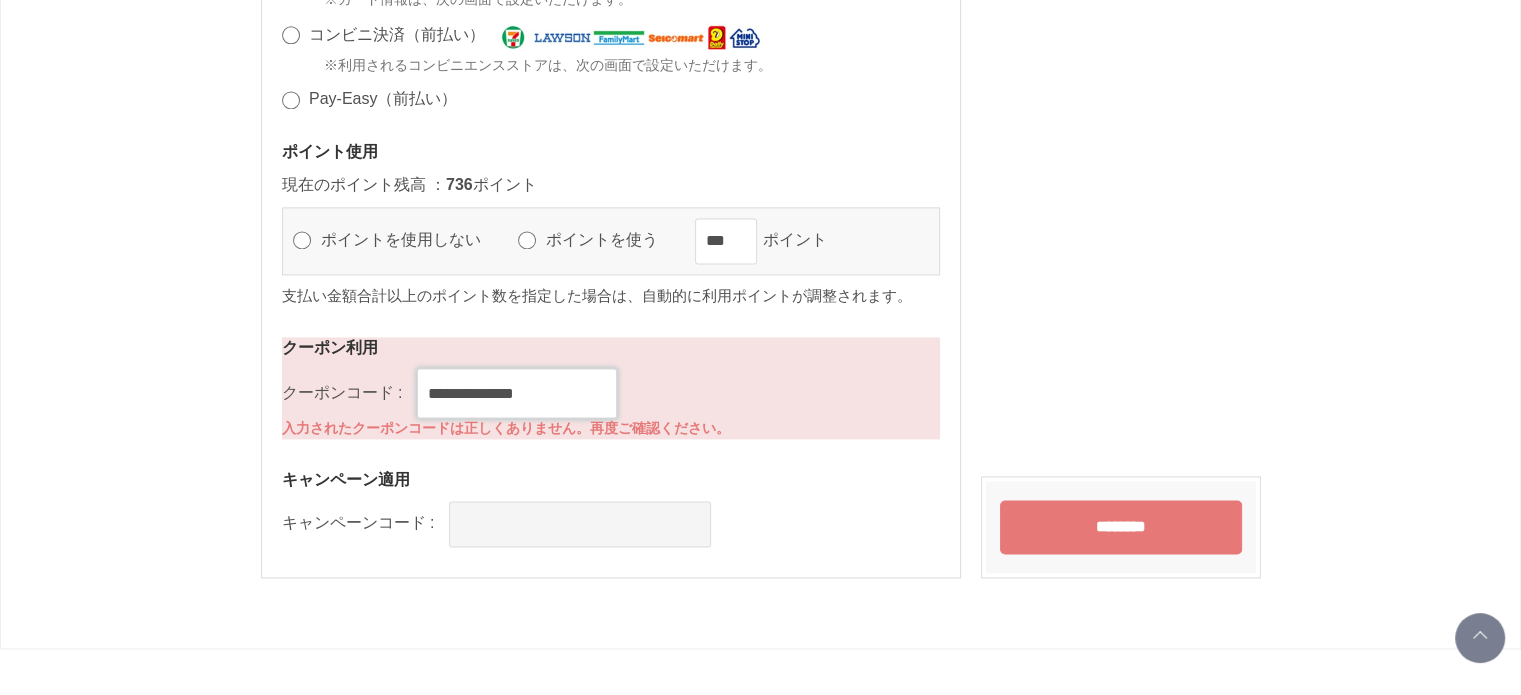 click on "**********" at bounding box center (517, 393) 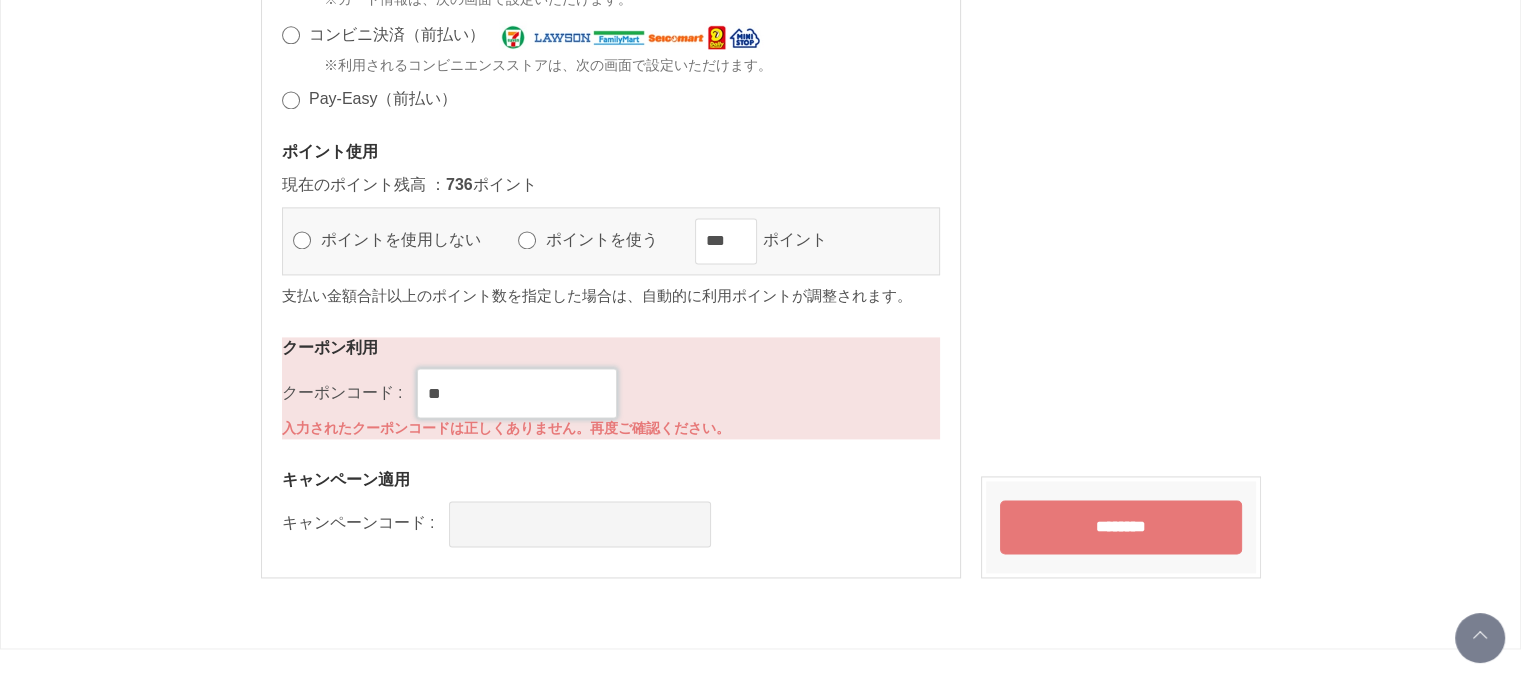 type on "*" 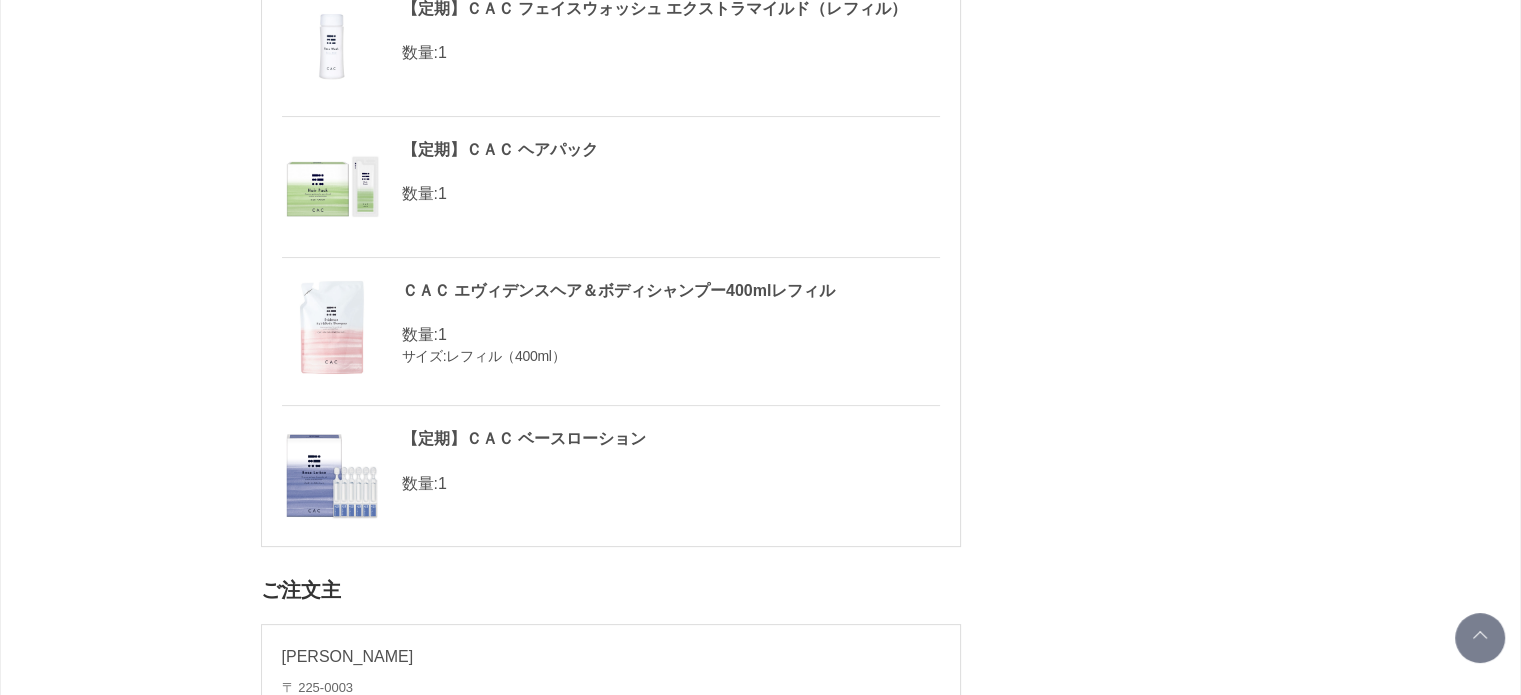 scroll, scrollTop: 0, scrollLeft: 0, axis: both 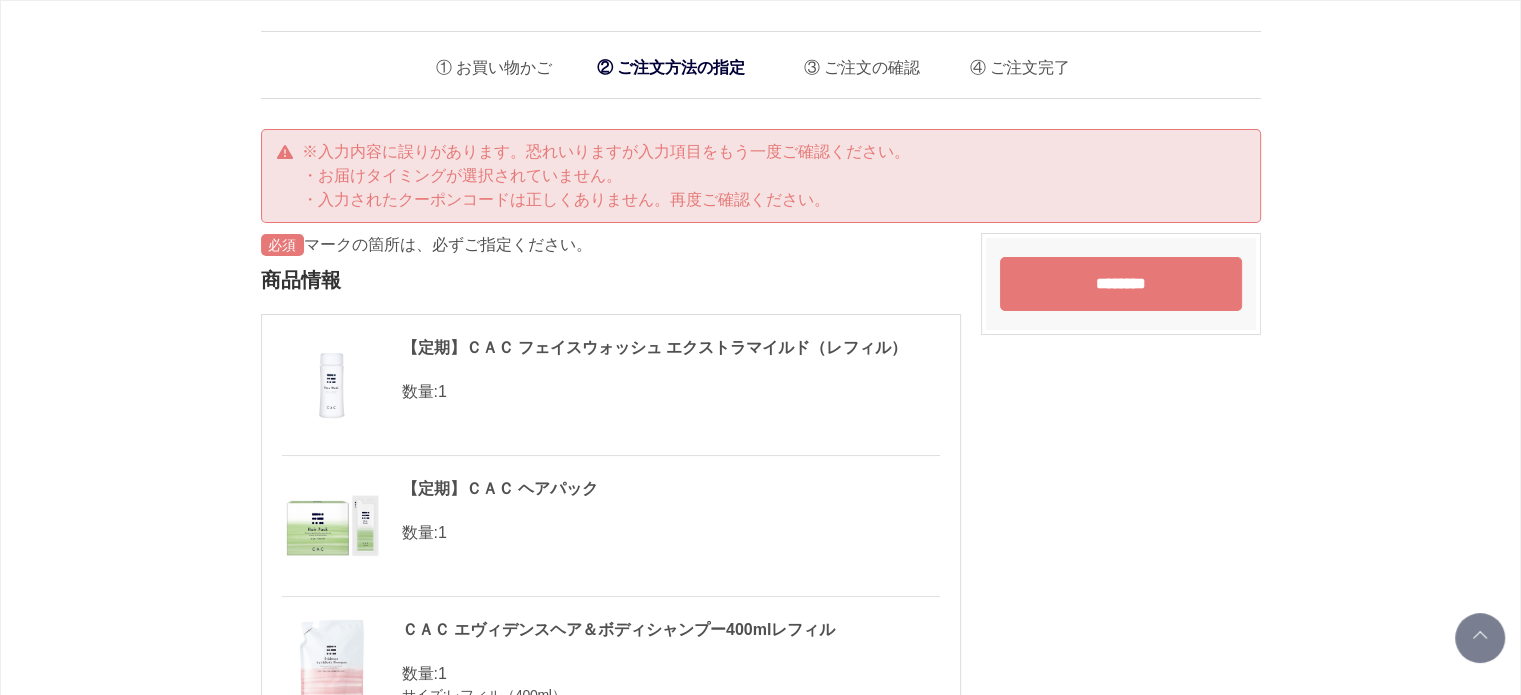 type 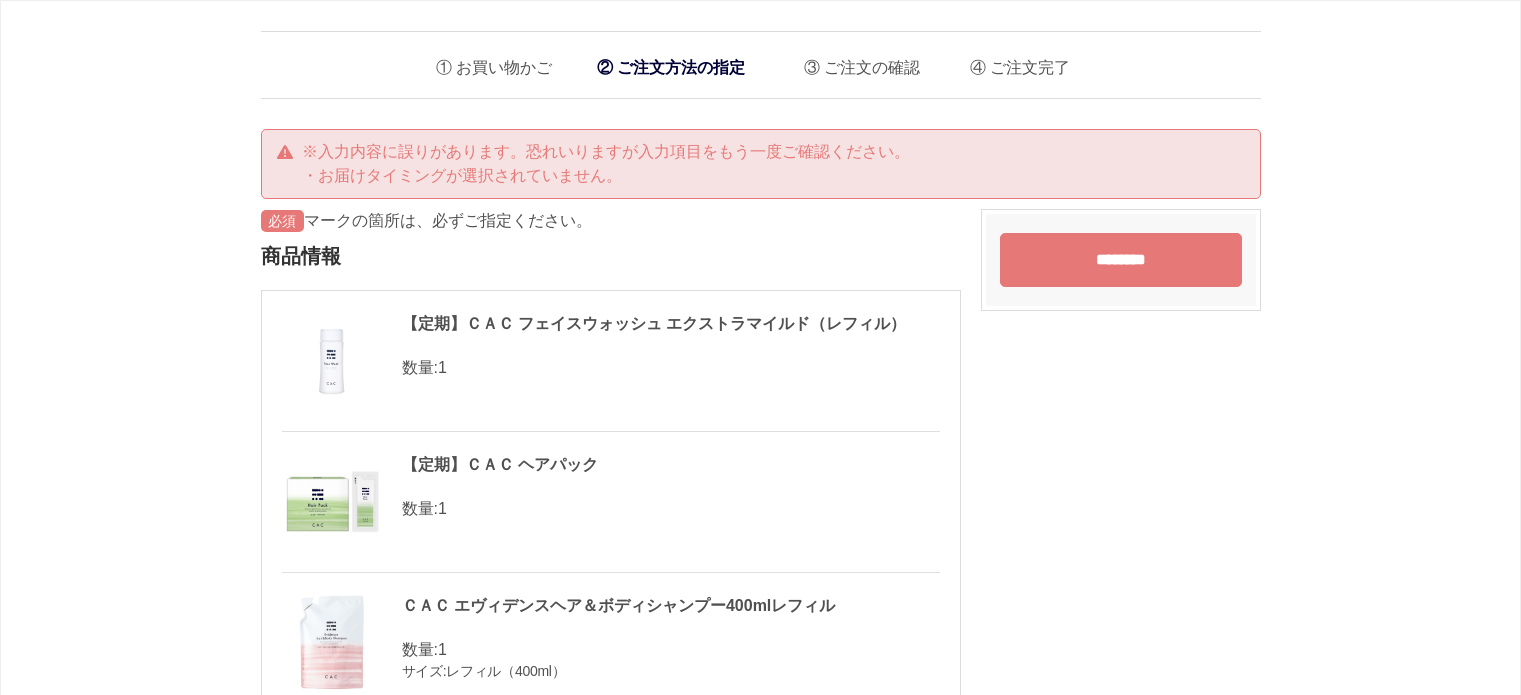 scroll, scrollTop: 0, scrollLeft: 0, axis: both 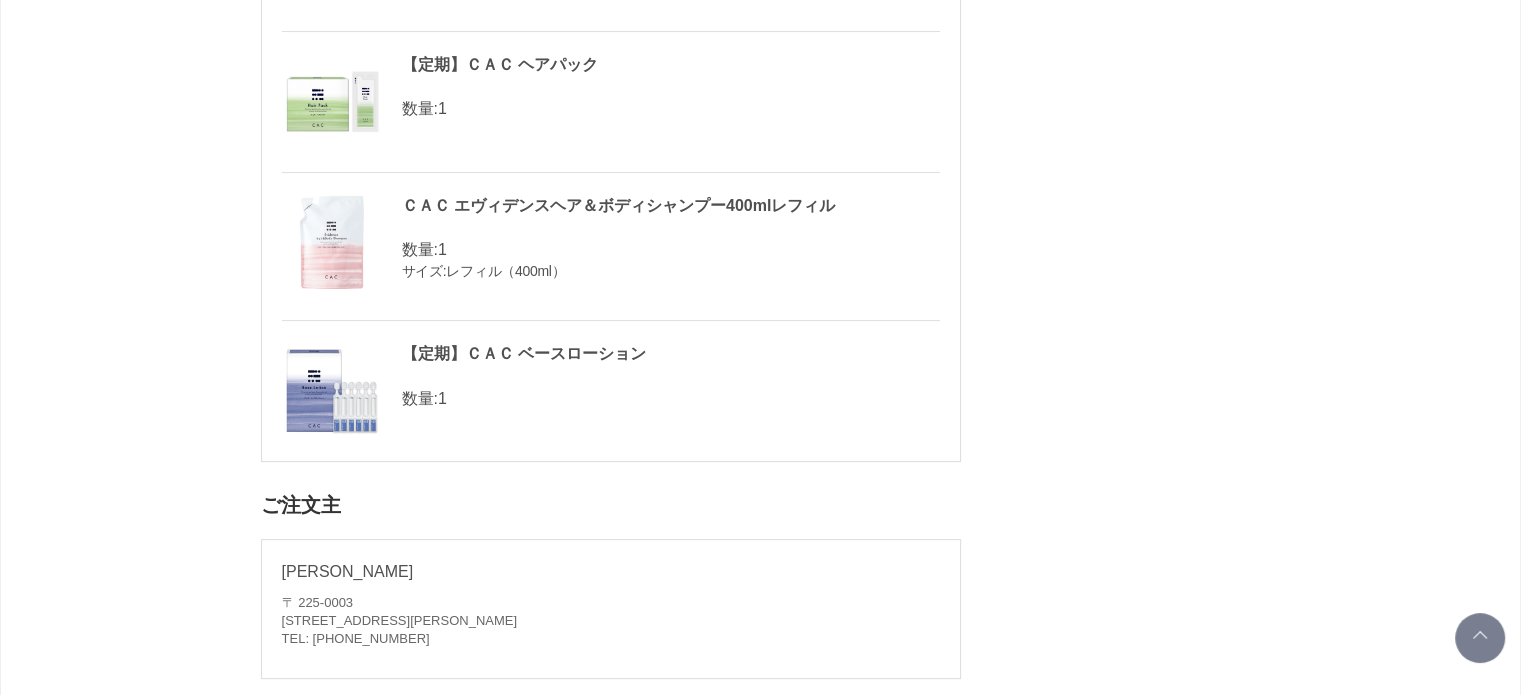 click on "数量: 1
サイズ: レフィル（400ml）" at bounding box center [611, 259] 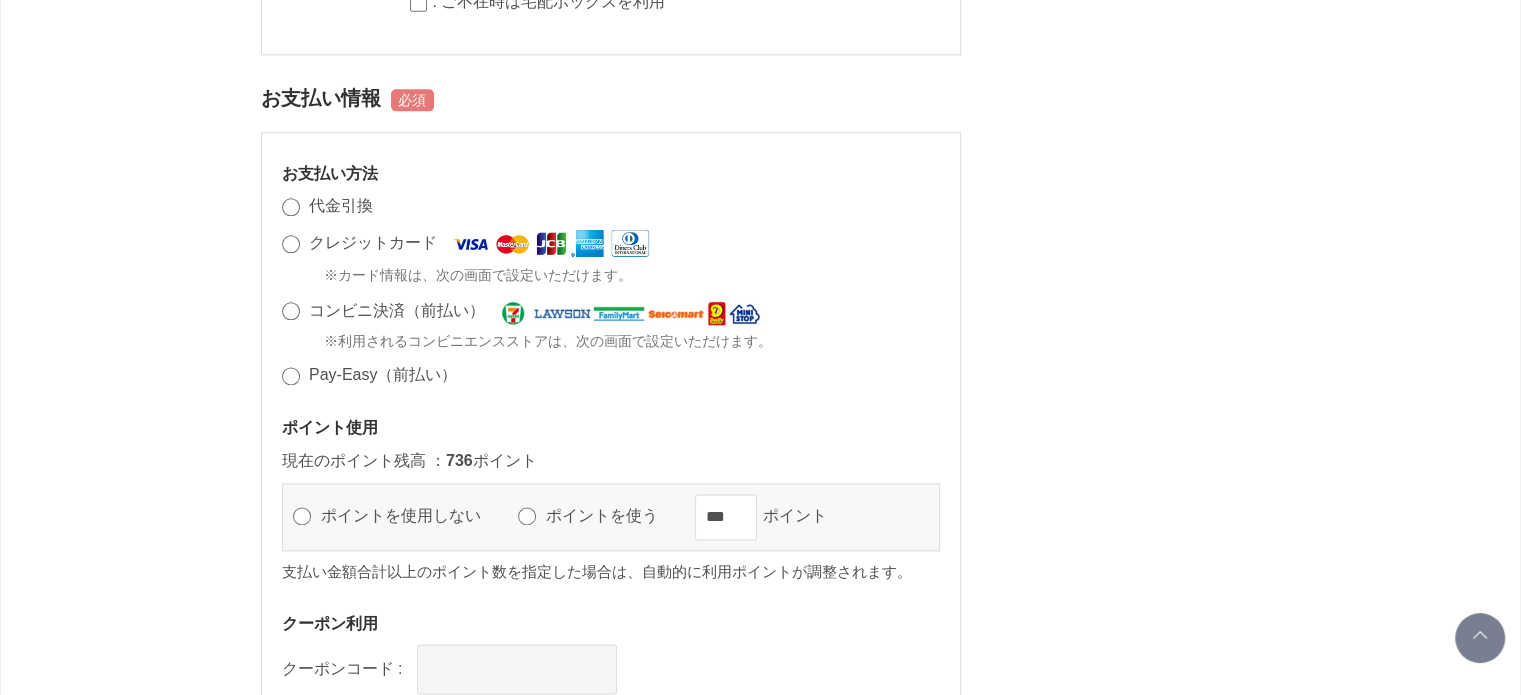 scroll, scrollTop: 2894, scrollLeft: 0, axis: vertical 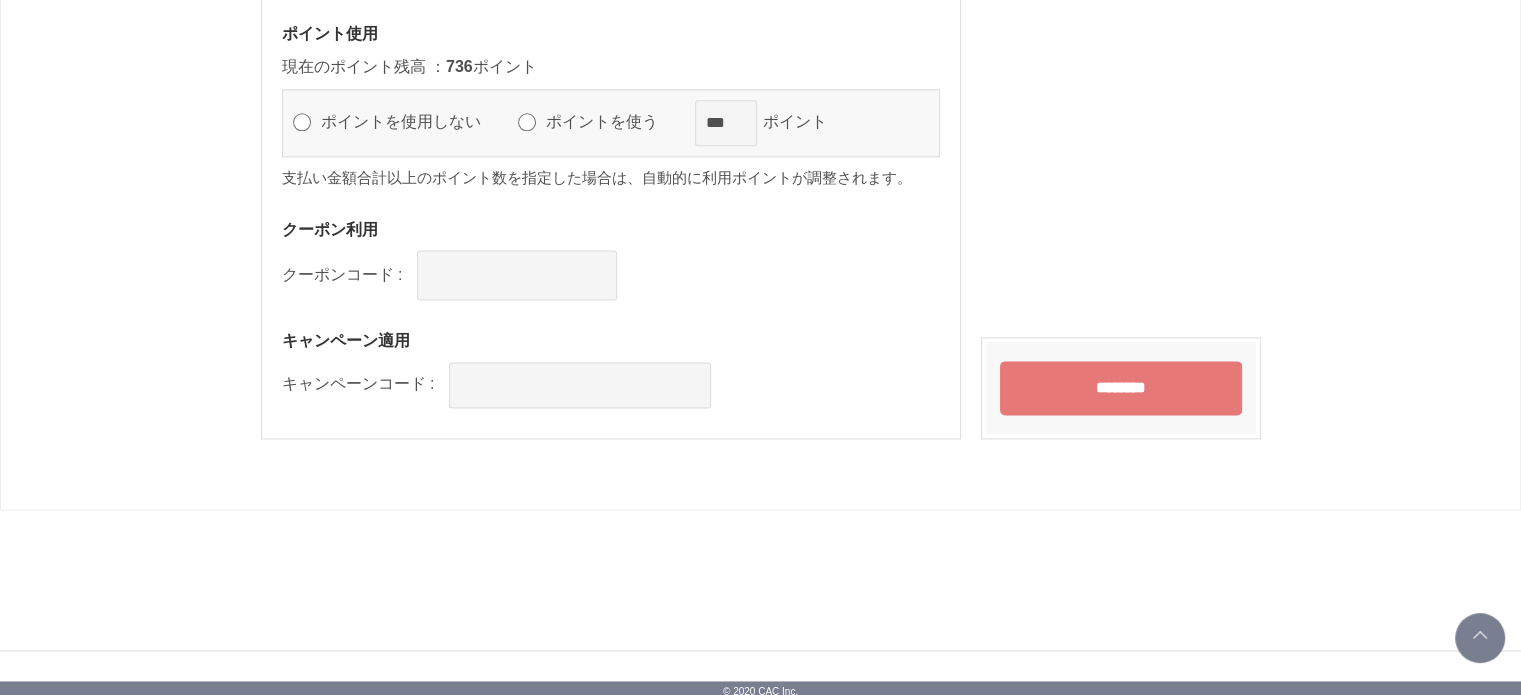 click on "********" at bounding box center [1121, 388] 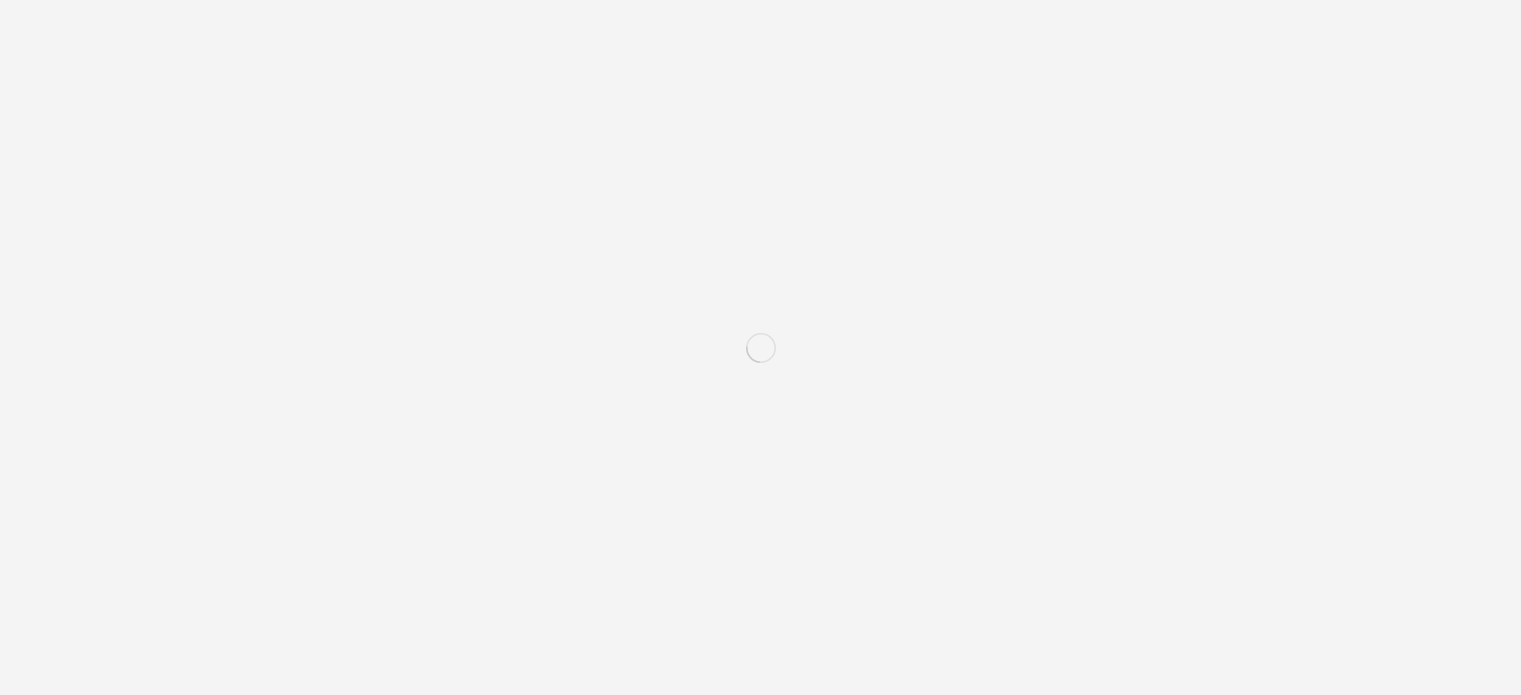 scroll, scrollTop: 0, scrollLeft: 0, axis: both 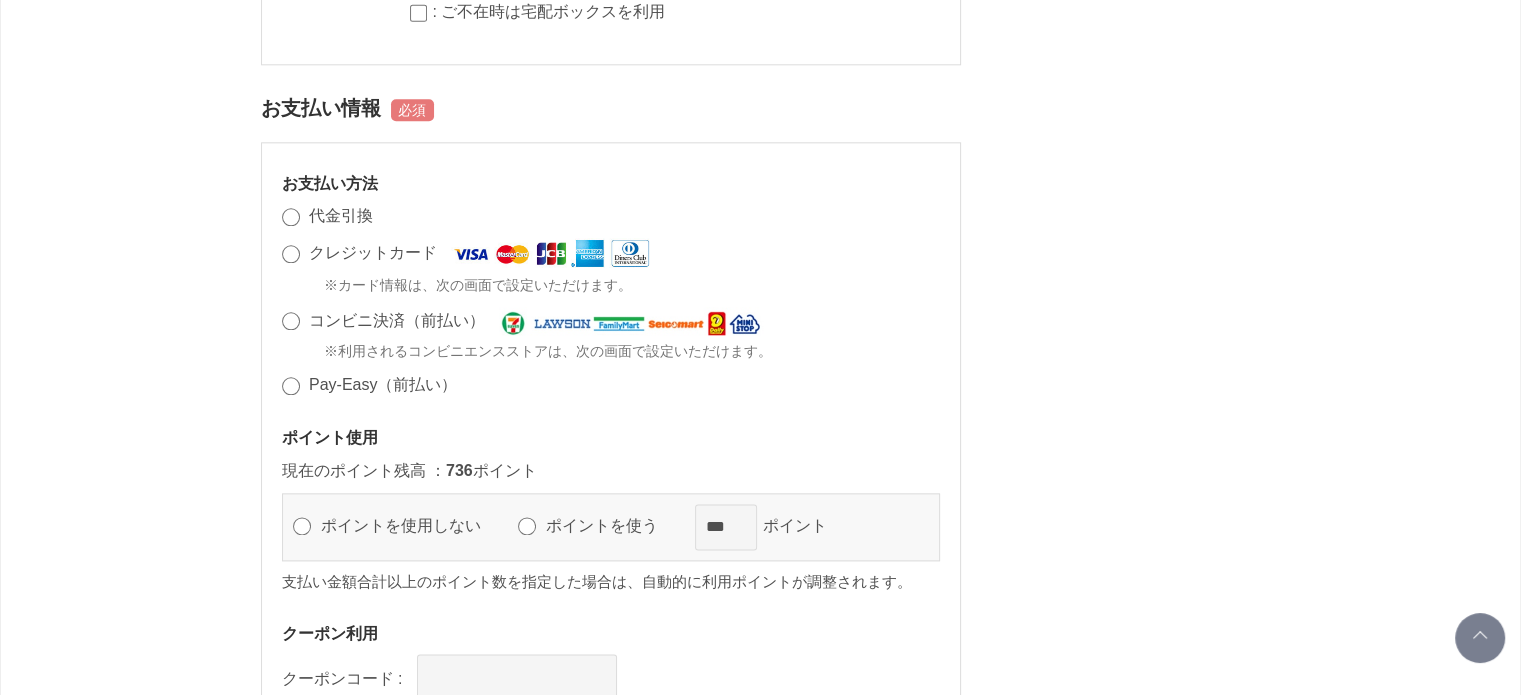 click on "ポイントを使用しない
ポイントを使う
*** ポイント" at bounding box center (611, 527) 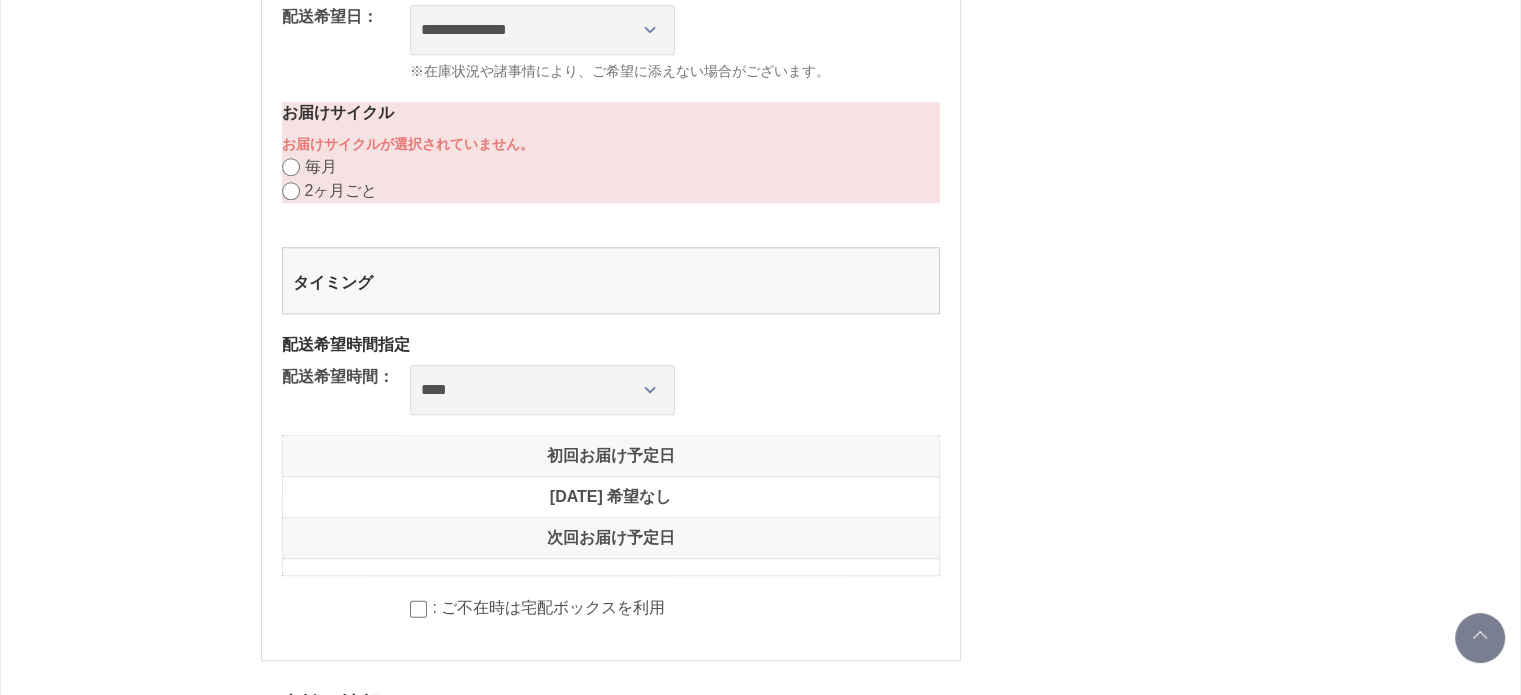 scroll, scrollTop: 1700, scrollLeft: 0, axis: vertical 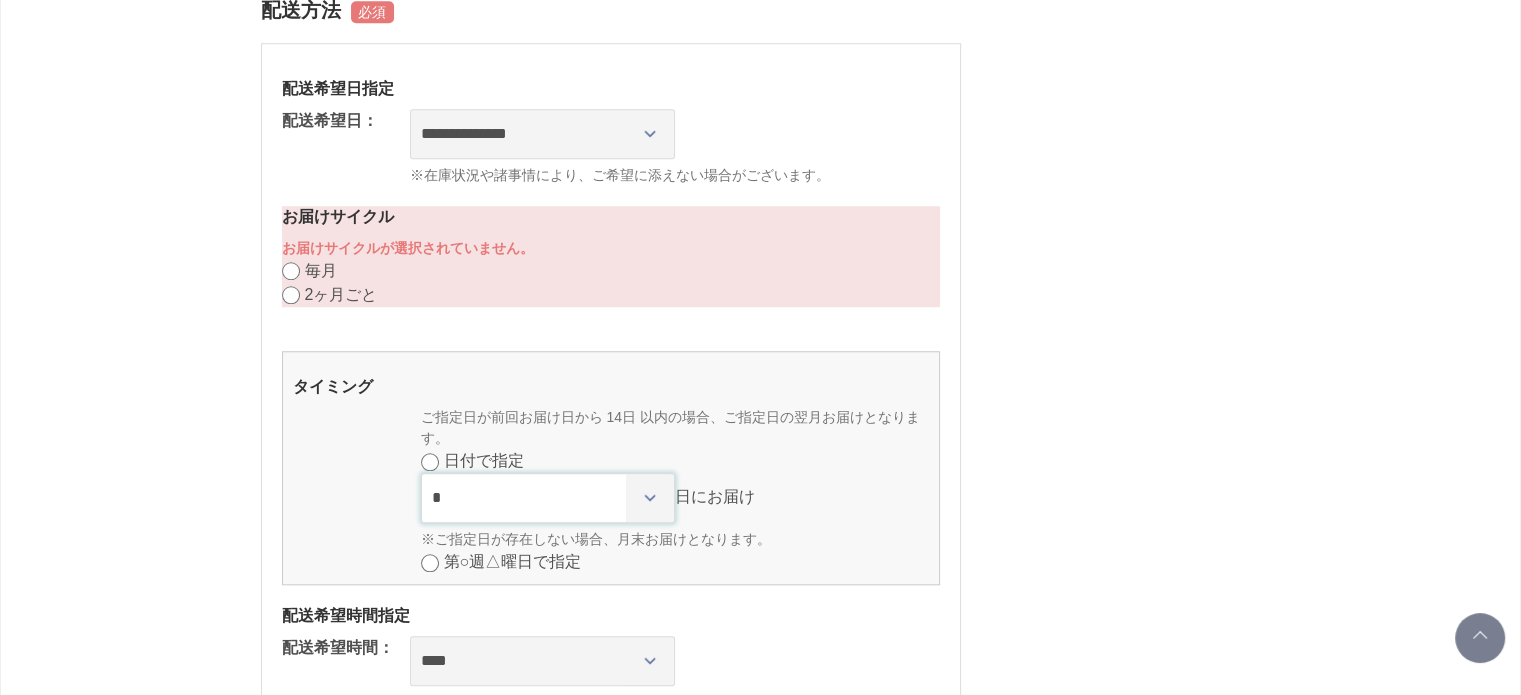 click on "* * * * * * * * * ** ** ** ** ** ** ** ** ** ** ** ** ** ** ** ** ** ** ** ** ** **" at bounding box center [548, 498] 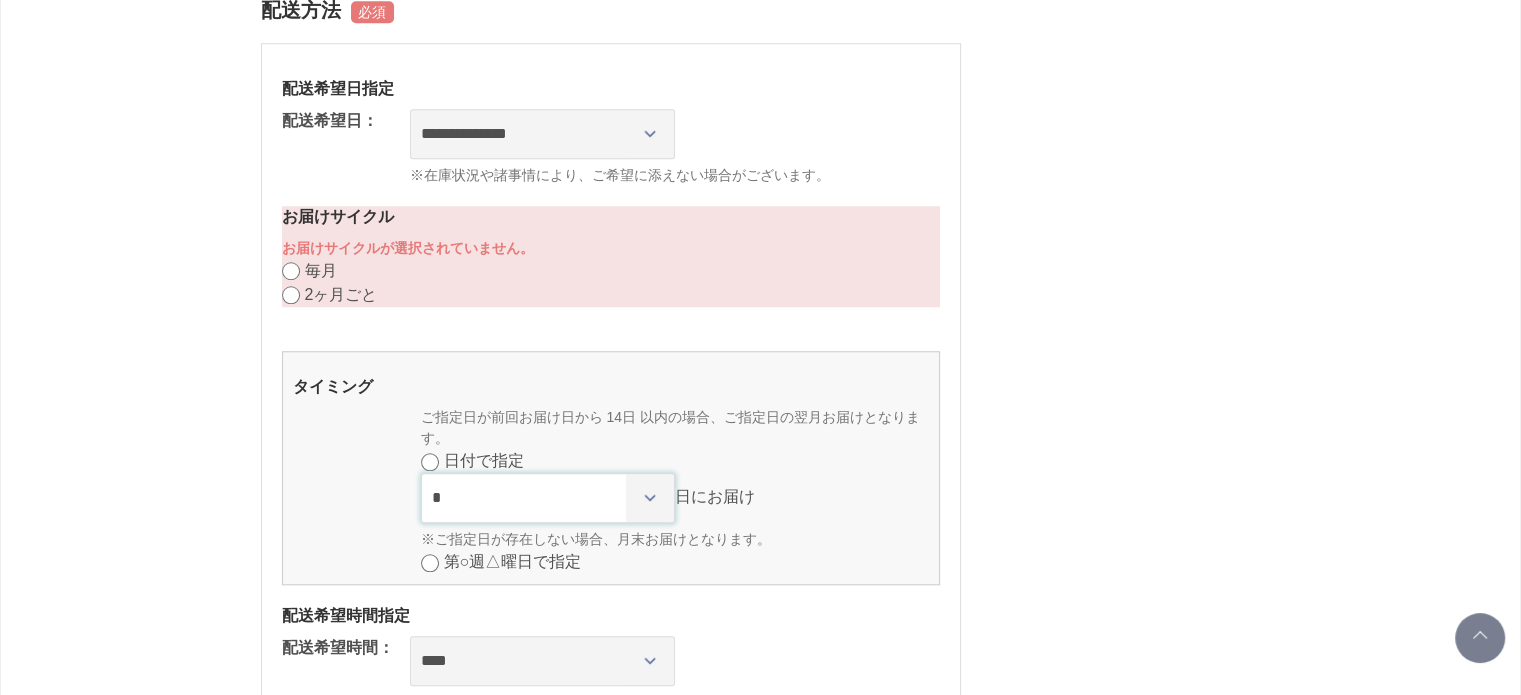click on "* * * * * * * * * ** ** ** ** ** ** ** ** ** ** ** ** ** ** ** ** ** ** ** ** ** **" at bounding box center (548, 498) 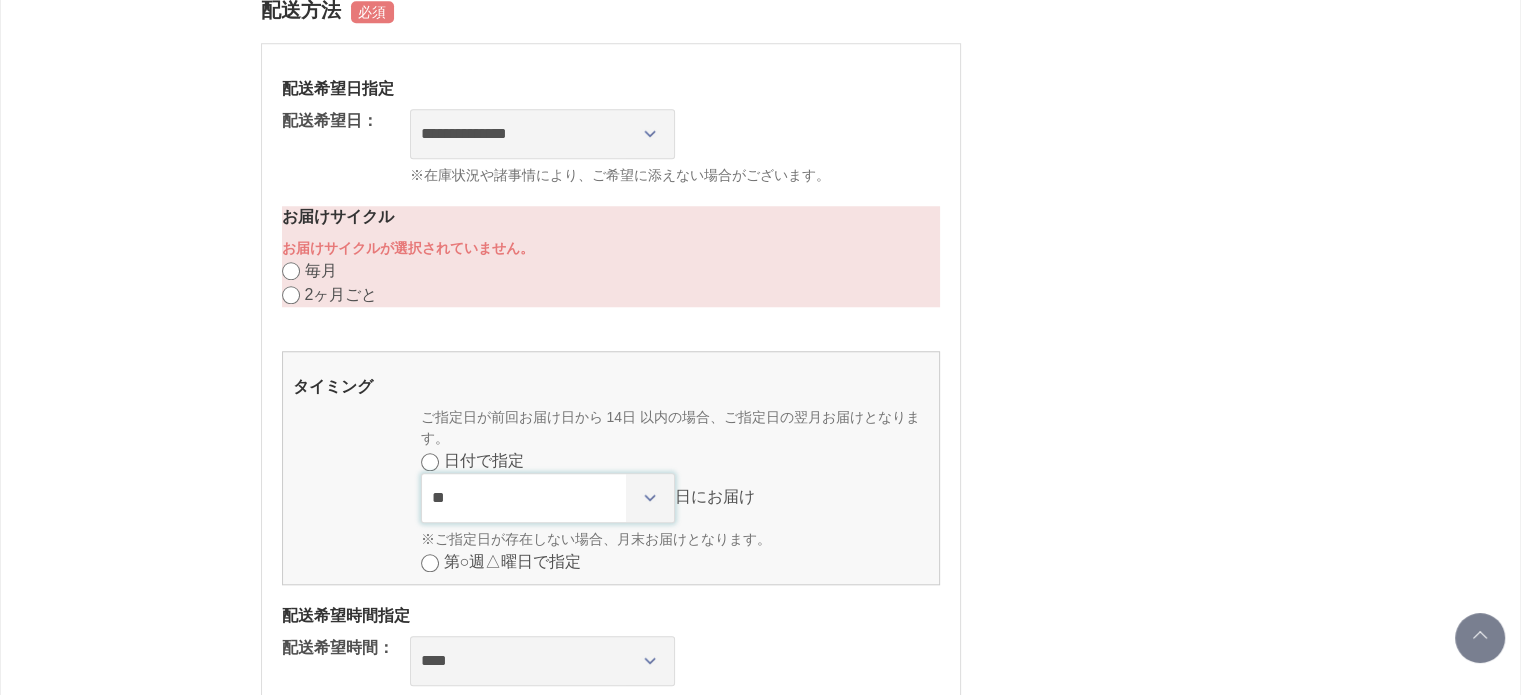 click on "* * * * * * * * * ** ** ** ** ** ** ** ** ** ** ** ** ** ** ** ** ** ** ** ** ** **" at bounding box center [548, 498] 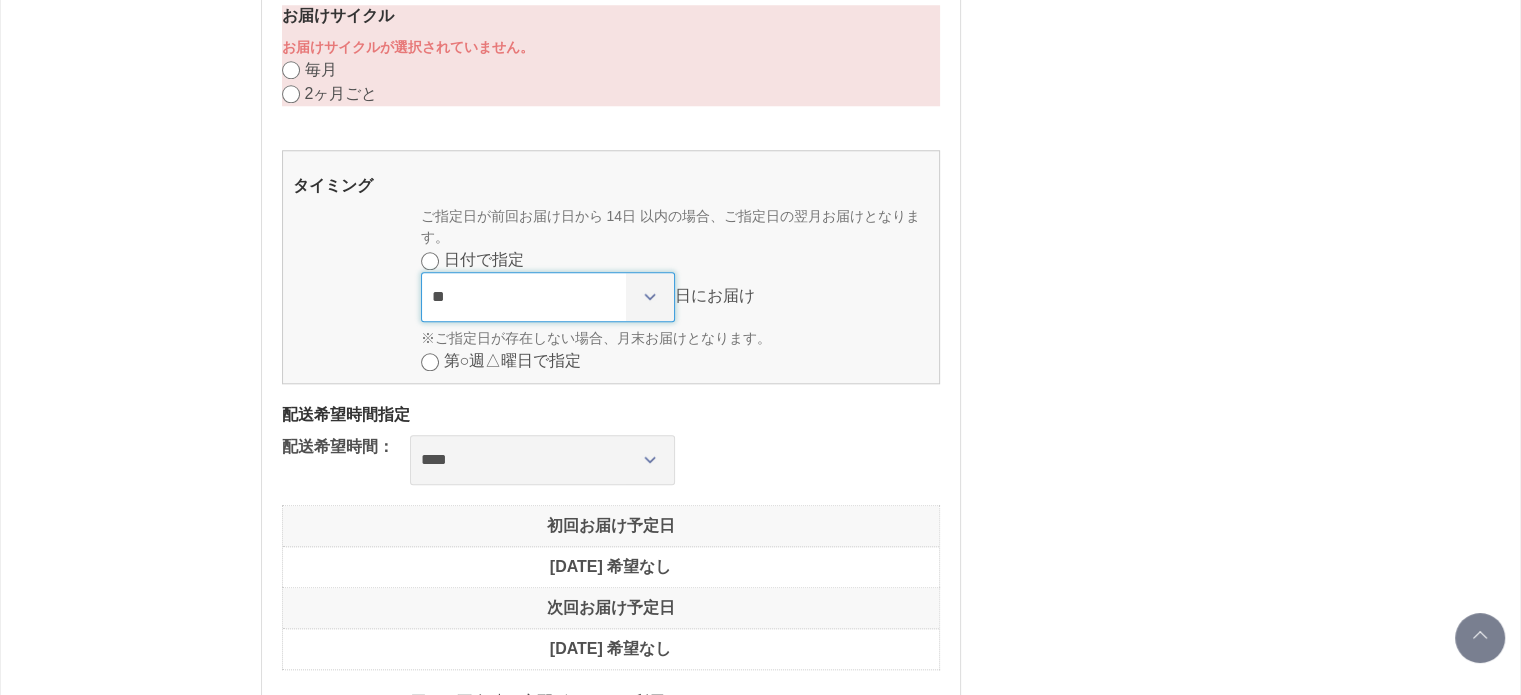 scroll, scrollTop: 2000, scrollLeft: 0, axis: vertical 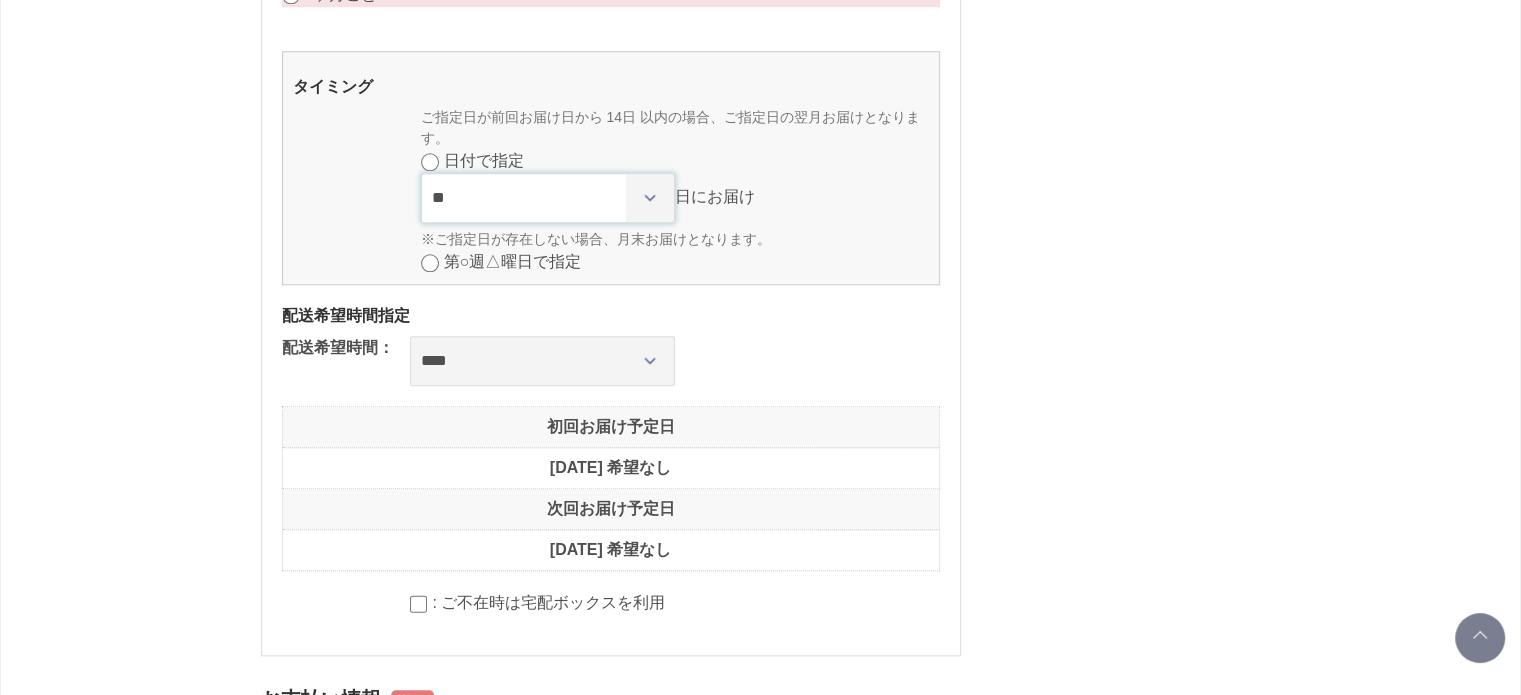 click on "* * * * * * * * * ** ** ** ** ** ** ** ** ** ** ** ** ** ** ** ** ** ** ** ** ** **" at bounding box center (548, 198) 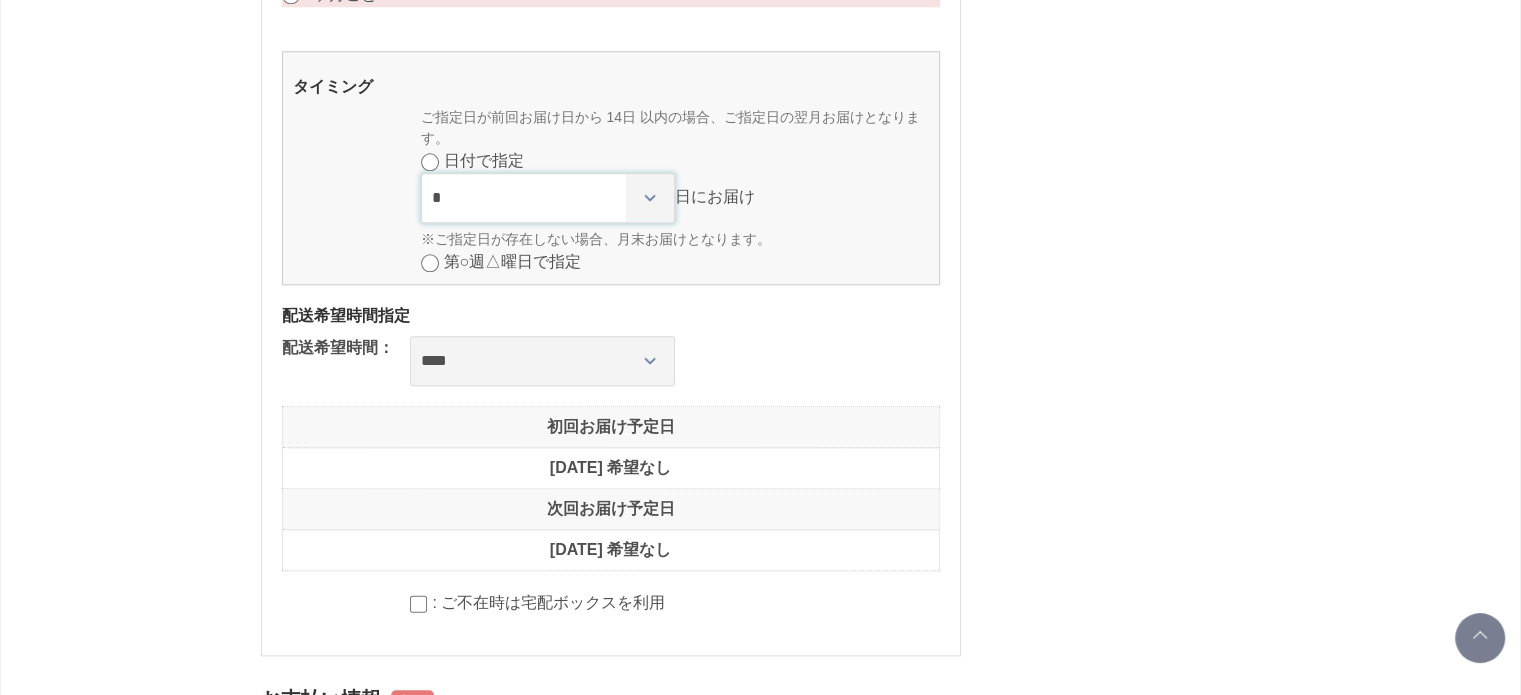 click on "* * * * * * * * * ** ** ** ** ** ** ** ** ** ** ** ** ** ** ** ** ** ** ** ** ** **" at bounding box center [548, 198] 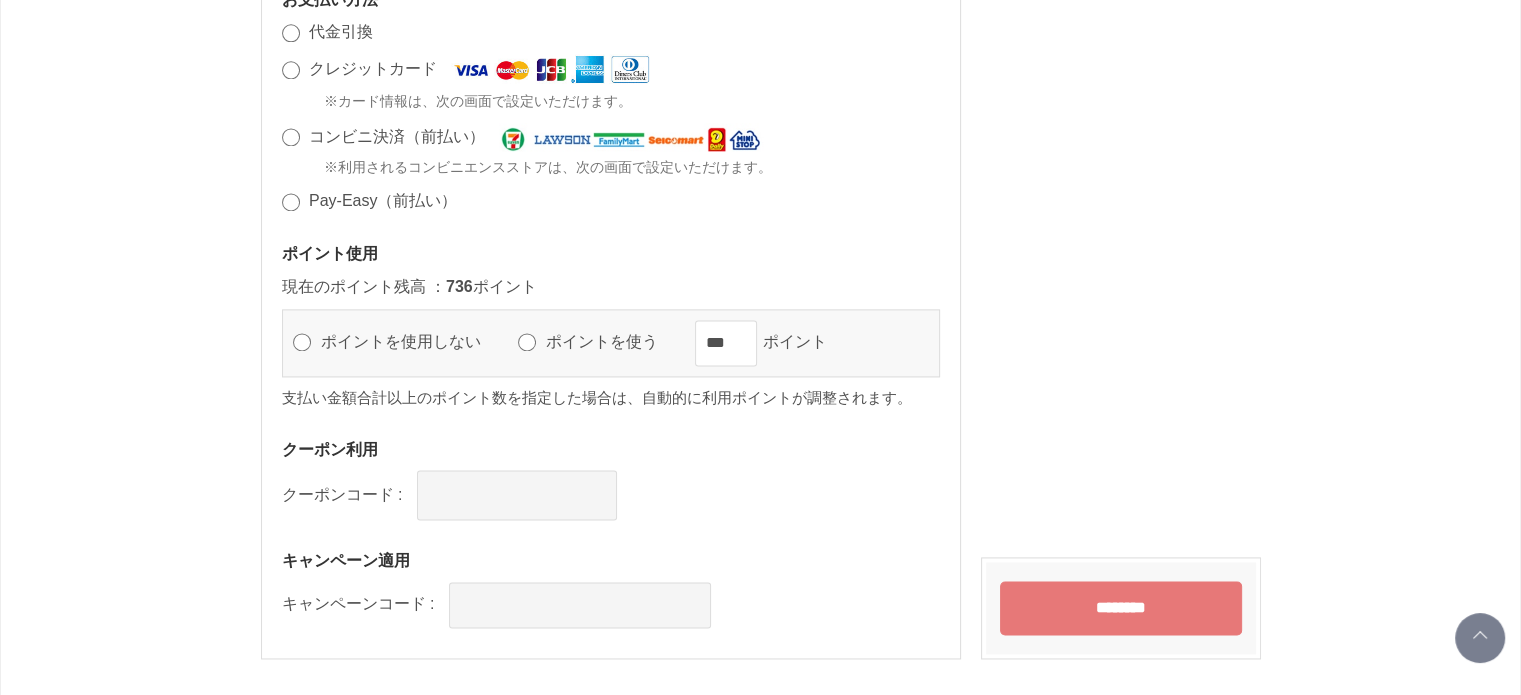 scroll, scrollTop: 2900, scrollLeft: 0, axis: vertical 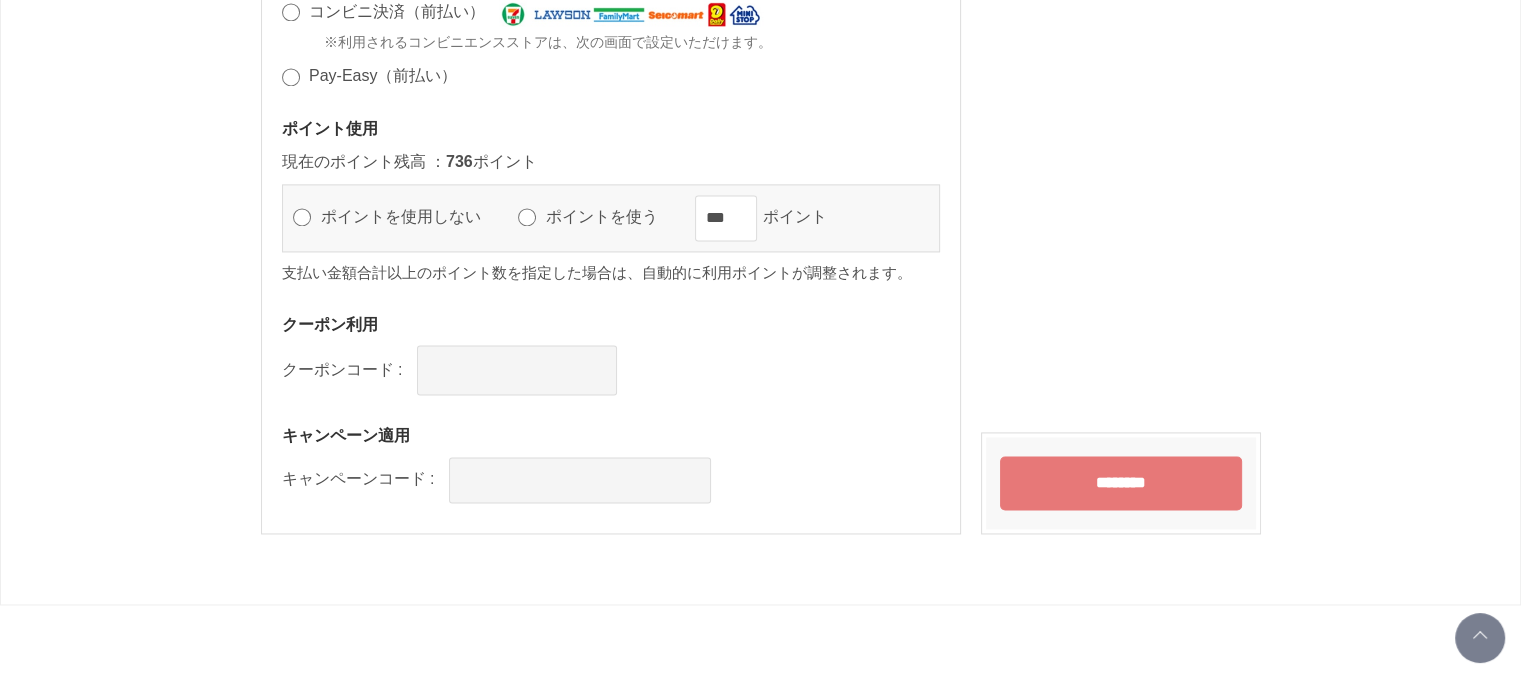 click on "********" at bounding box center [1121, 483] 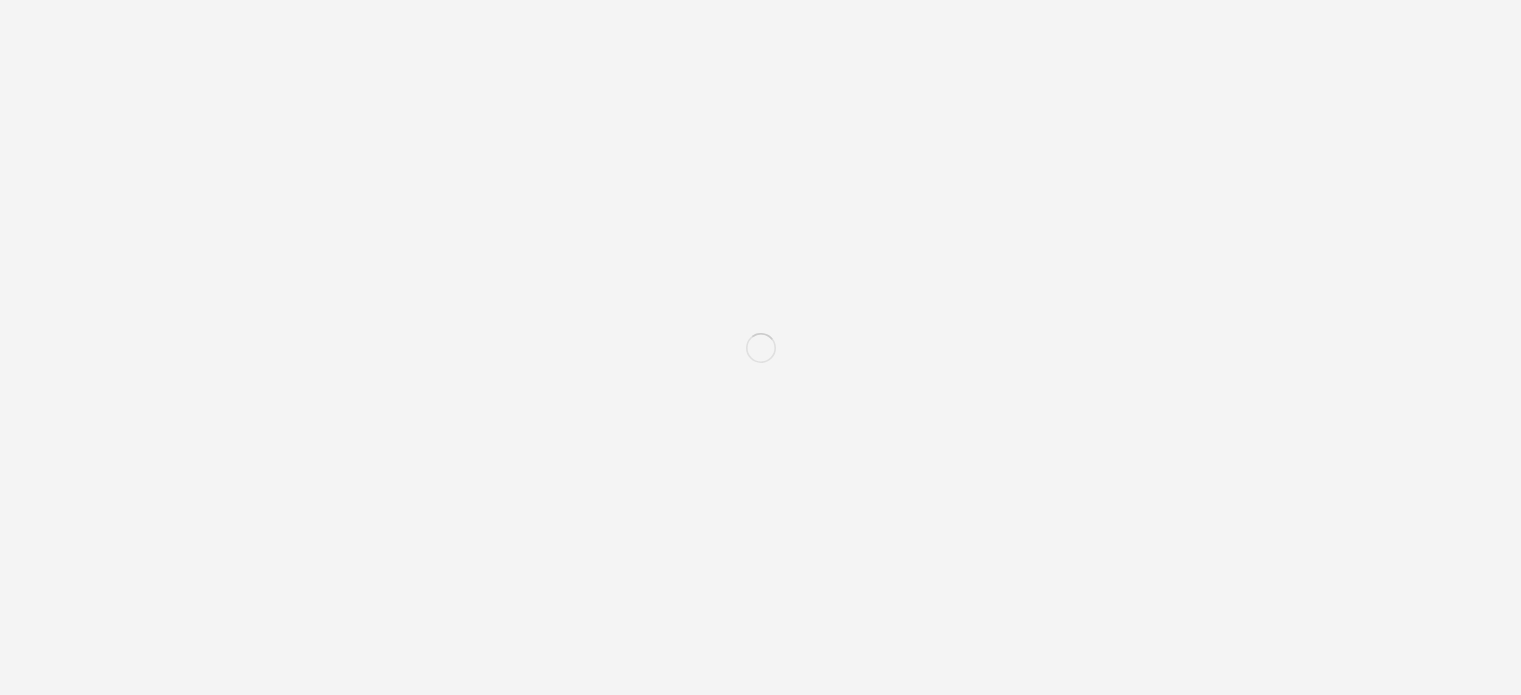 scroll, scrollTop: 0, scrollLeft: 0, axis: both 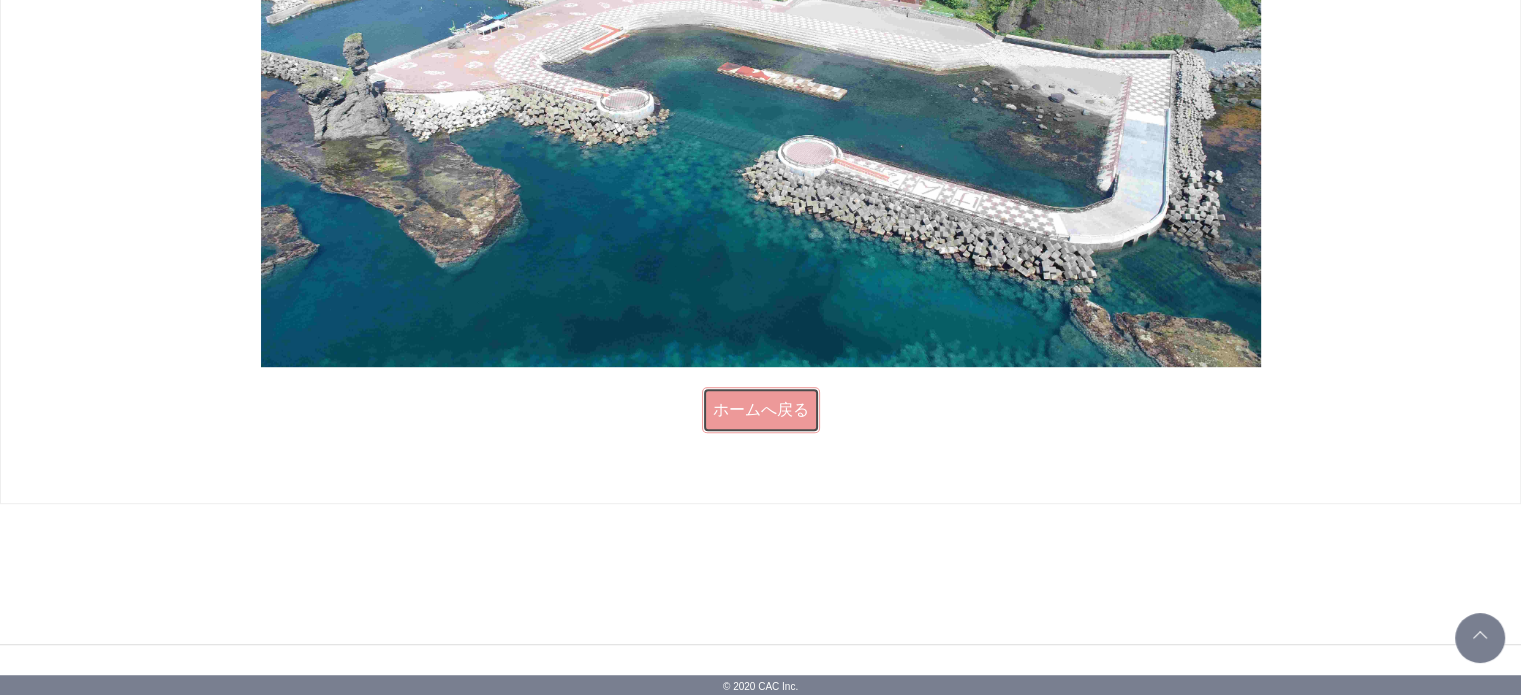 click on "ホームへ戻る" at bounding box center (761, 410) 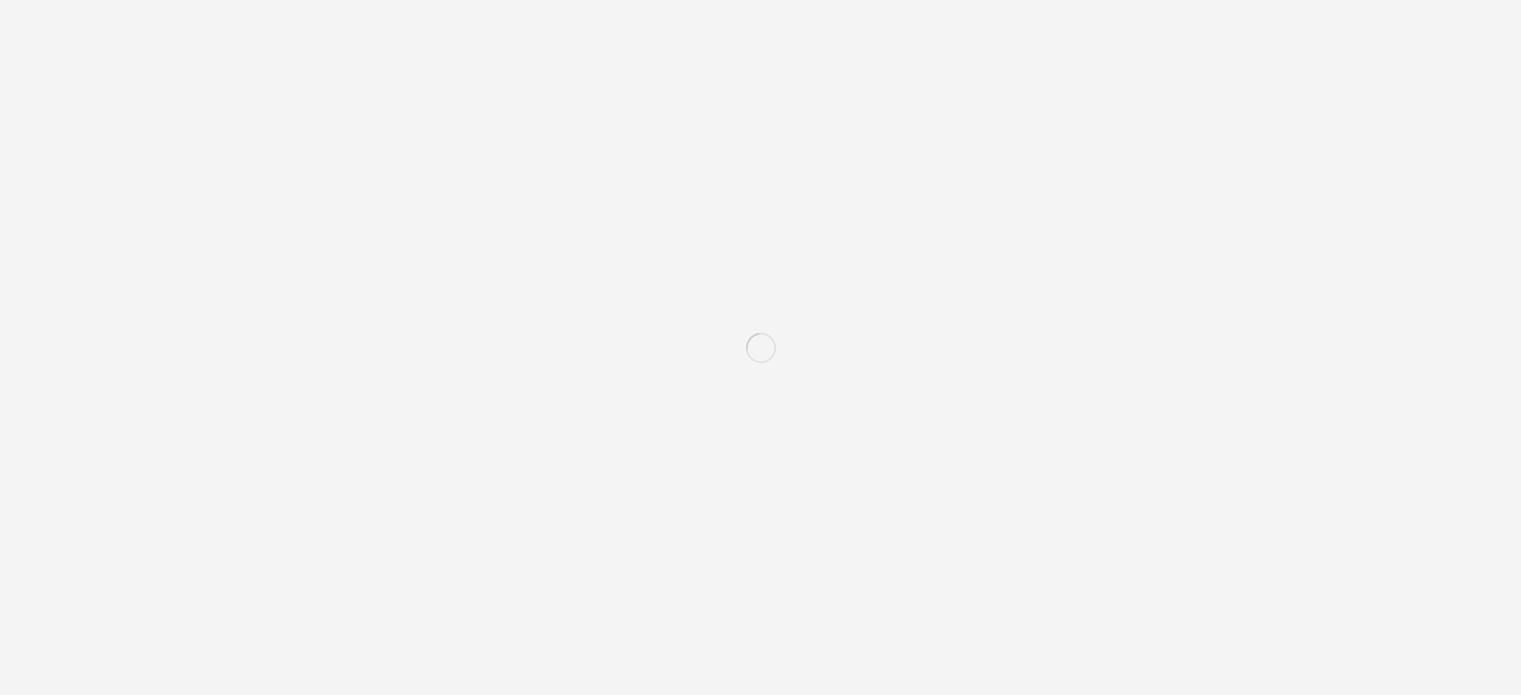 scroll, scrollTop: 0, scrollLeft: 0, axis: both 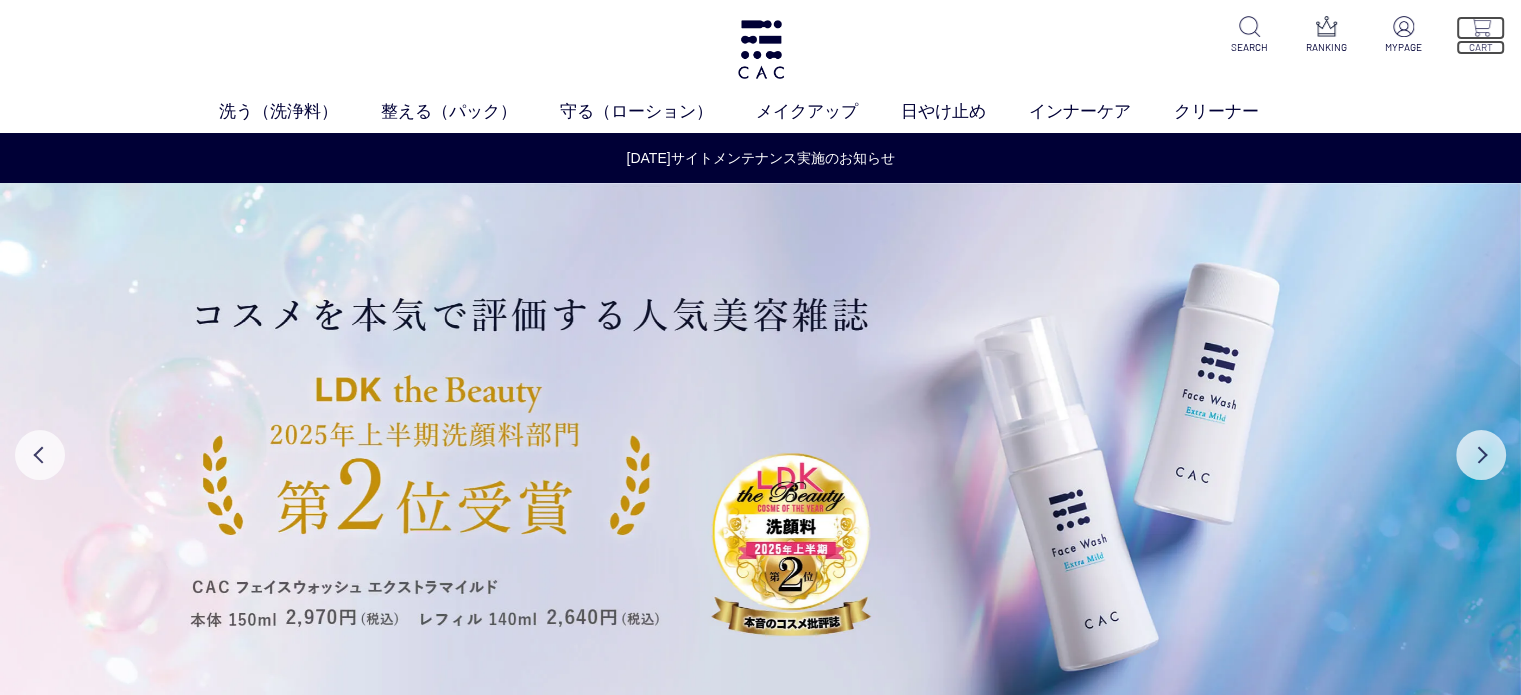 click at bounding box center (1480, 26) 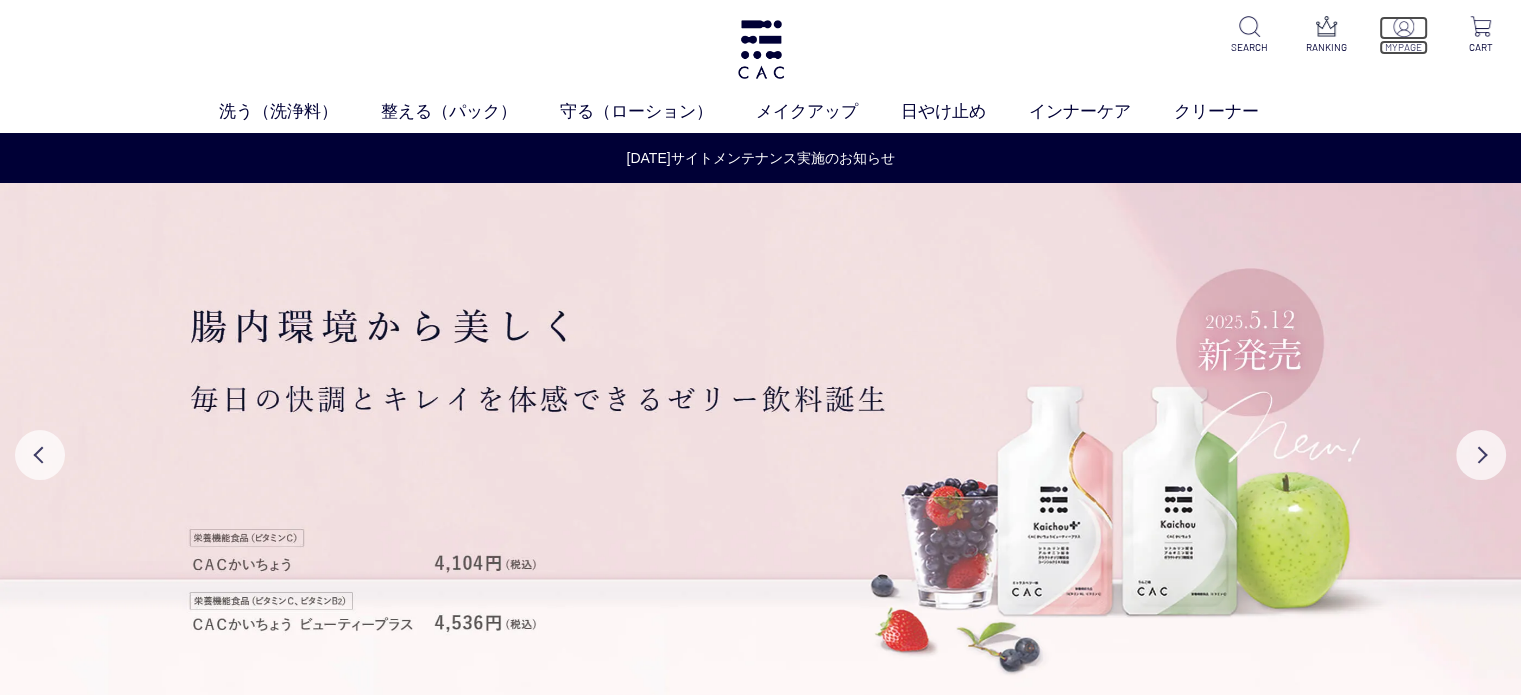 click at bounding box center [1403, 26] 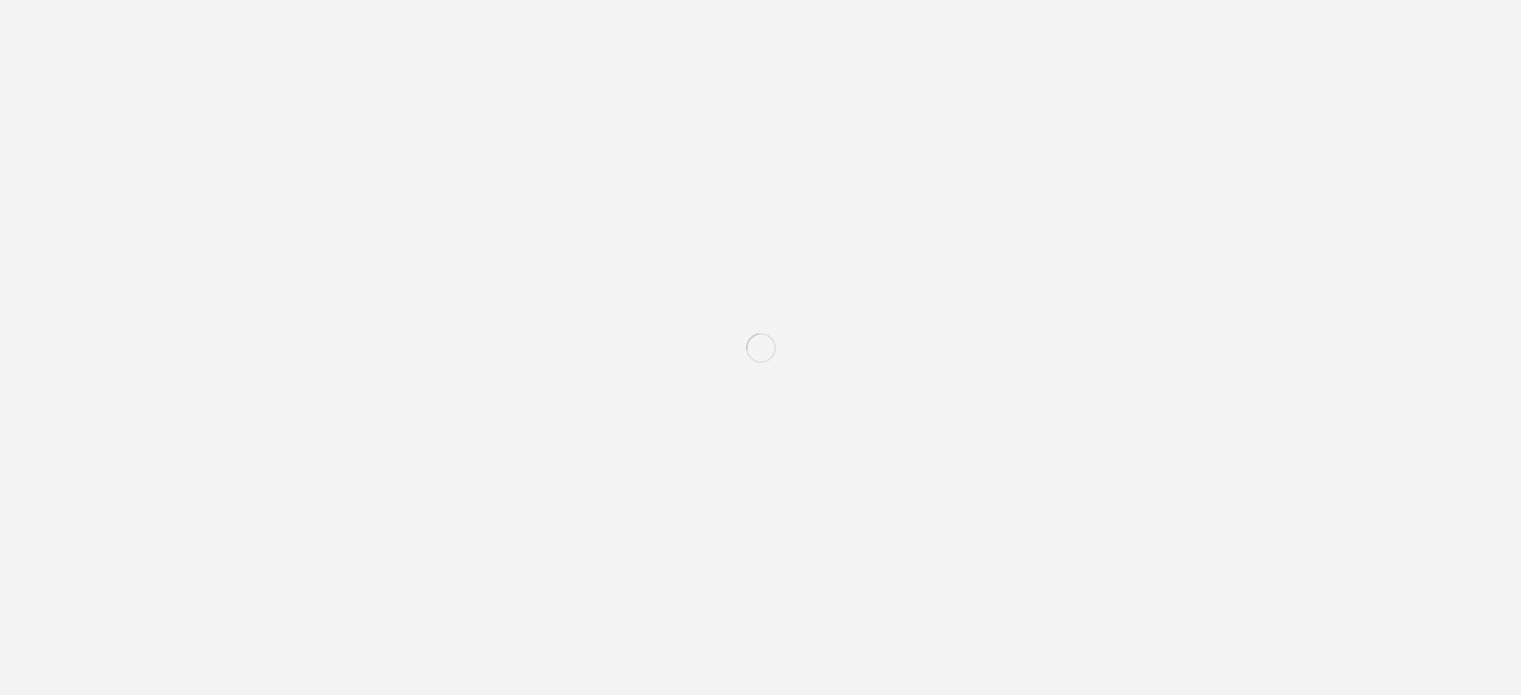 scroll, scrollTop: 0, scrollLeft: 0, axis: both 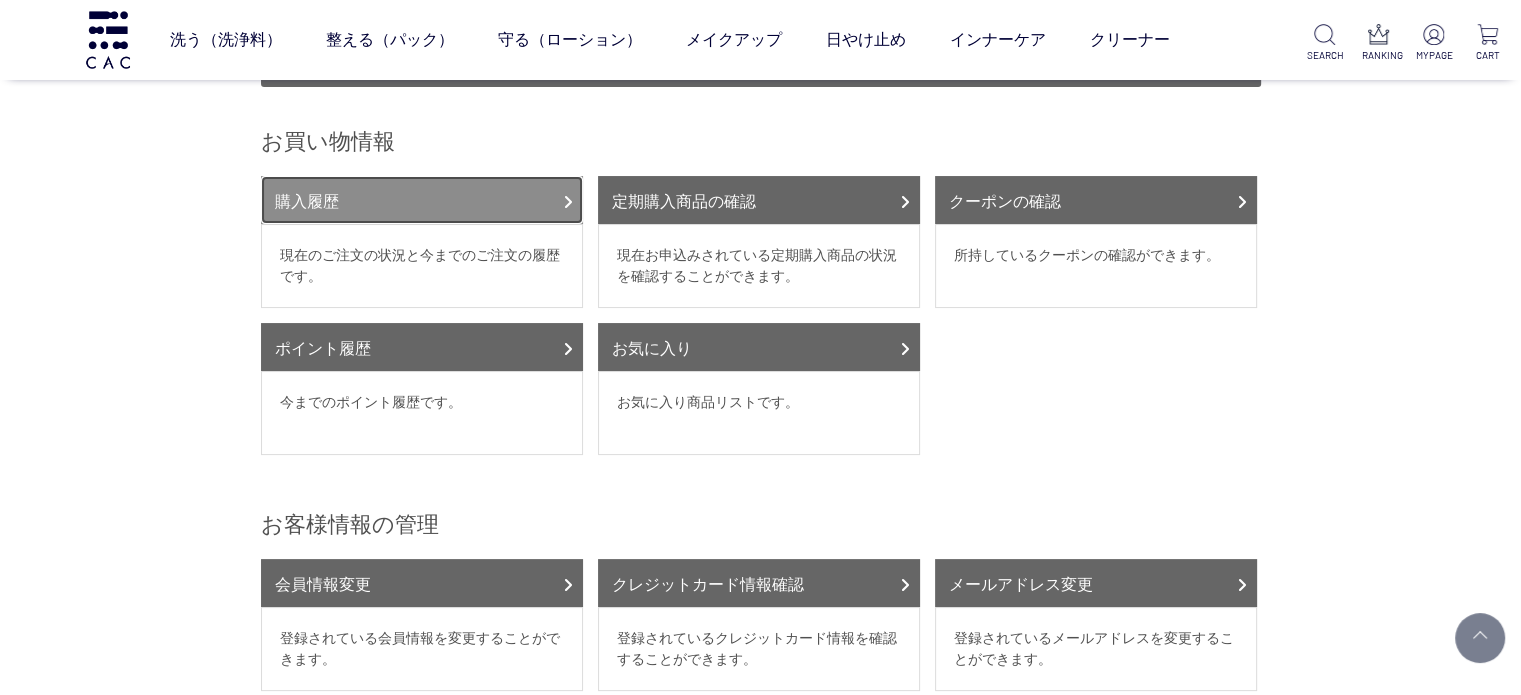 click on "購入履歴" at bounding box center [422, 200] 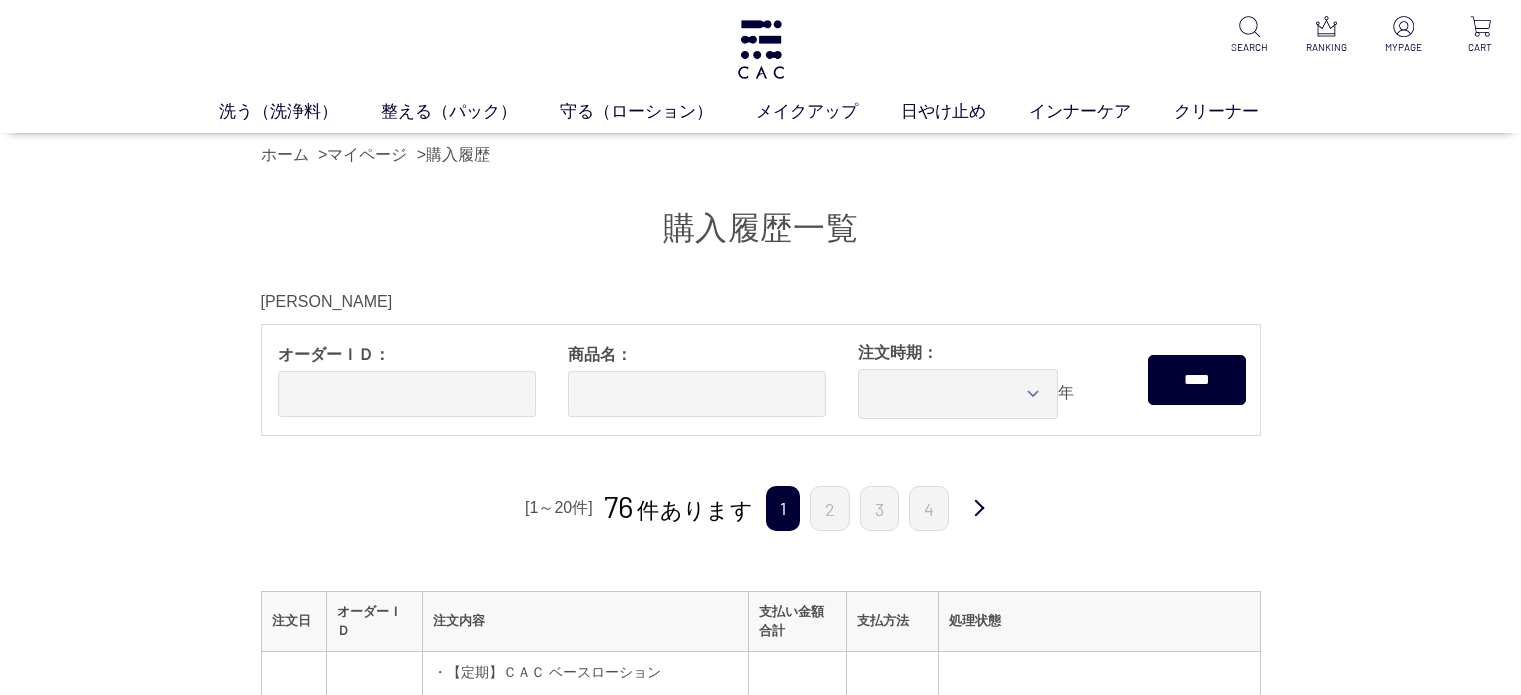 scroll, scrollTop: 0, scrollLeft: 0, axis: both 